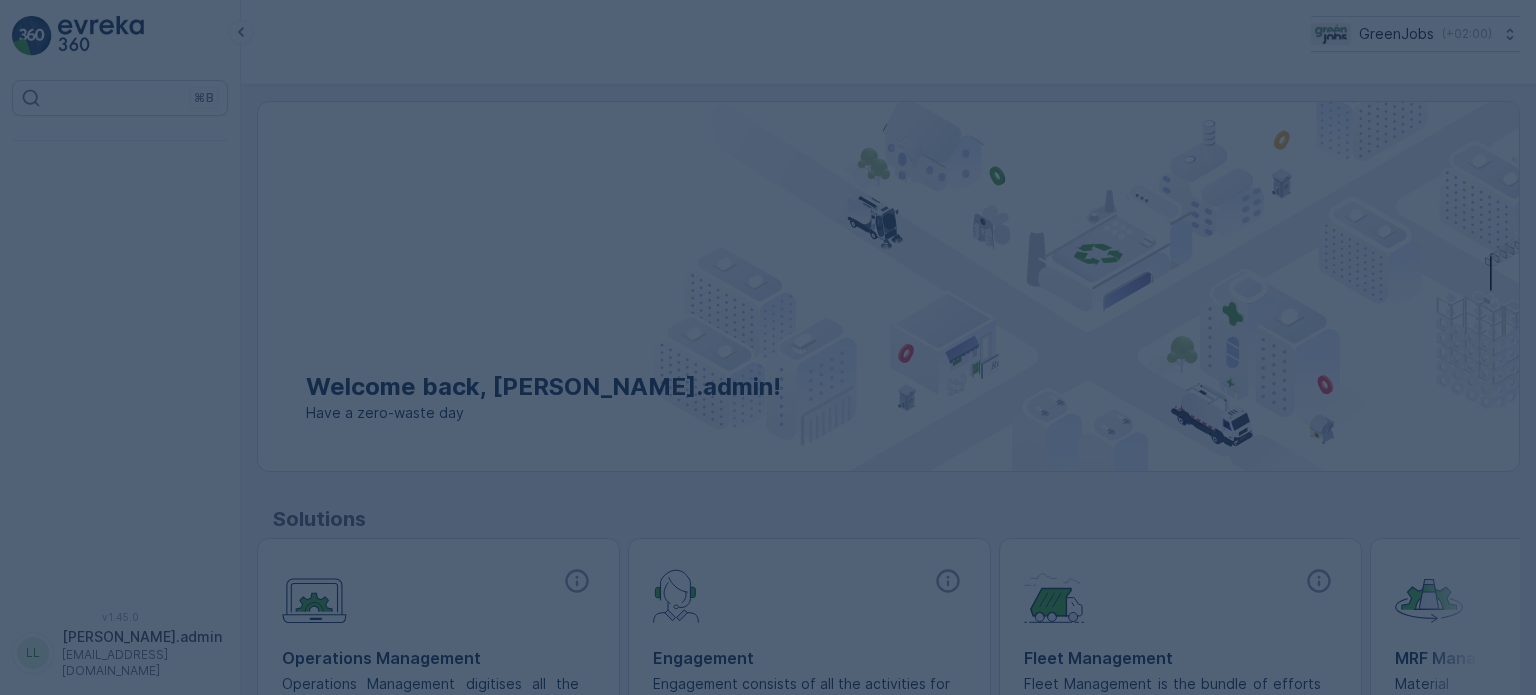 scroll, scrollTop: 0, scrollLeft: 0, axis: both 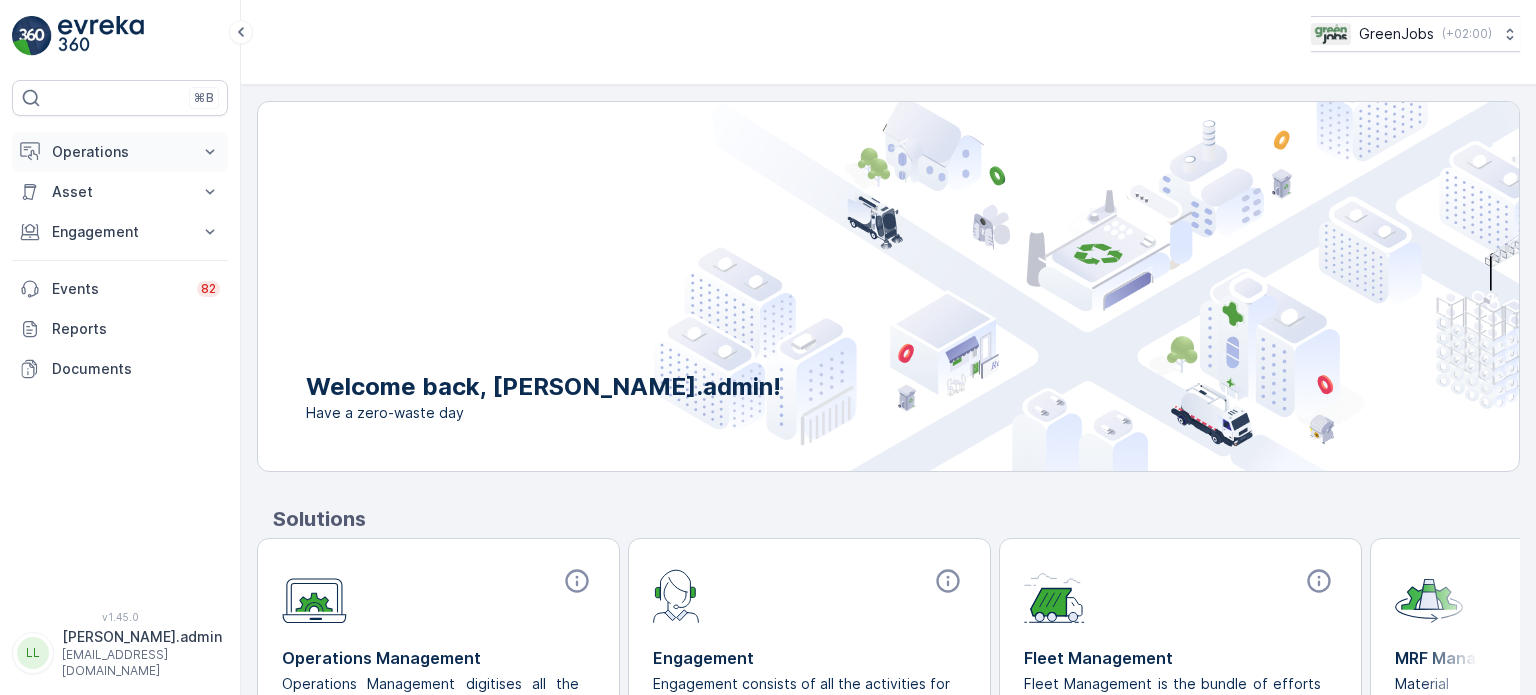 click on "Operations" at bounding box center (120, 152) 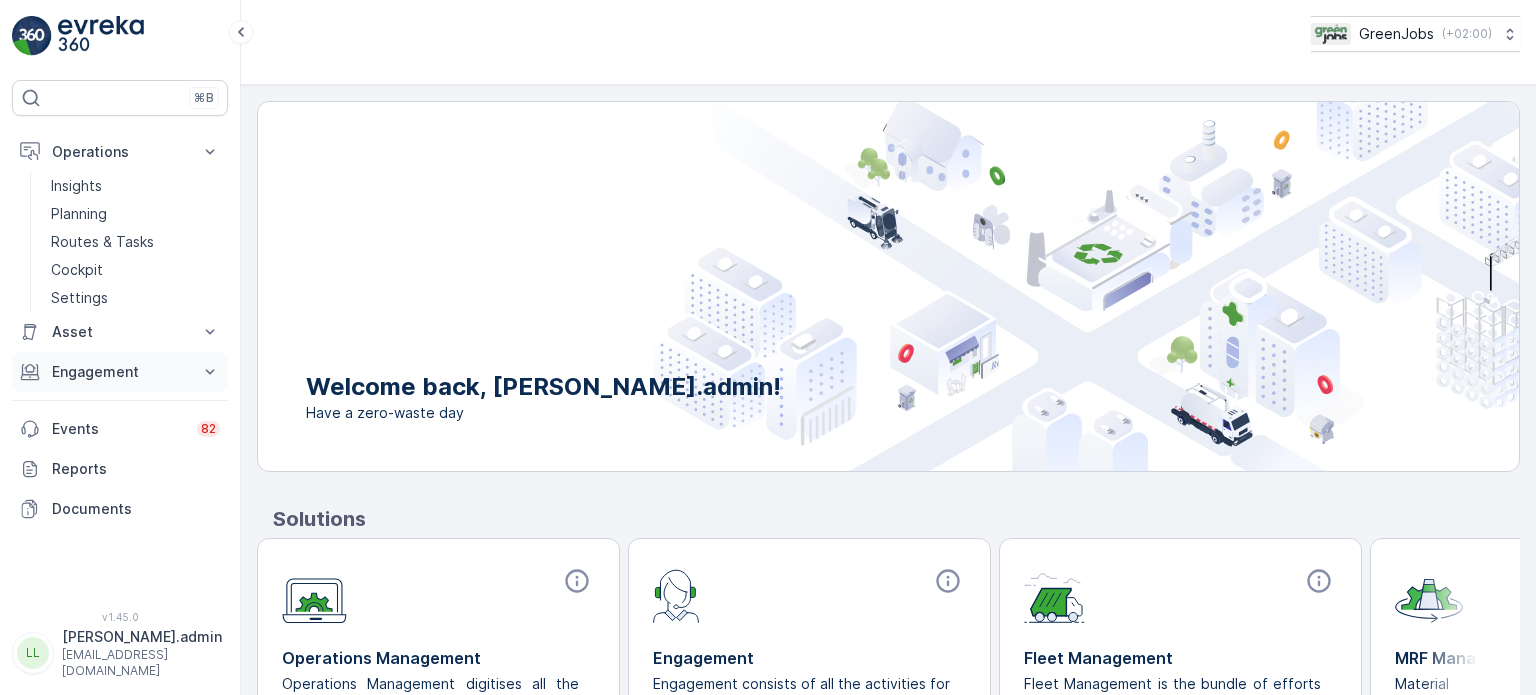 click on "Engagement" at bounding box center (120, 372) 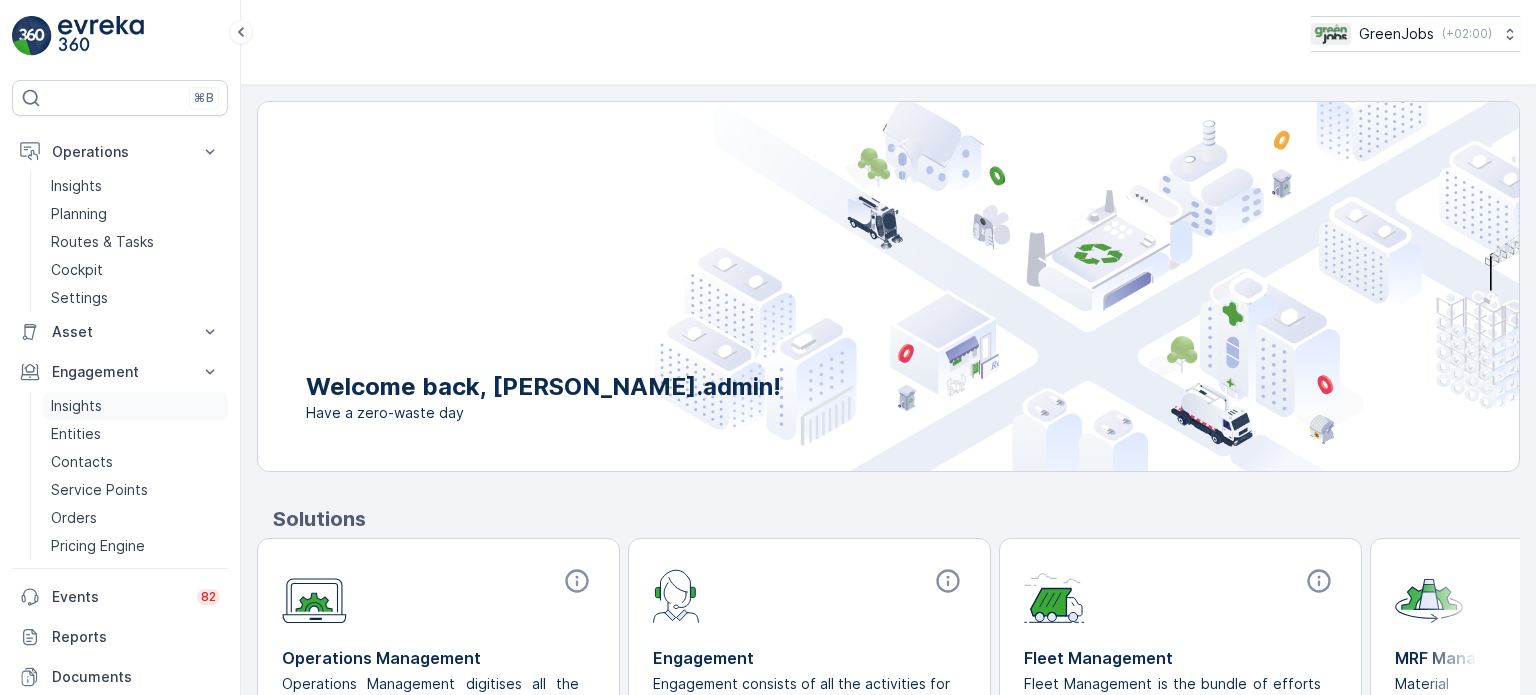 click on "Insights" at bounding box center [76, 406] 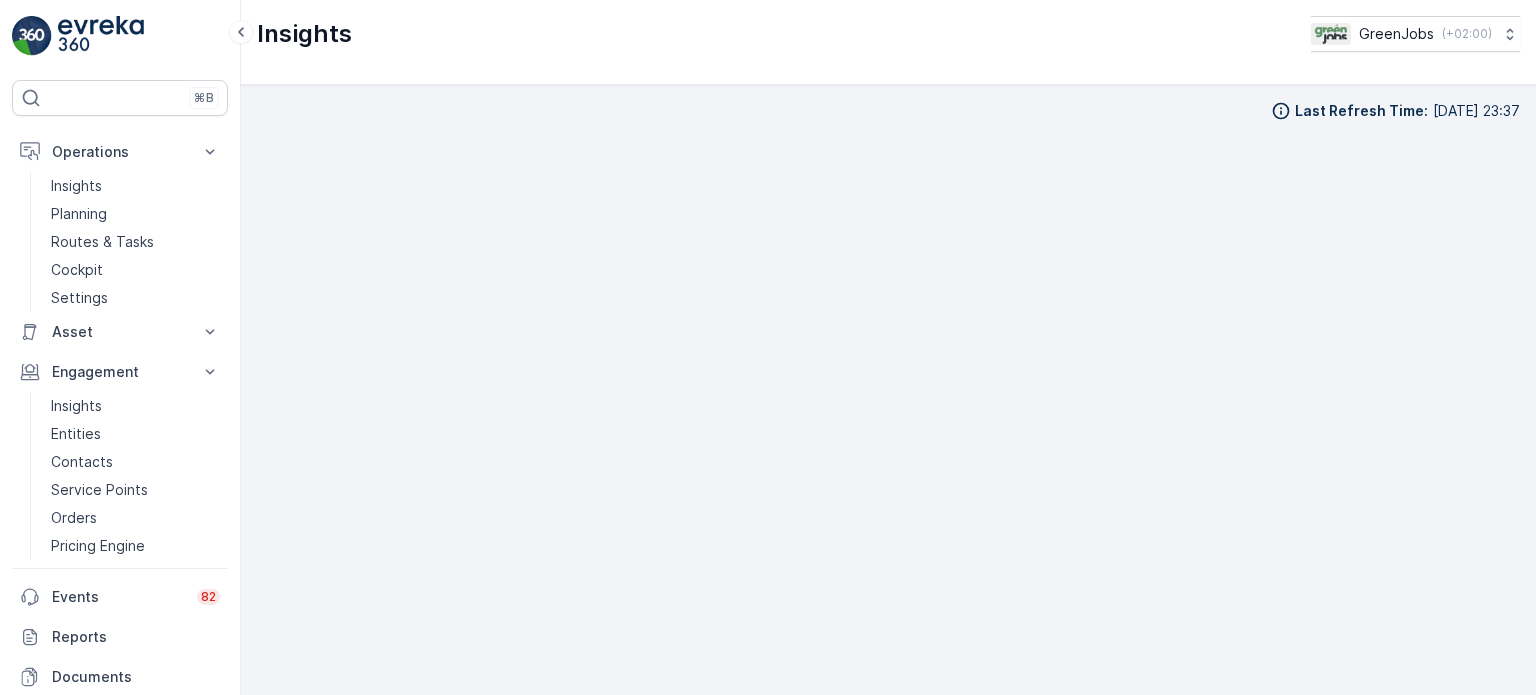 scroll, scrollTop: 16, scrollLeft: 0, axis: vertical 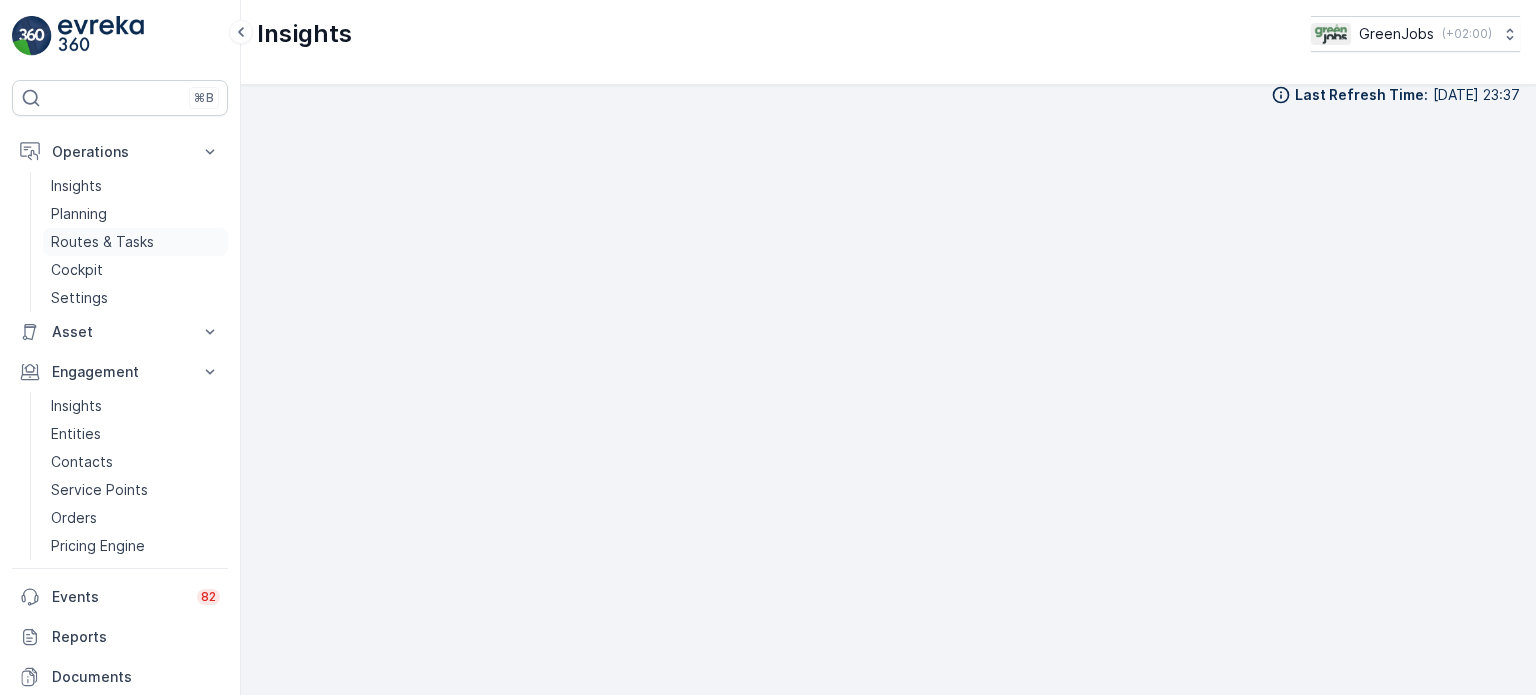 click on "Routes & Tasks" at bounding box center [102, 242] 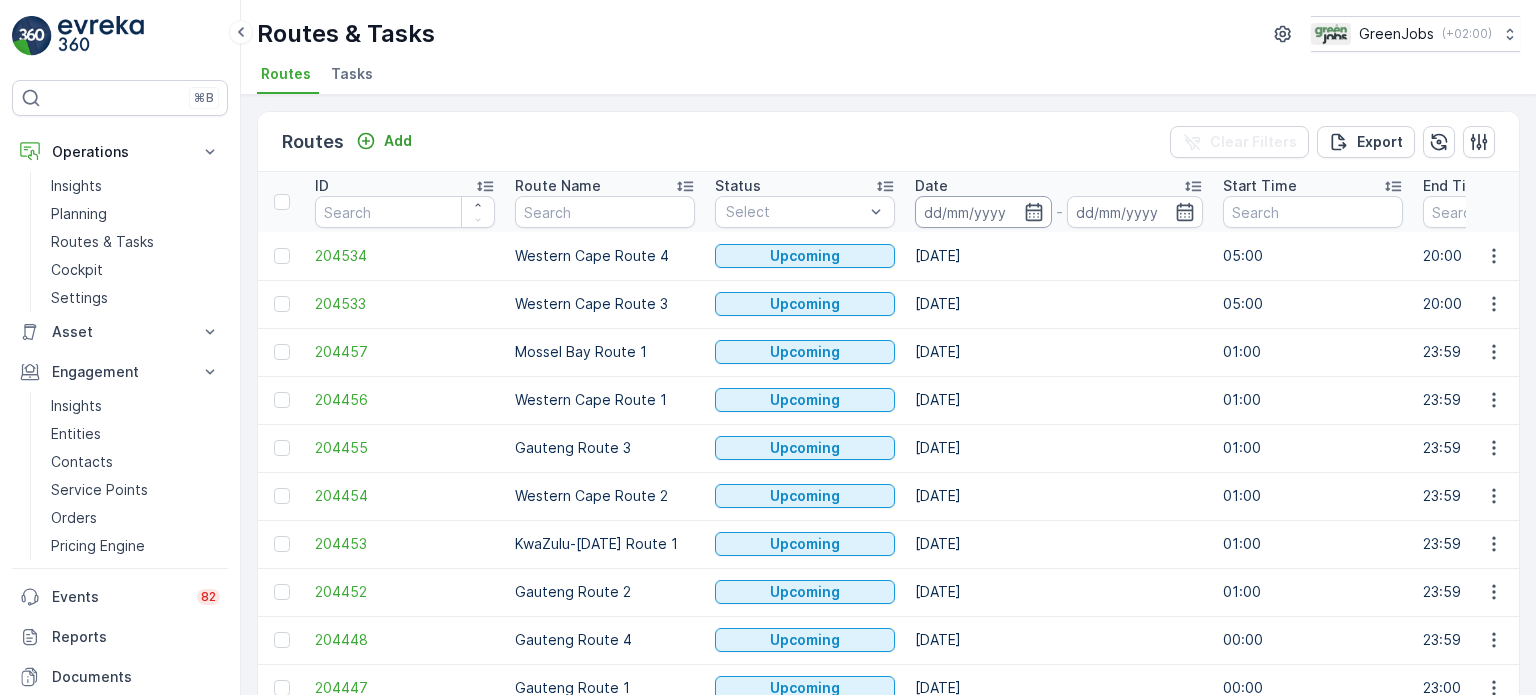 click at bounding box center (983, 212) 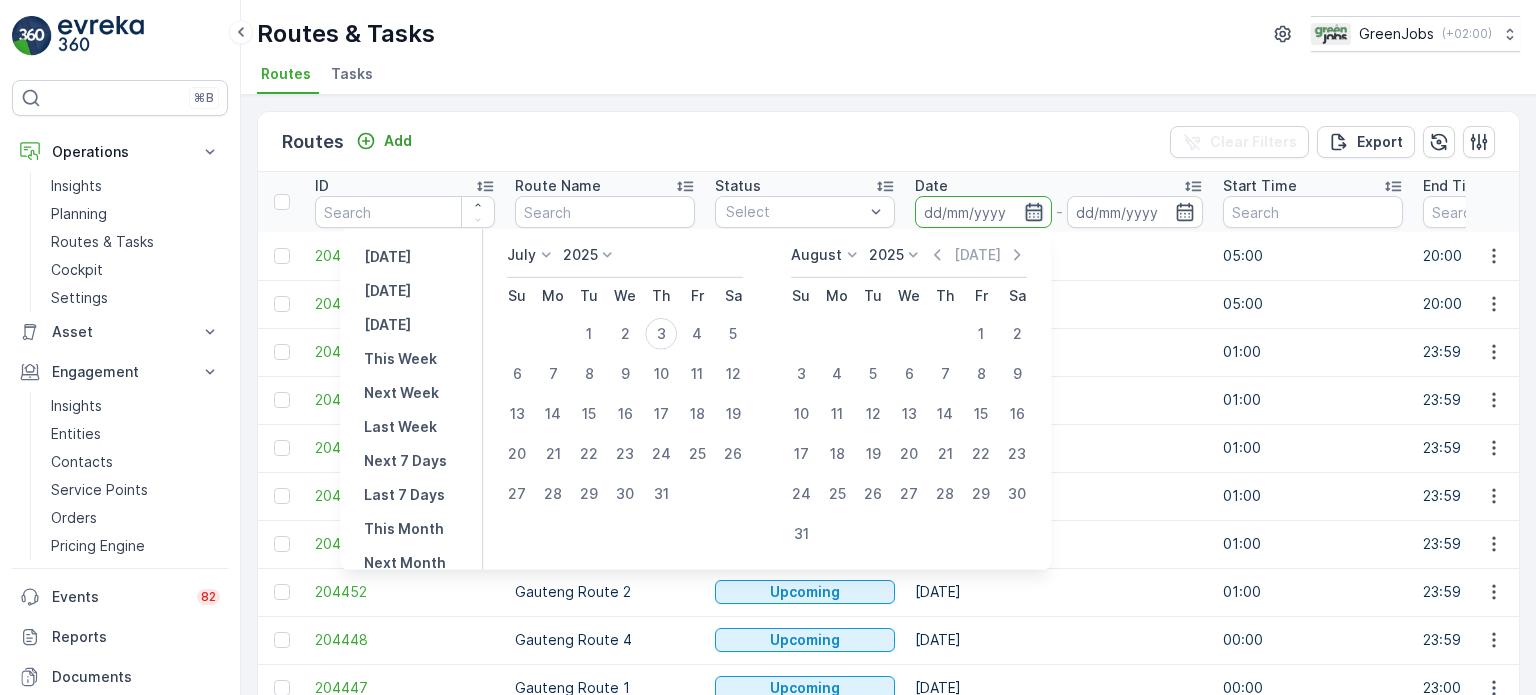 click 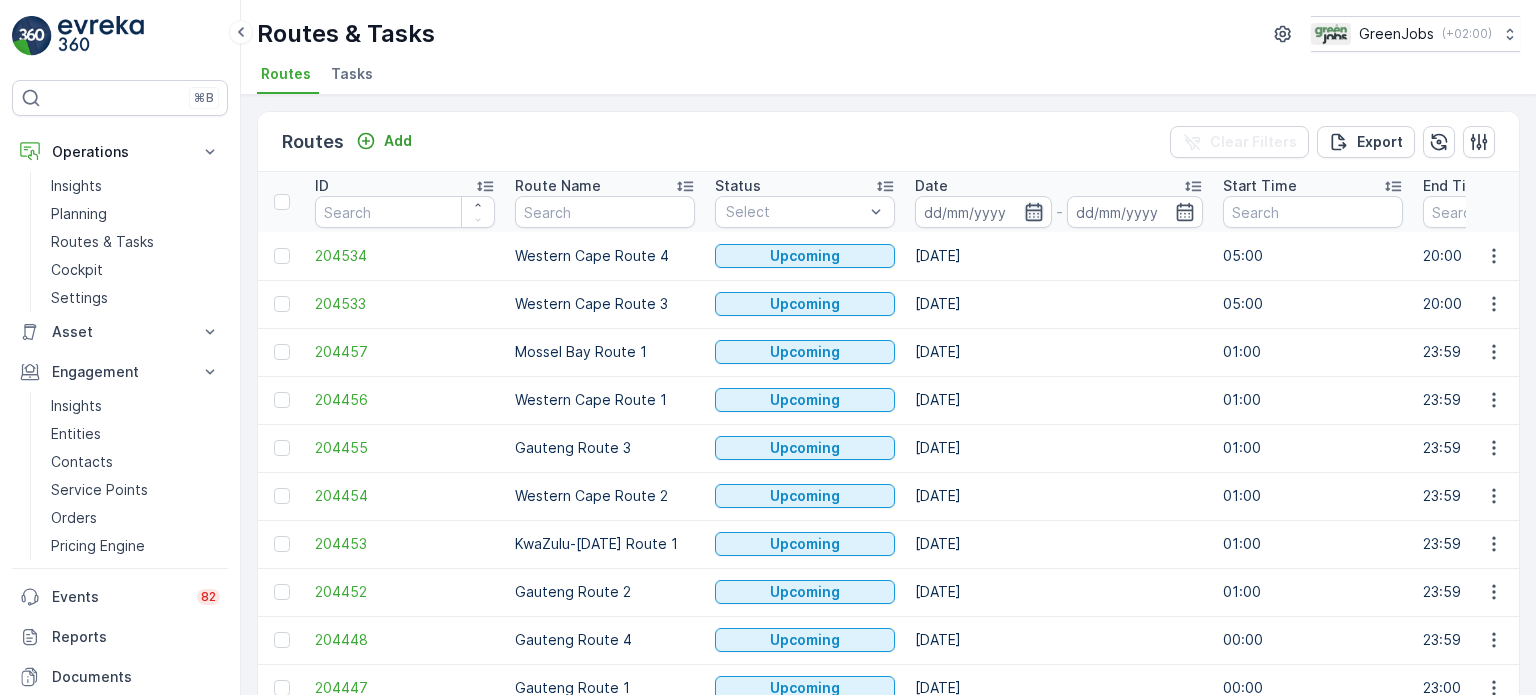 click 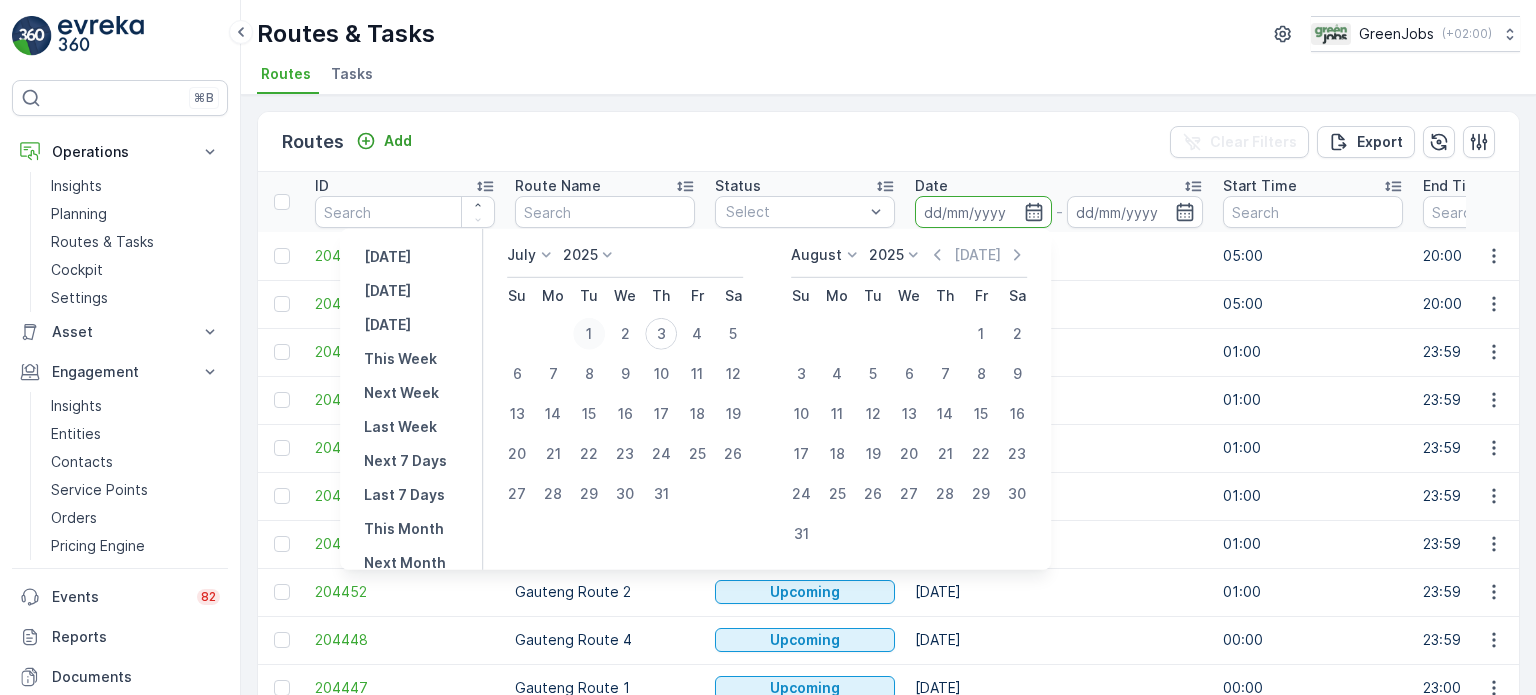 click on "1" at bounding box center [589, 334] 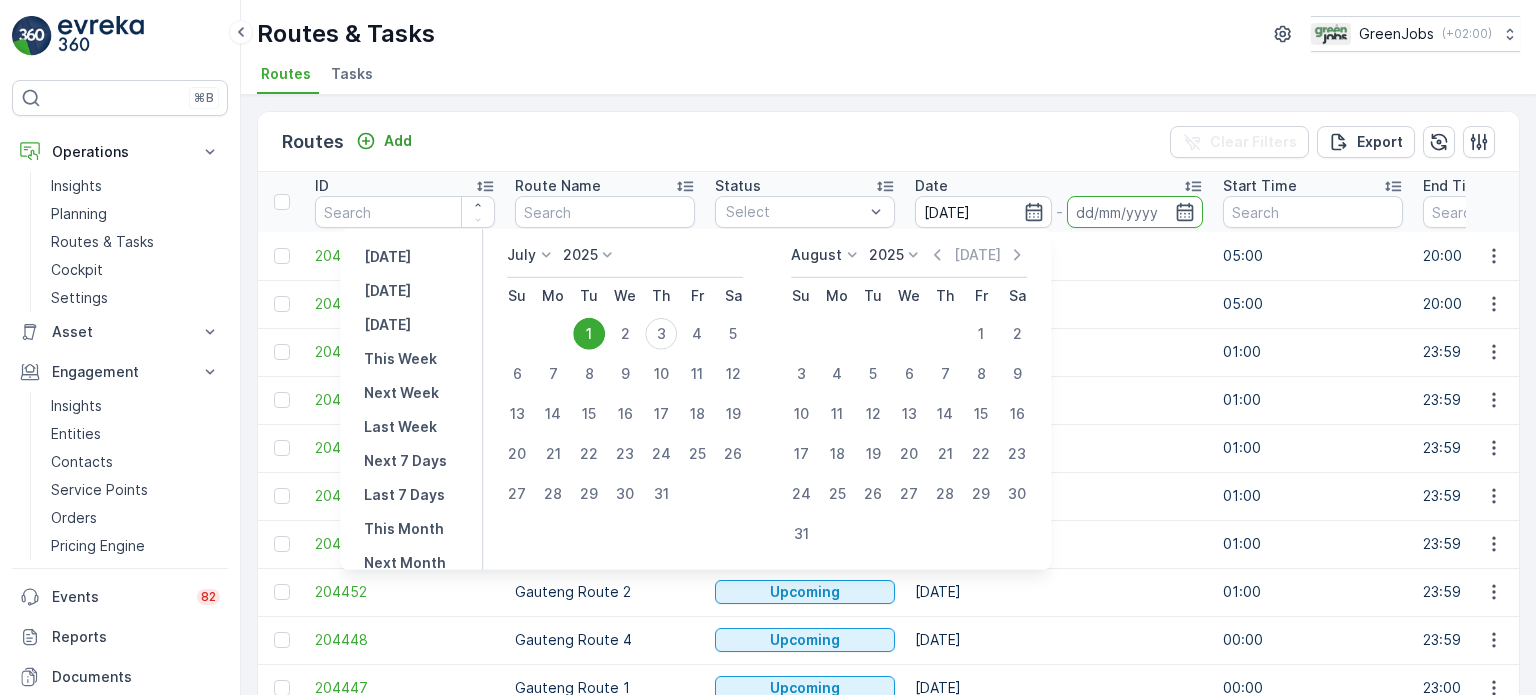 click on "1" at bounding box center [589, 334] 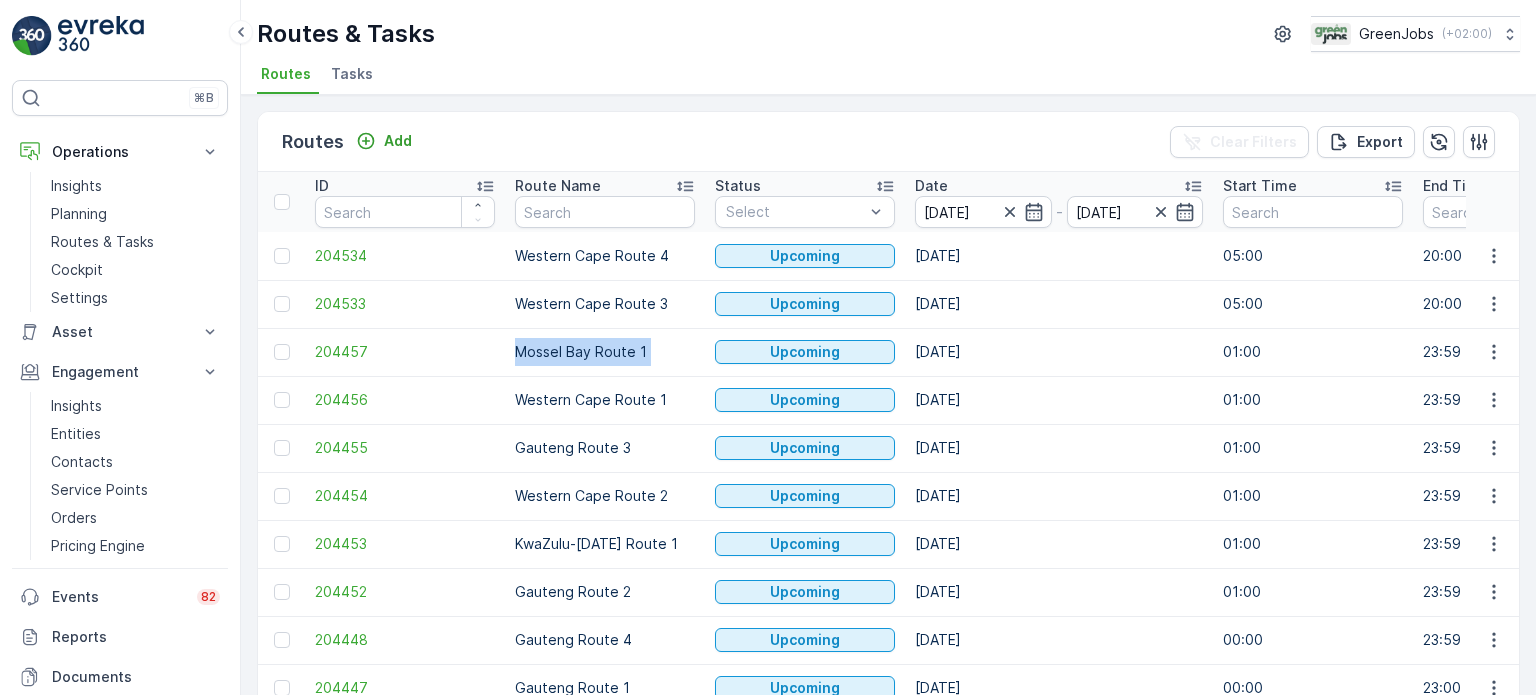click on "Mossel Bay Route 1" at bounding box center (605, 352) 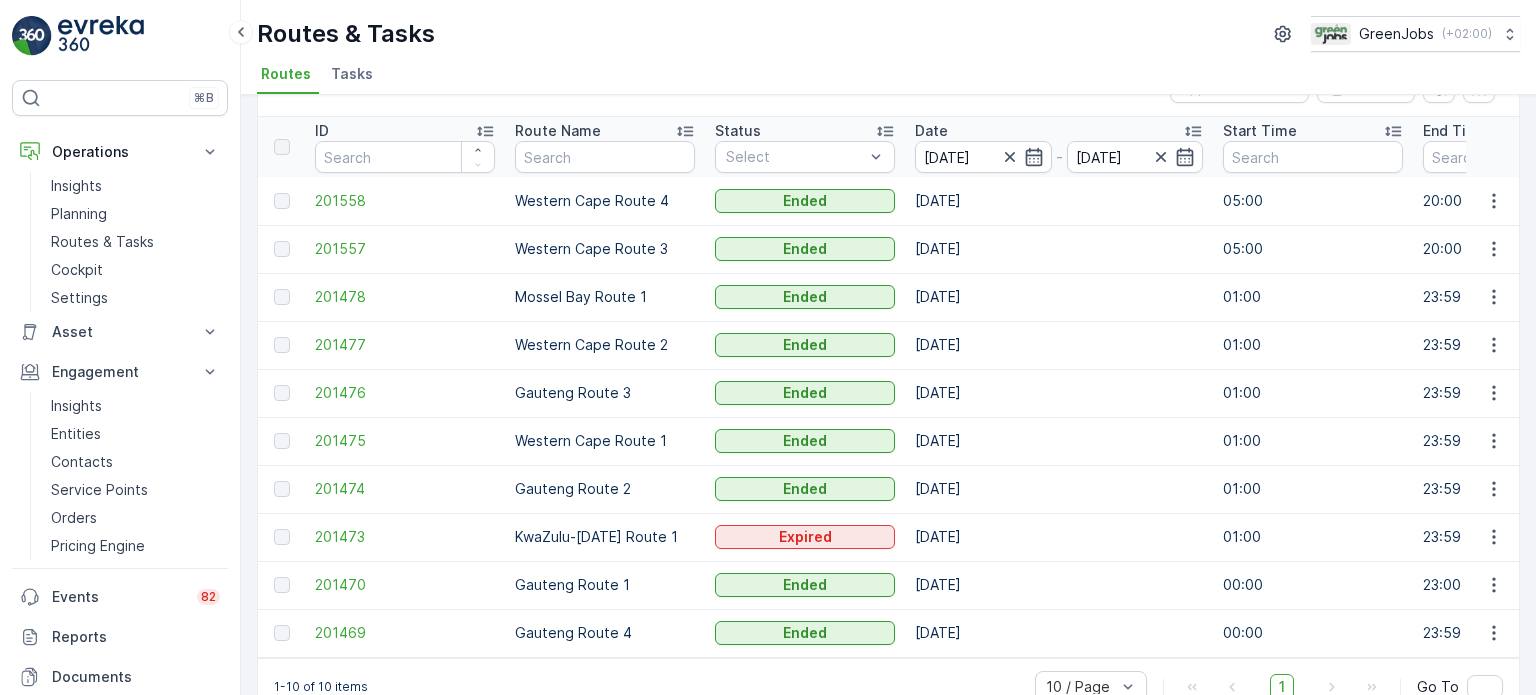 scroll, scrollTop: 99, scrollLeft: 0, axis: vertical 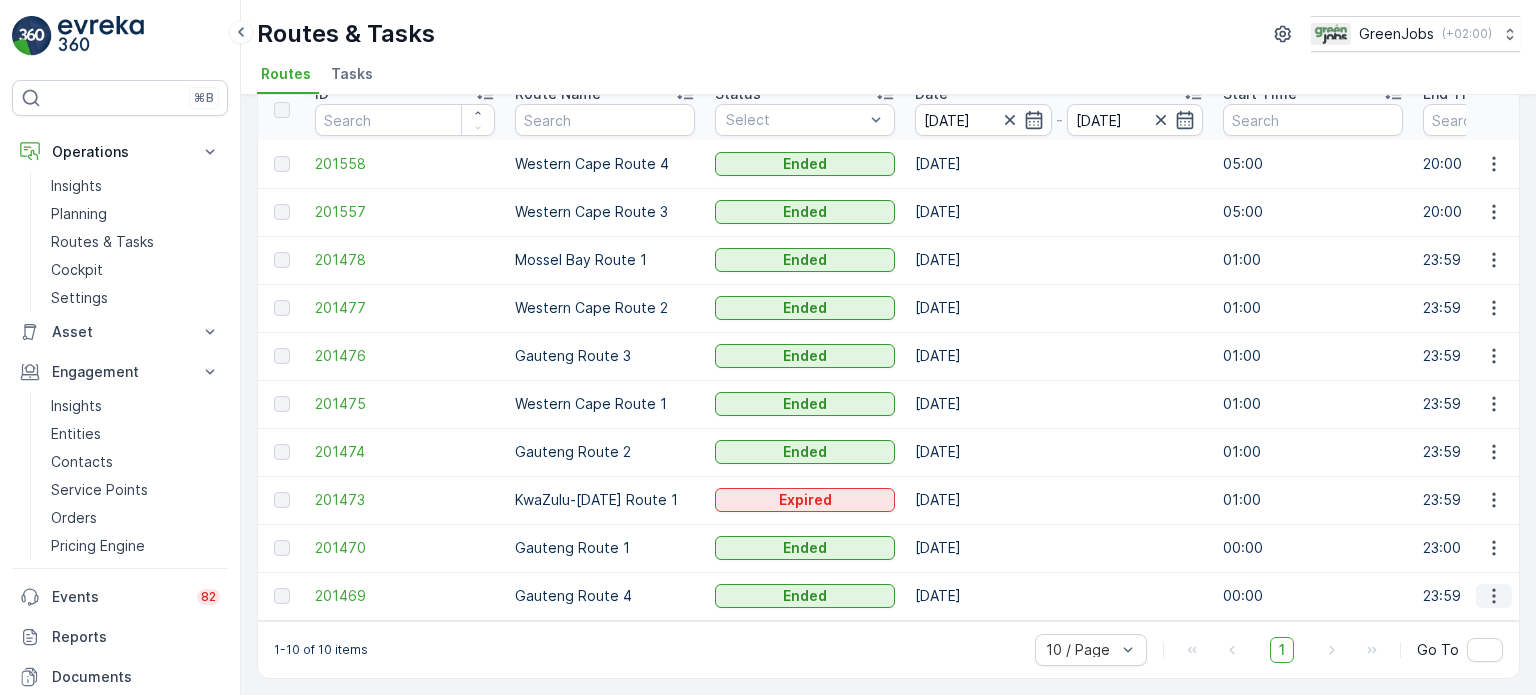 click 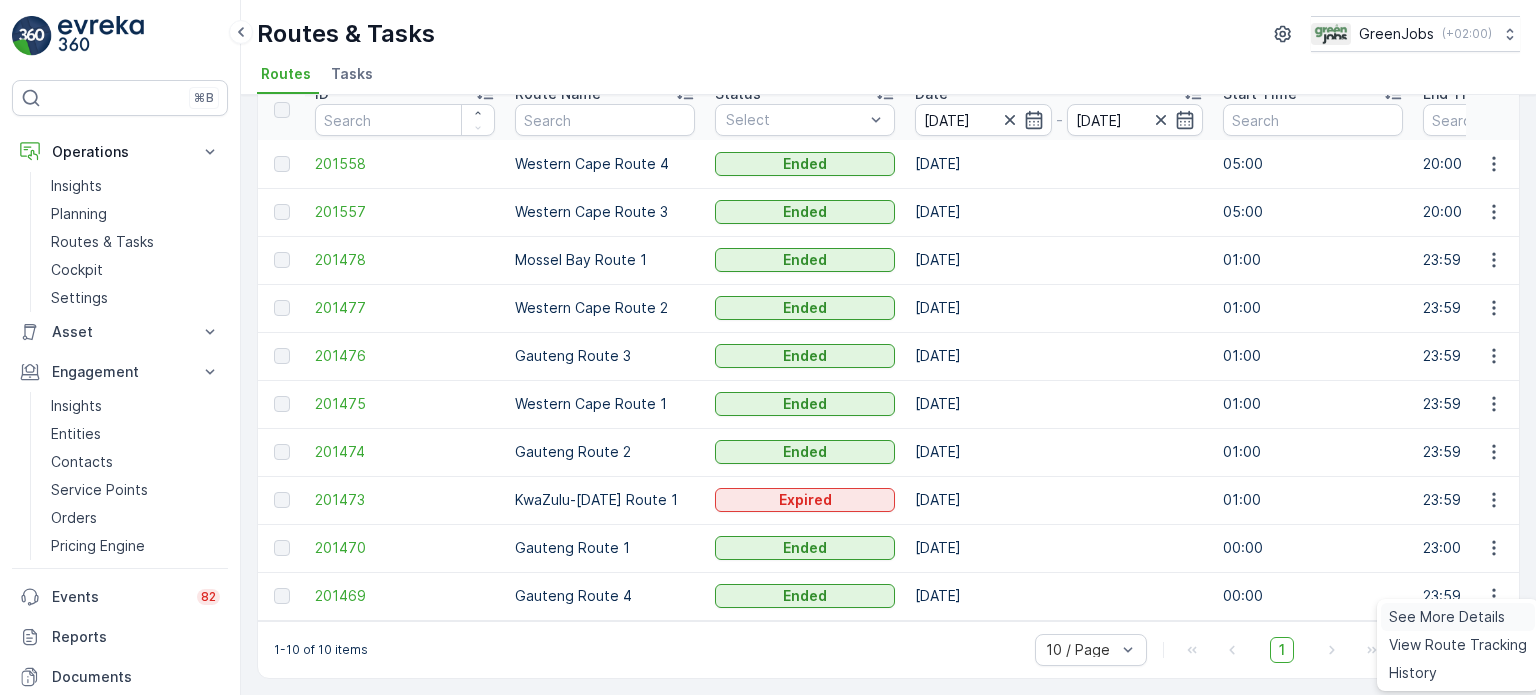 click on "See More Details" at bounding box center [1447, 617] 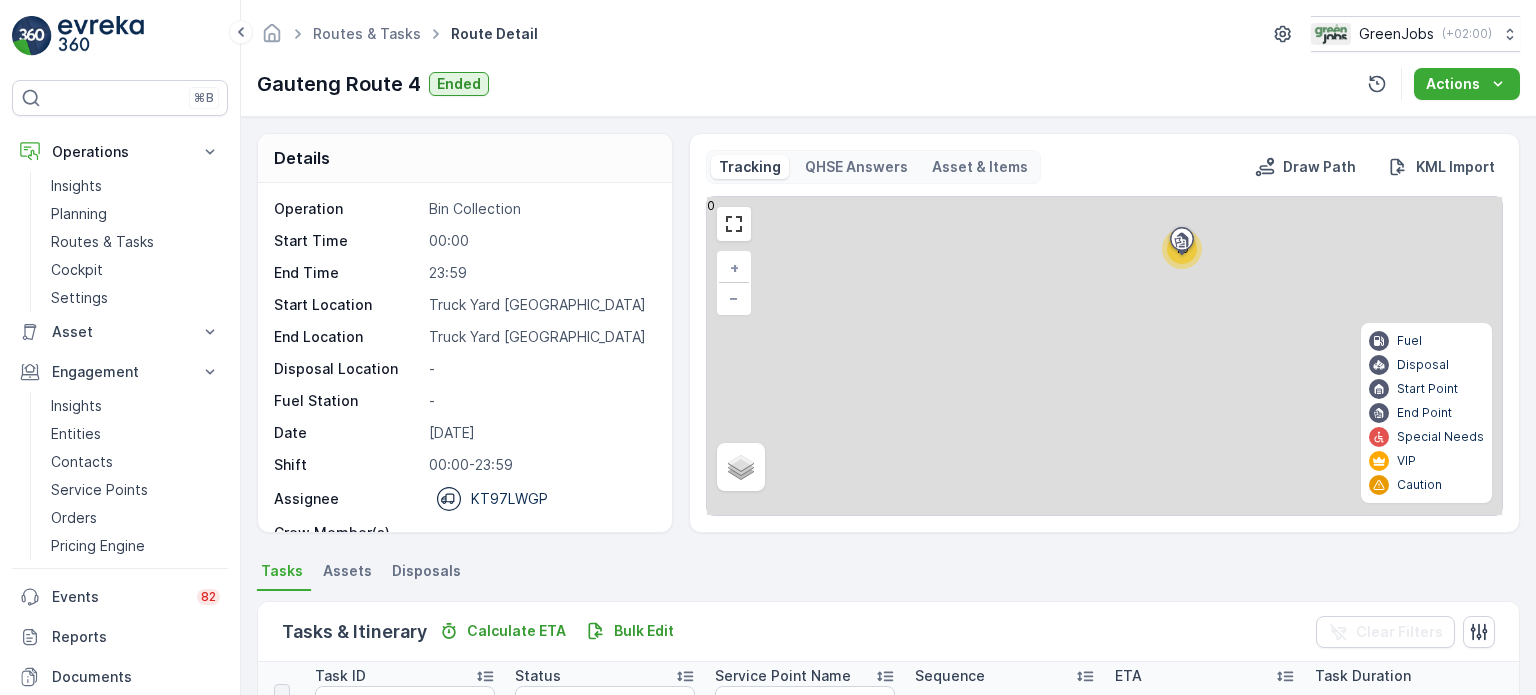 scroll, scrollTop: 26, scrollLeft: 0, axis: vertical 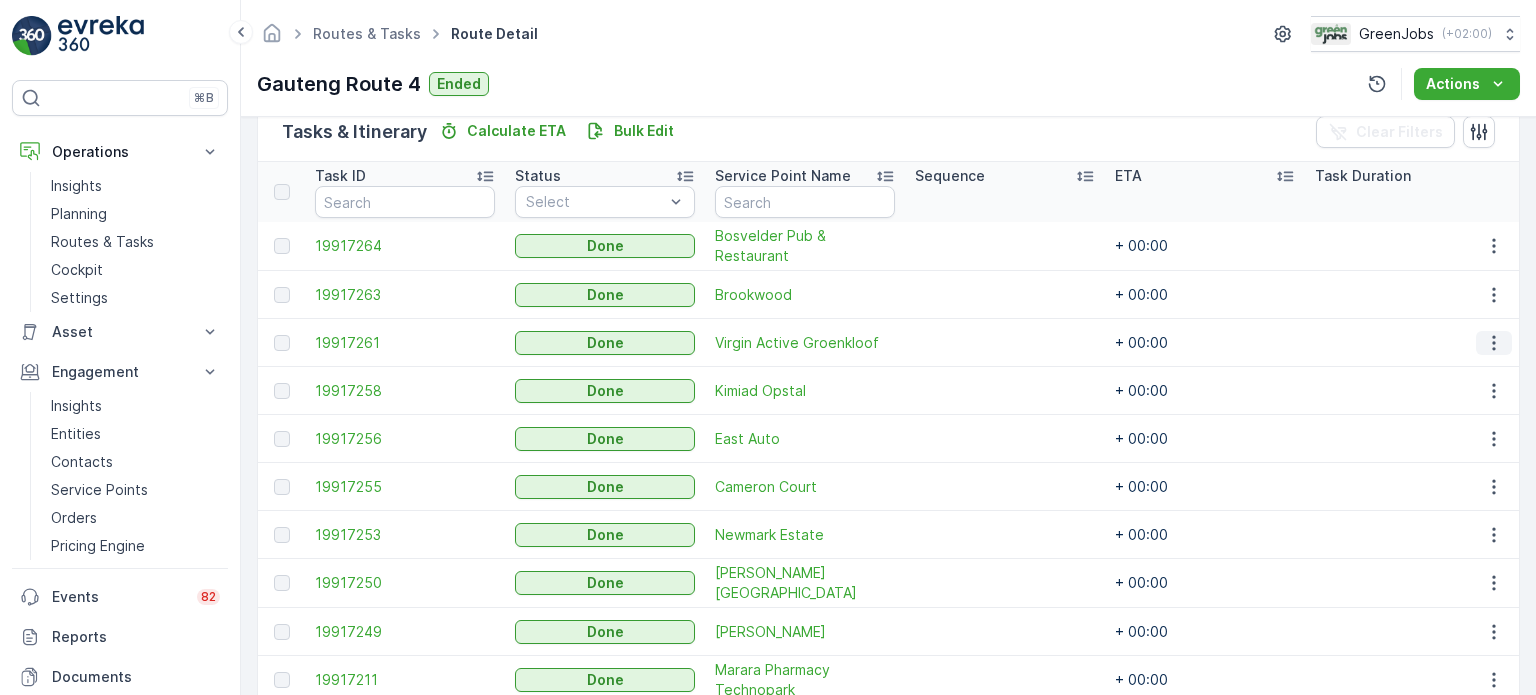 click 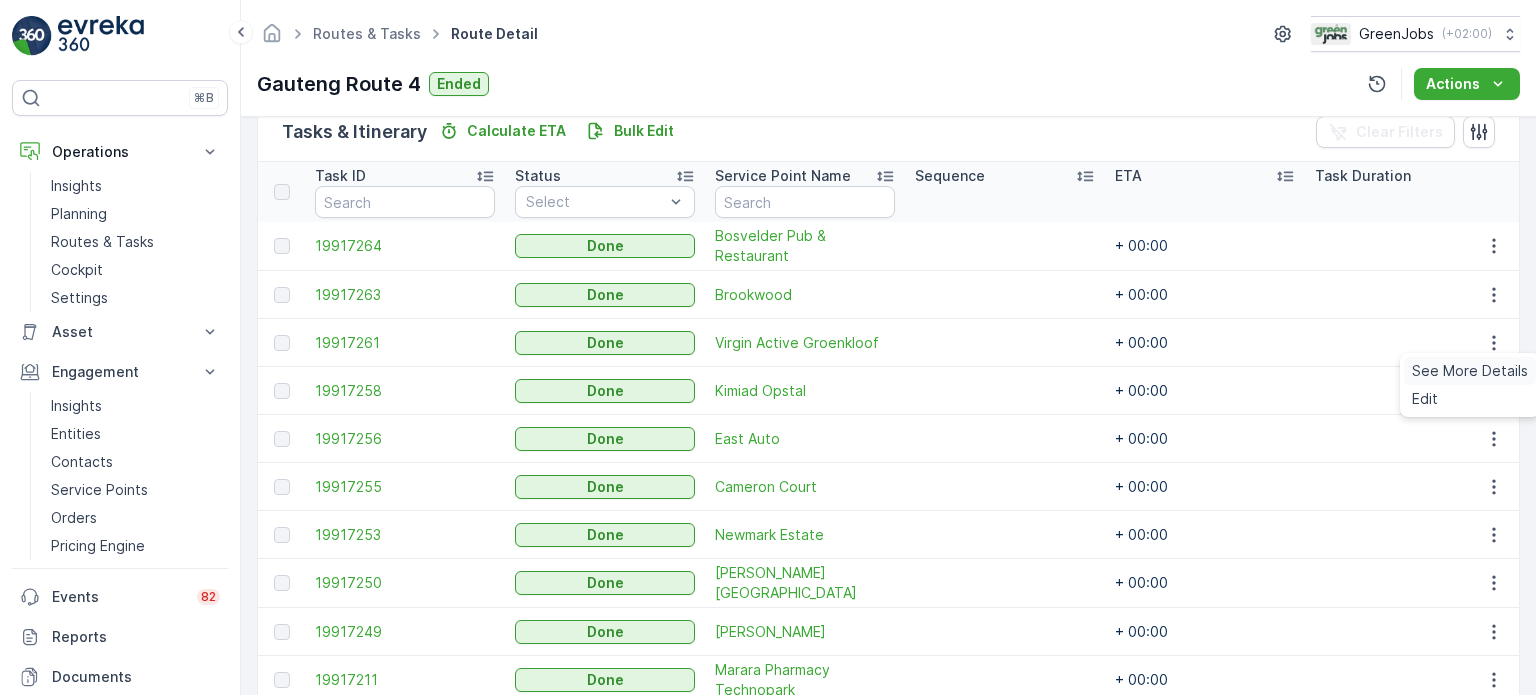 click on "See More Details" at bounding box center [1470, 371] 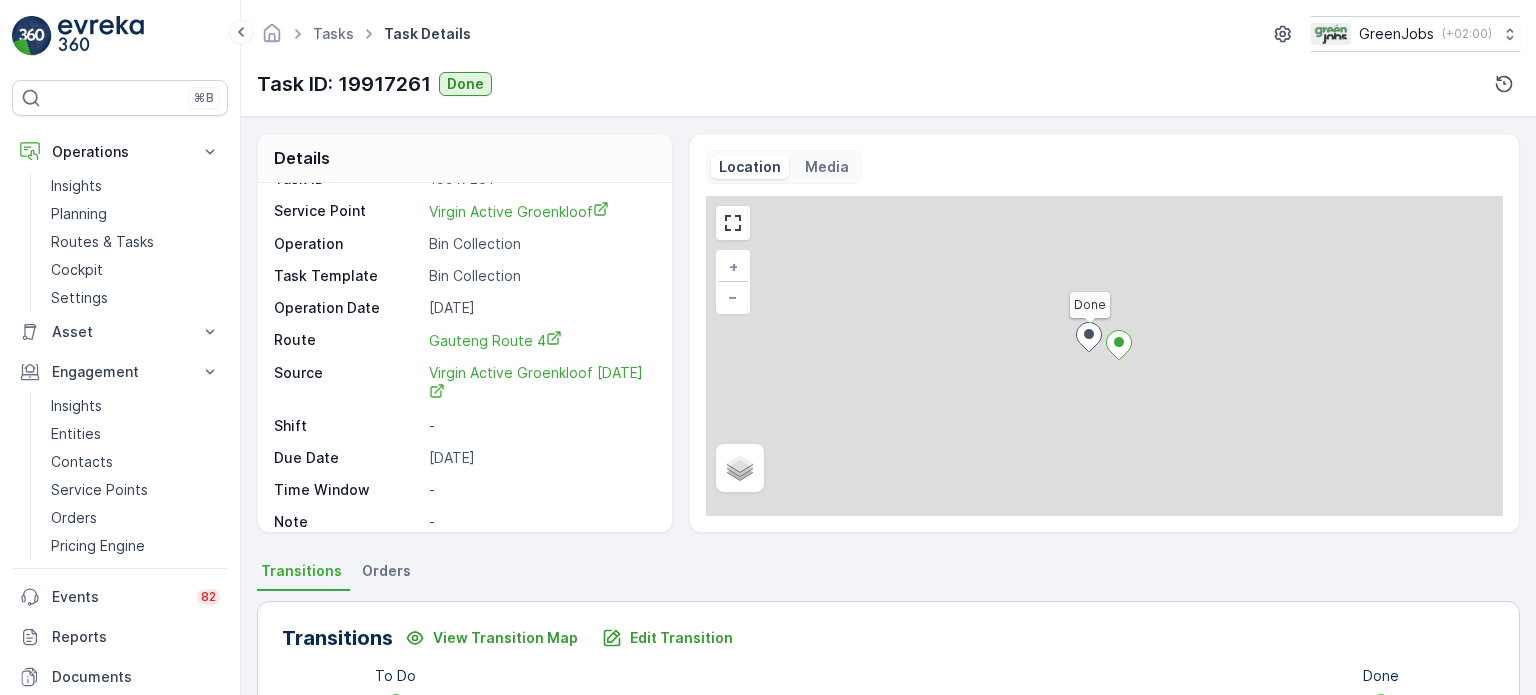 scroll, scrollTop: 44, scrollLeft: 0, axis: vertical 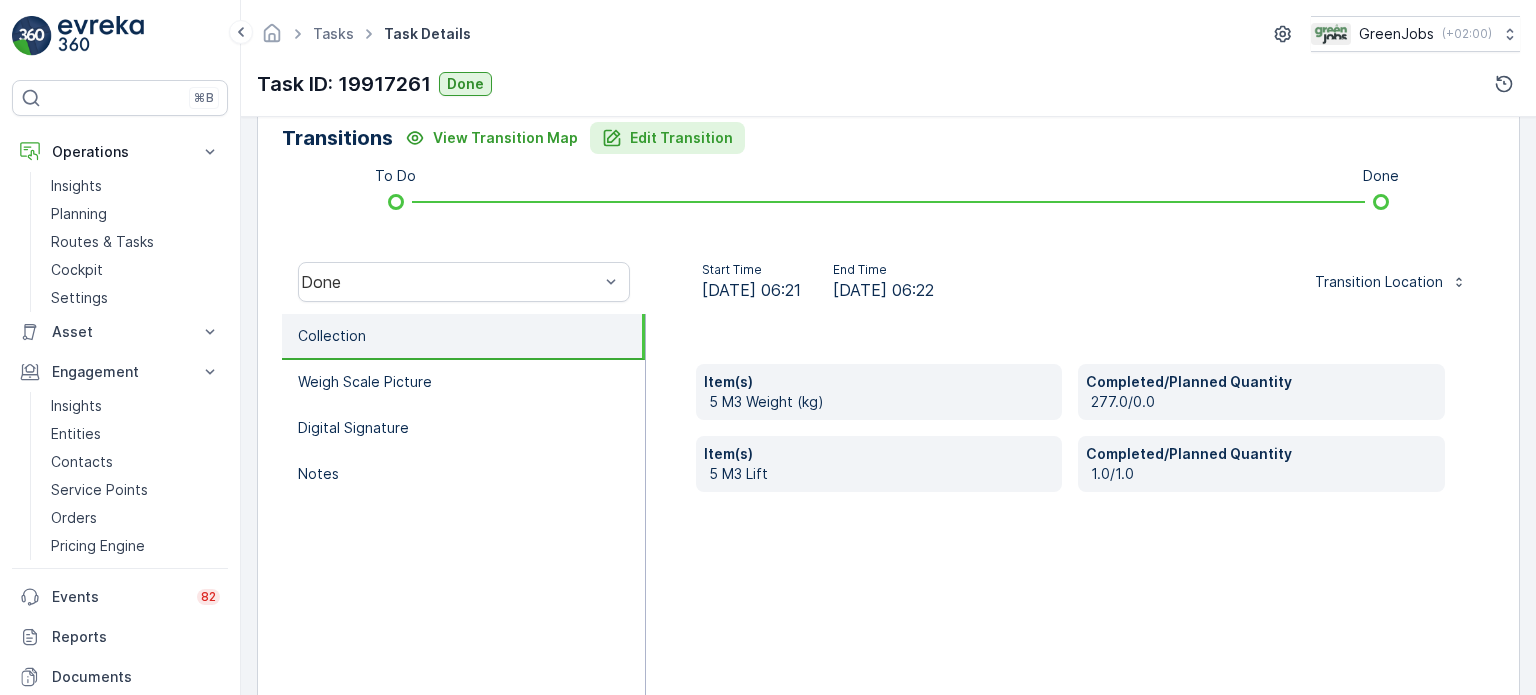 click on "Edit Transition" at bounding box center (667, 138) 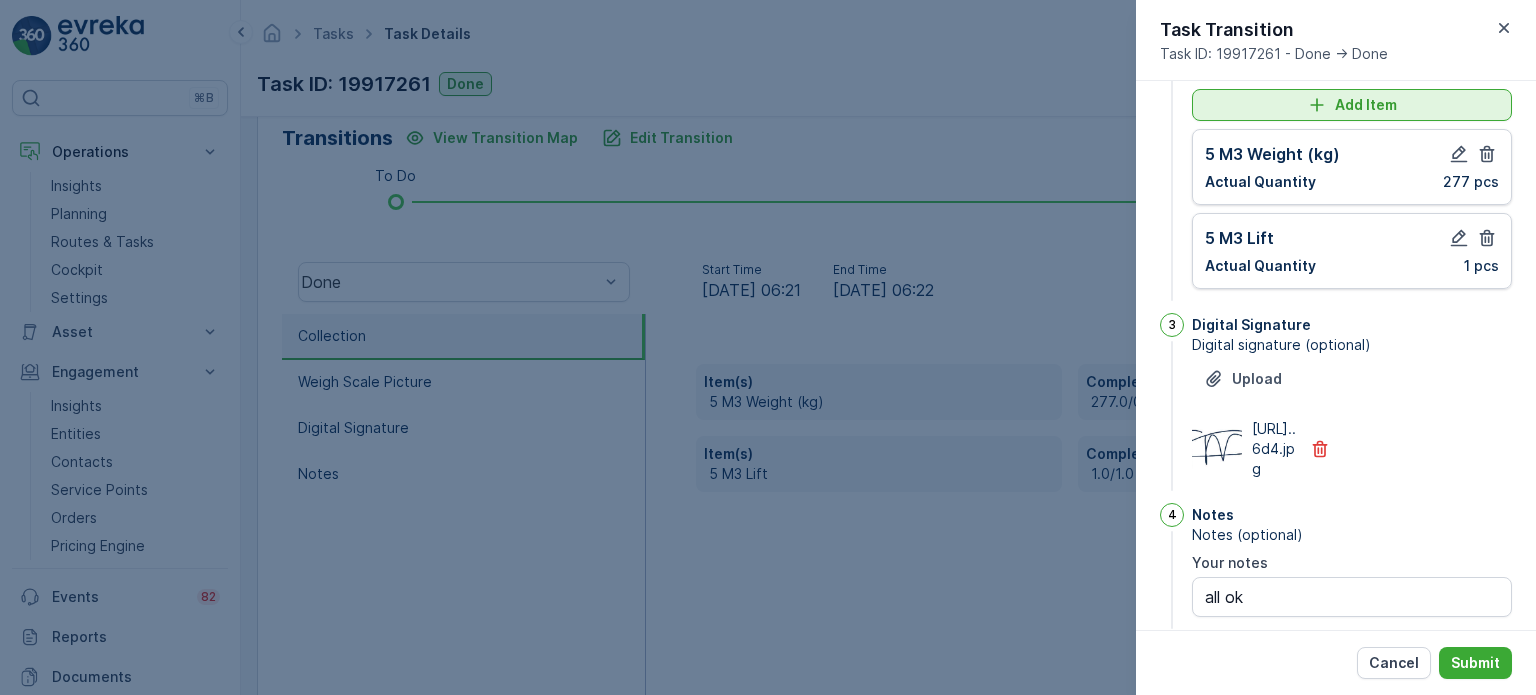 scroll, scrollTop: 161, scrollLeft: 0, axis: vertical 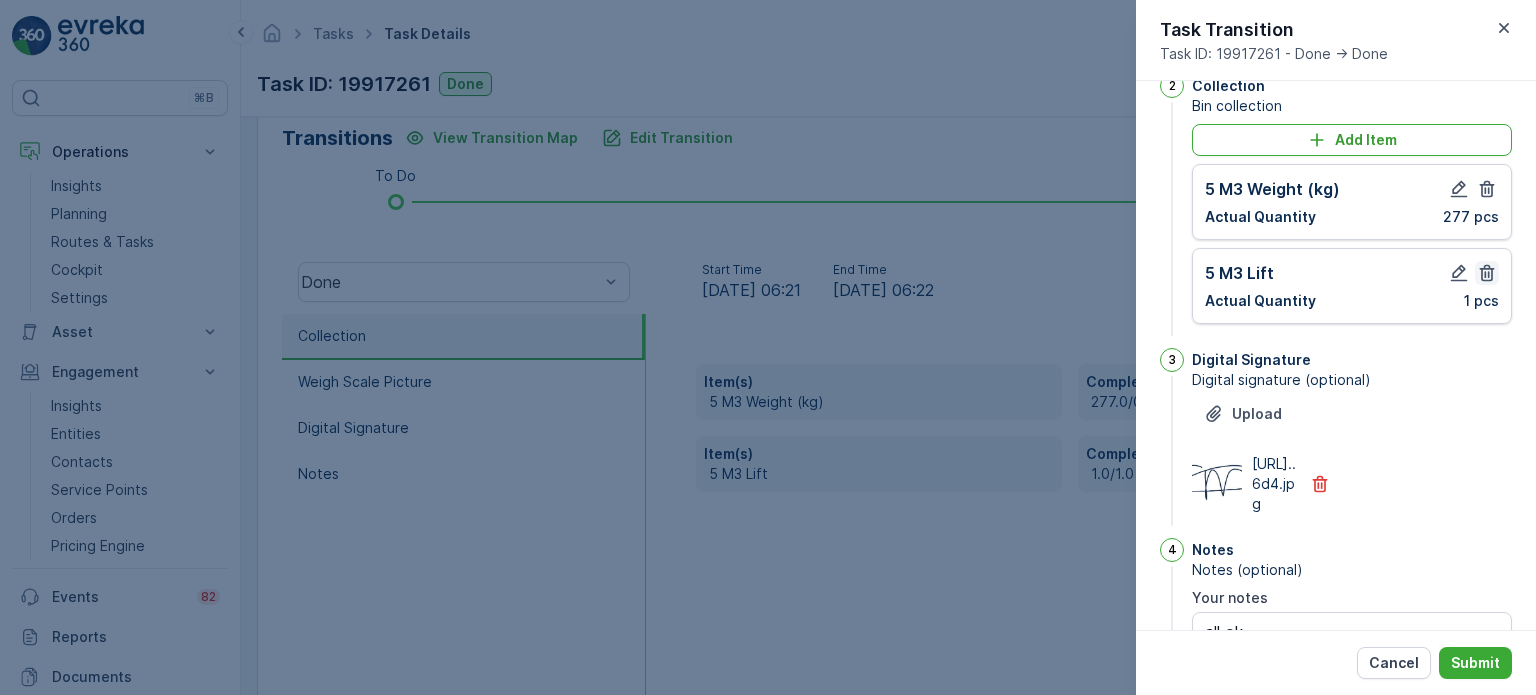 drag, startPoint x: 1476, startPoint y: 182, endPoint x: 1491, endPoint y: 185, distance: 15.297058 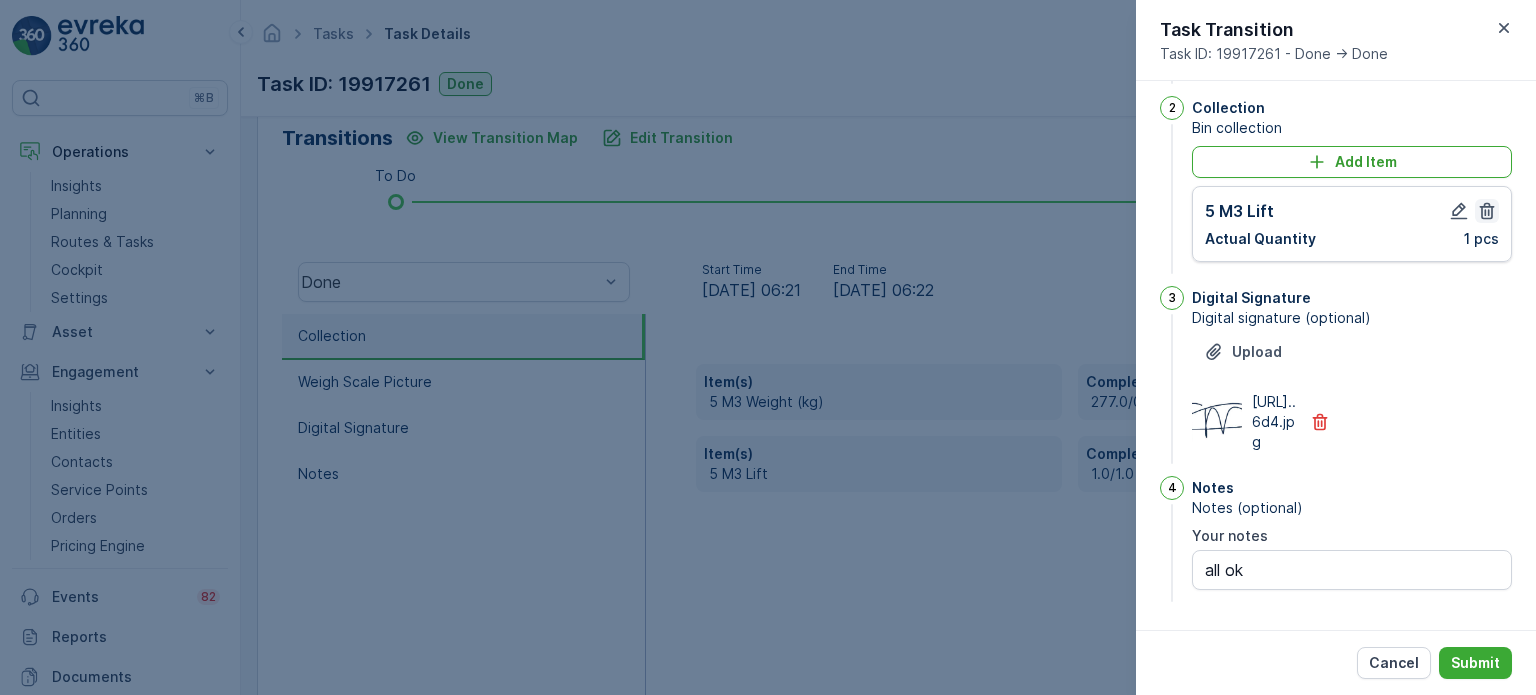 click 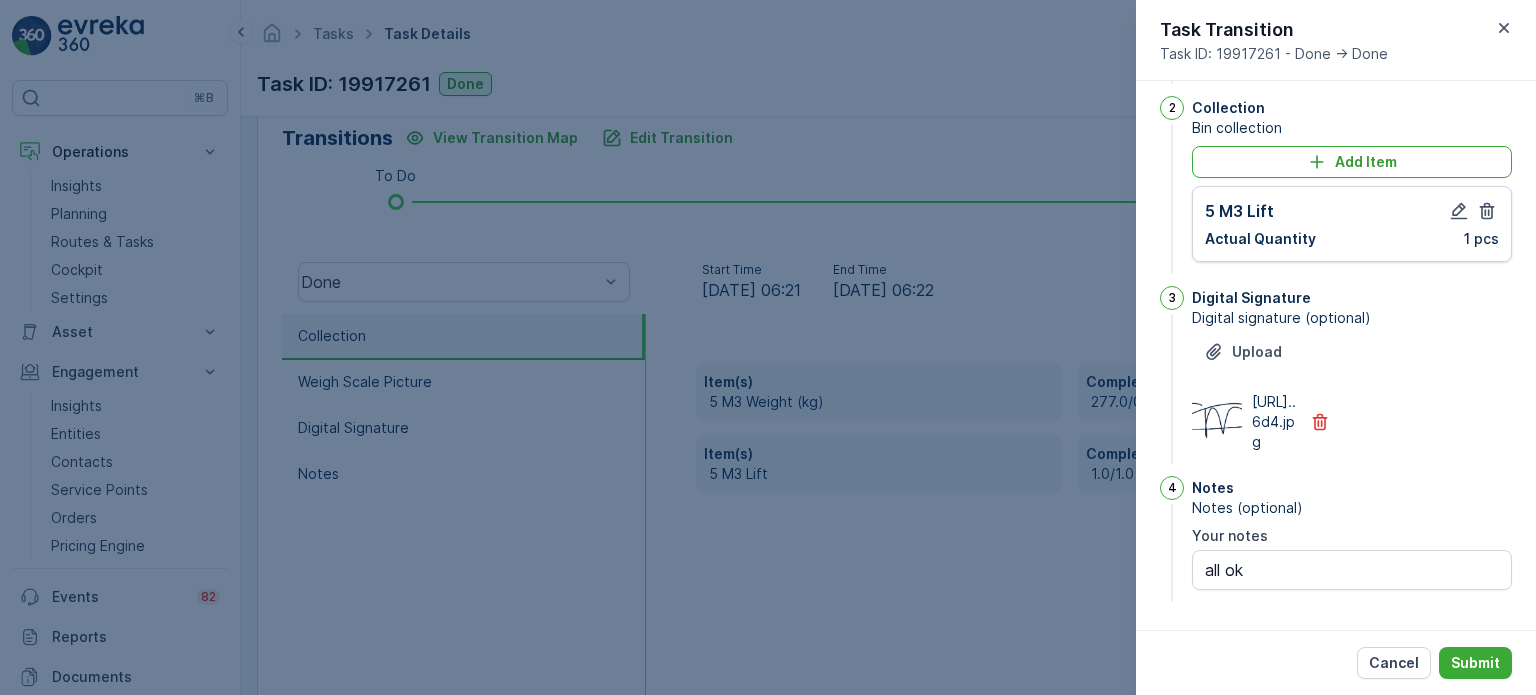 scroll, scrollTop: 94, scrollLeft: 0, axis: vertical 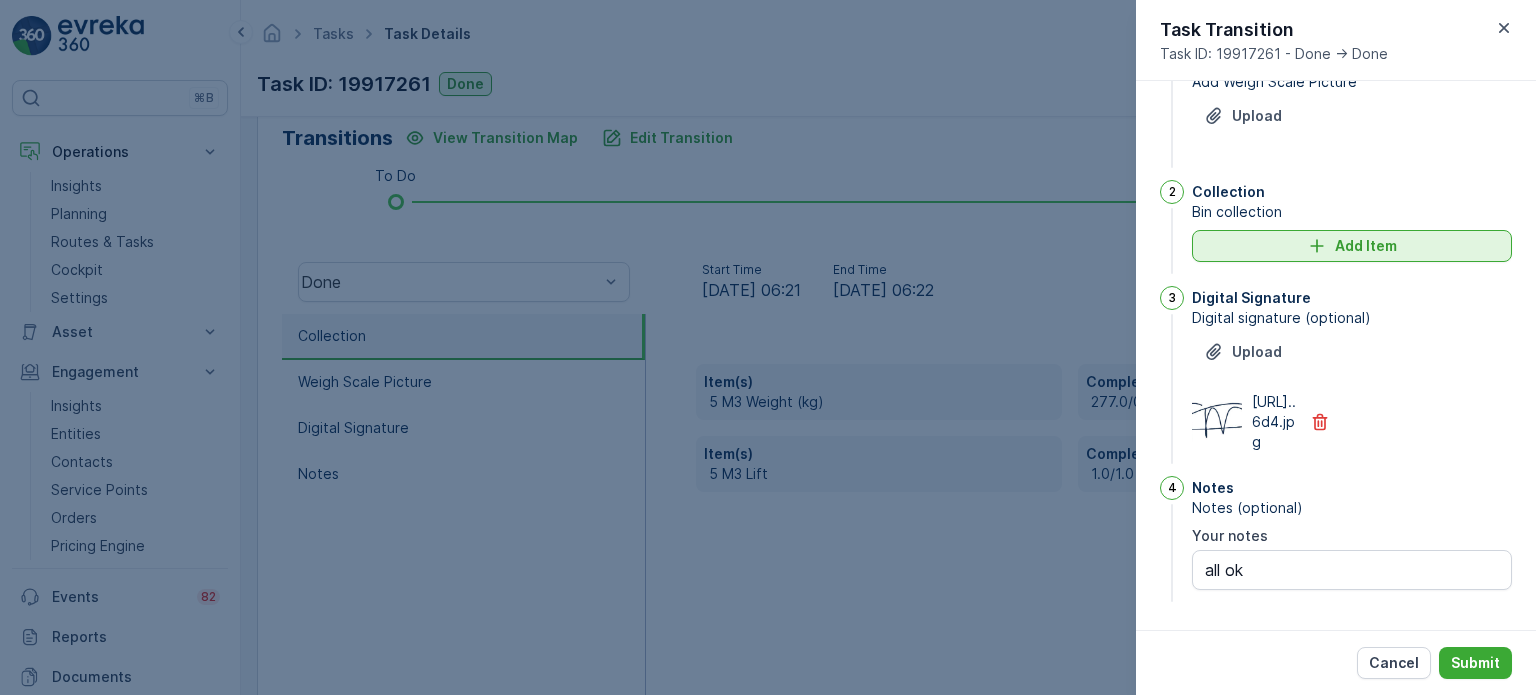 click on "Add Item" at bounding box center (1352, 246) 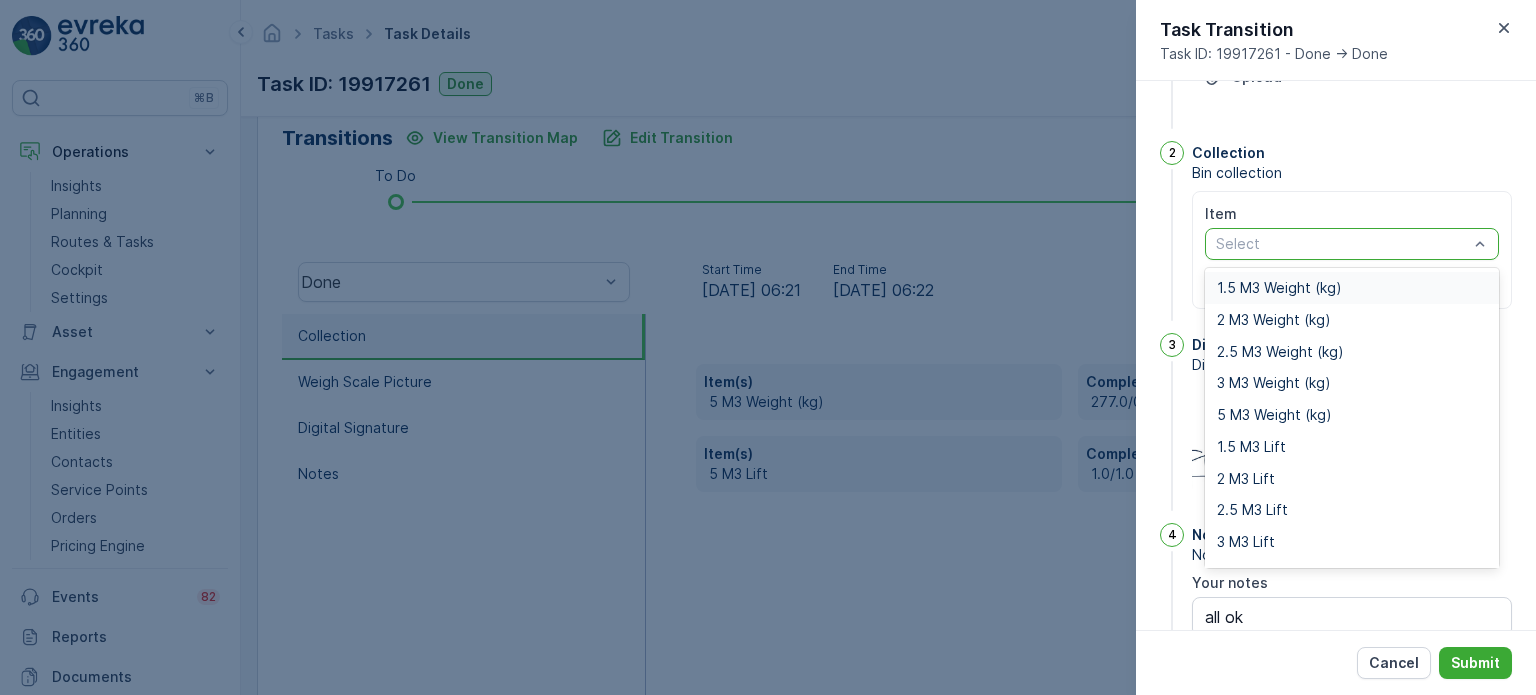click at bounding box center (1342, 244) 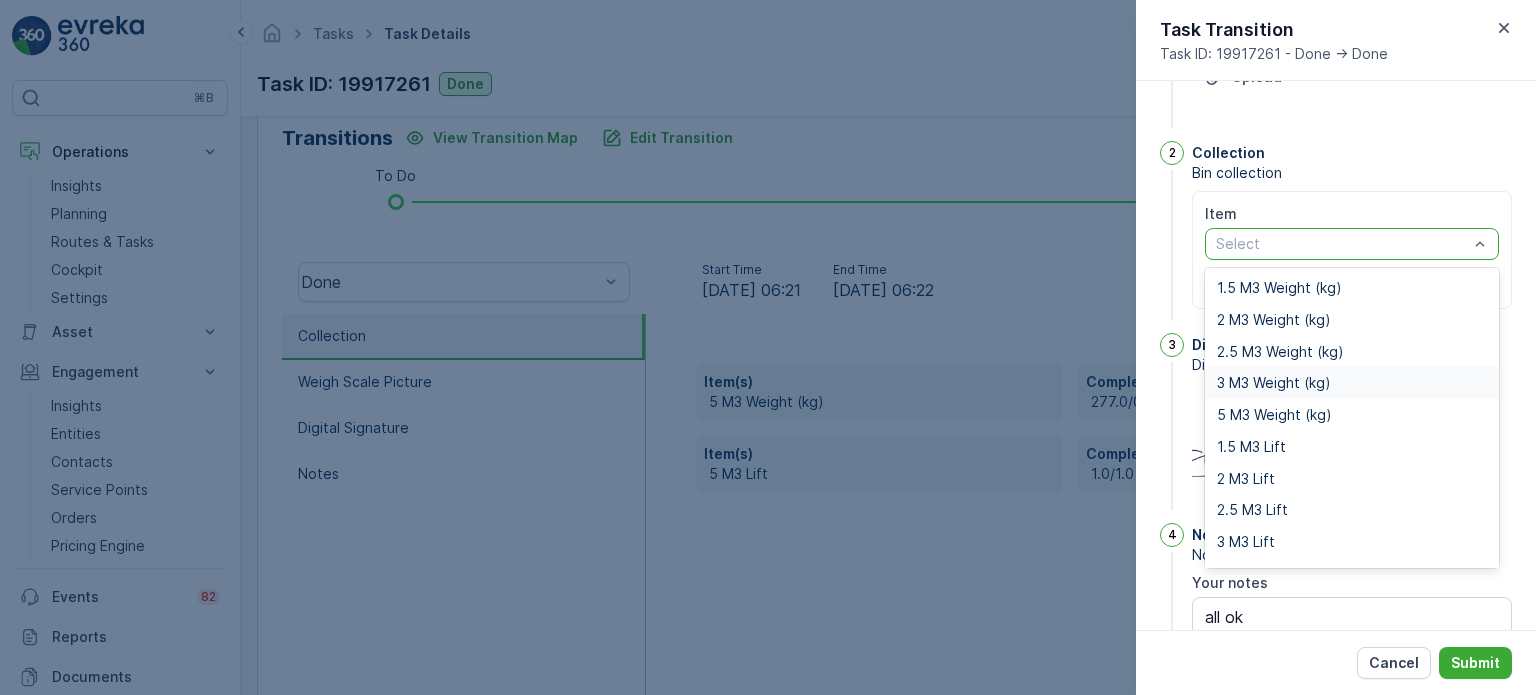 click on "3 M3 Weight (kg)" at bounding box center [1274, 383] 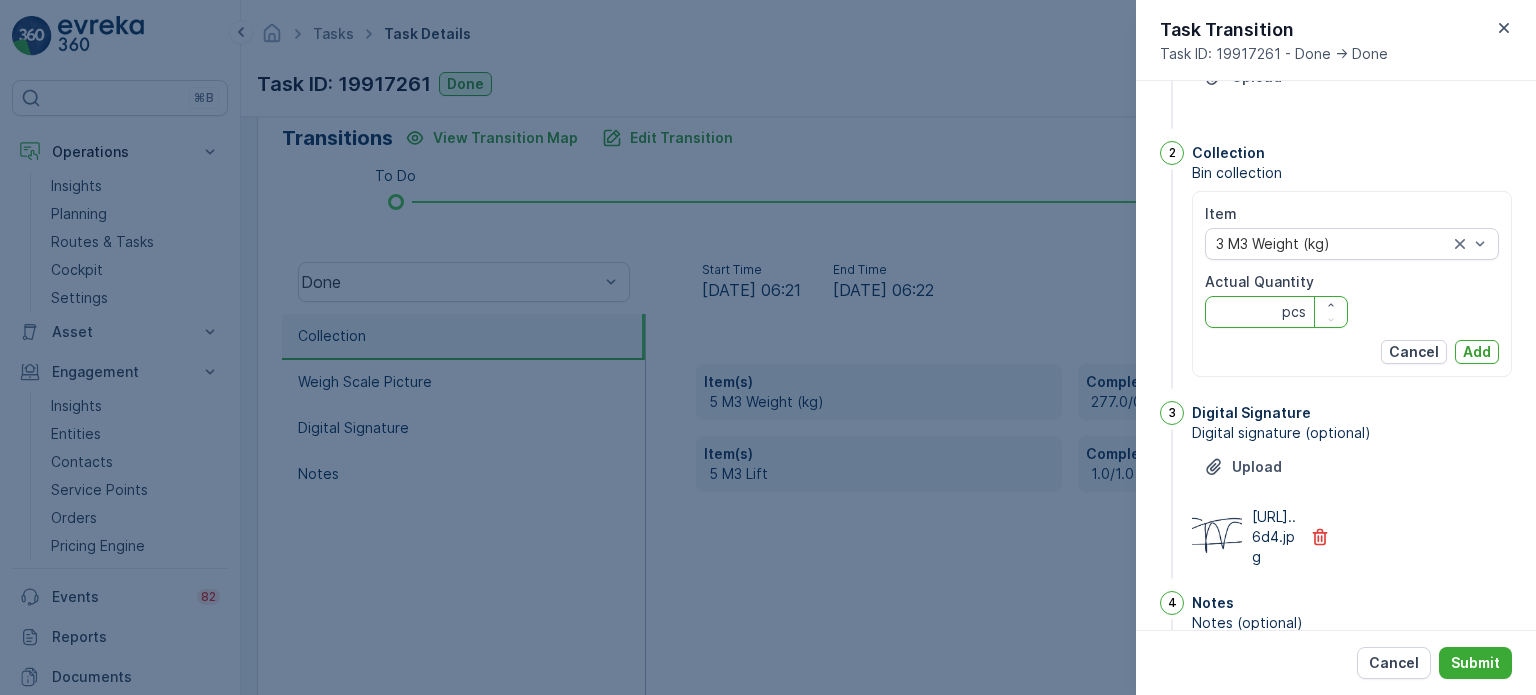 click on "Actual Quantity" at bounding box center [1276, 312] 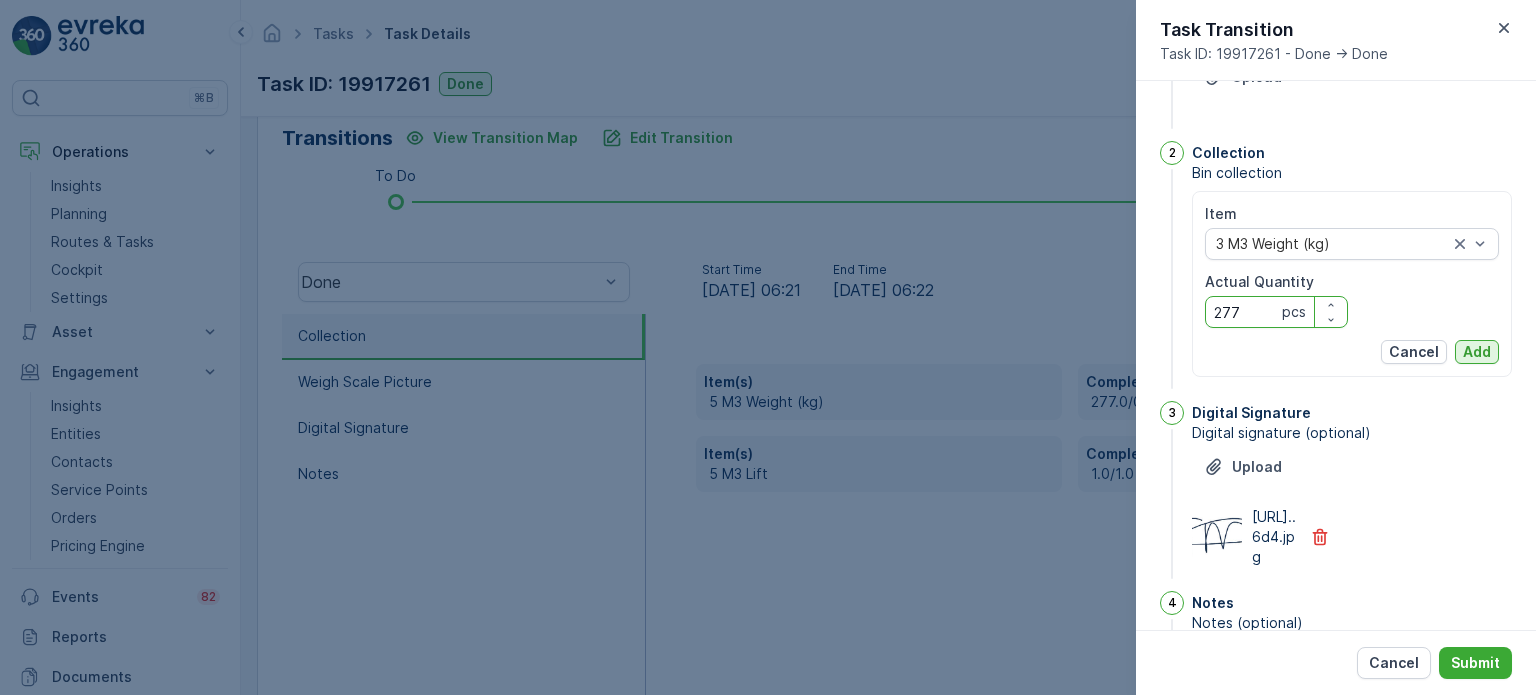 type on "277" 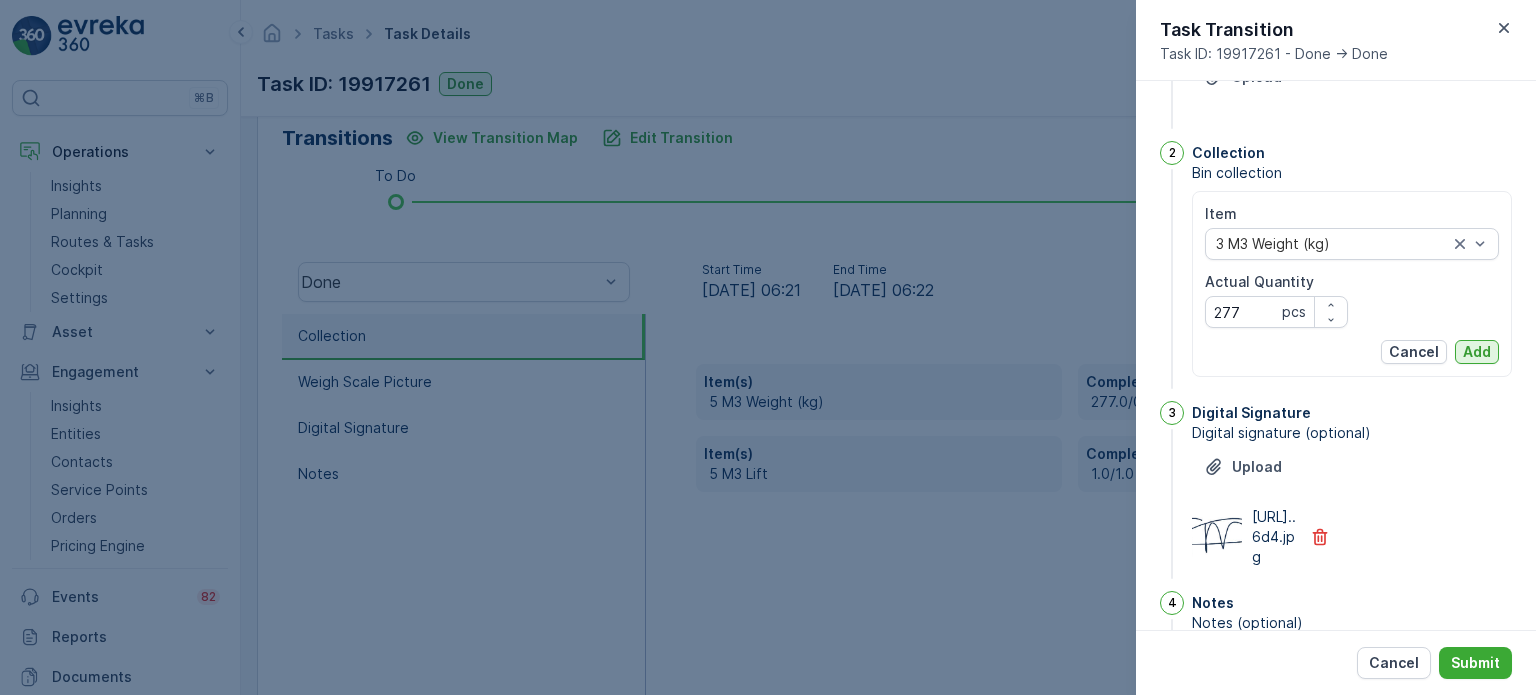 click on "Add" at bounding box center [1477, 352] 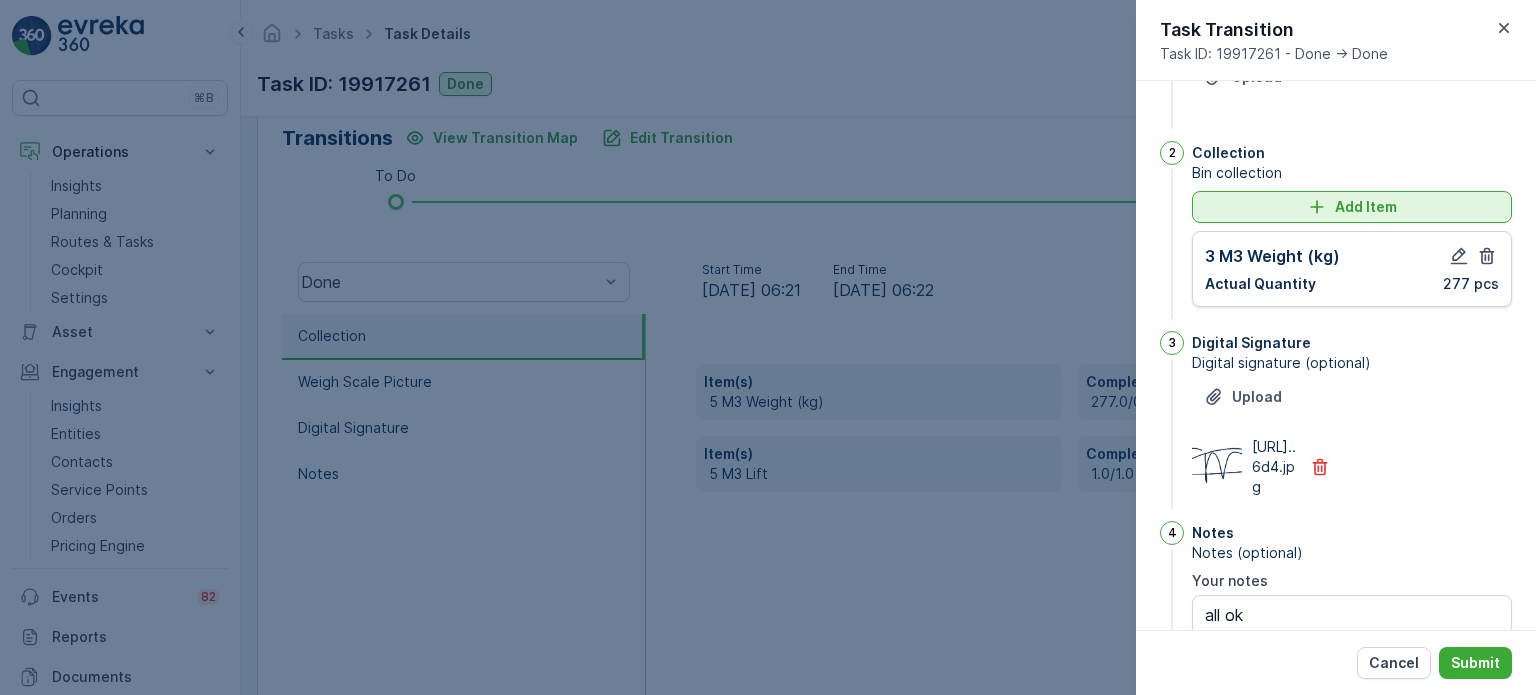 click on "Add Item" at bounding box center [1352, 207] 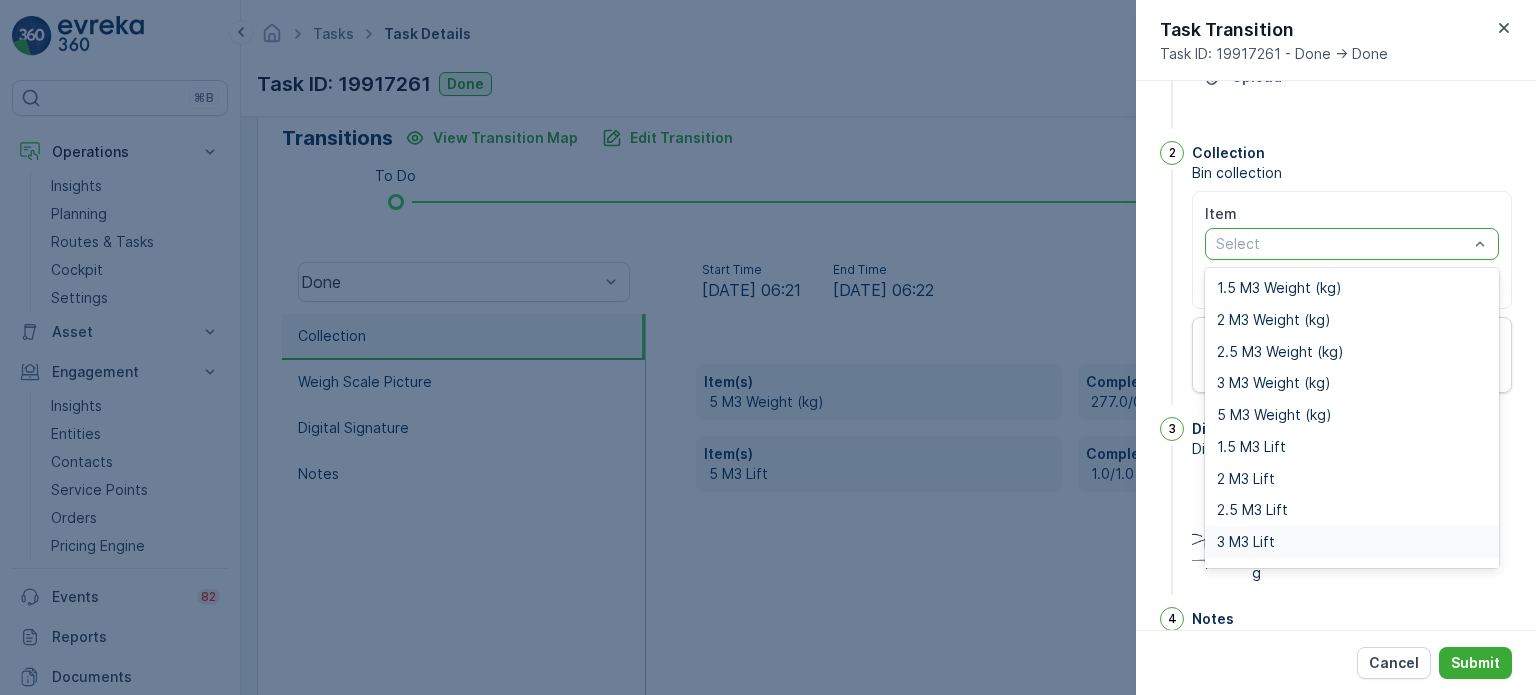 click on "3 M3 Lift" at bounding box center [1246, 542] 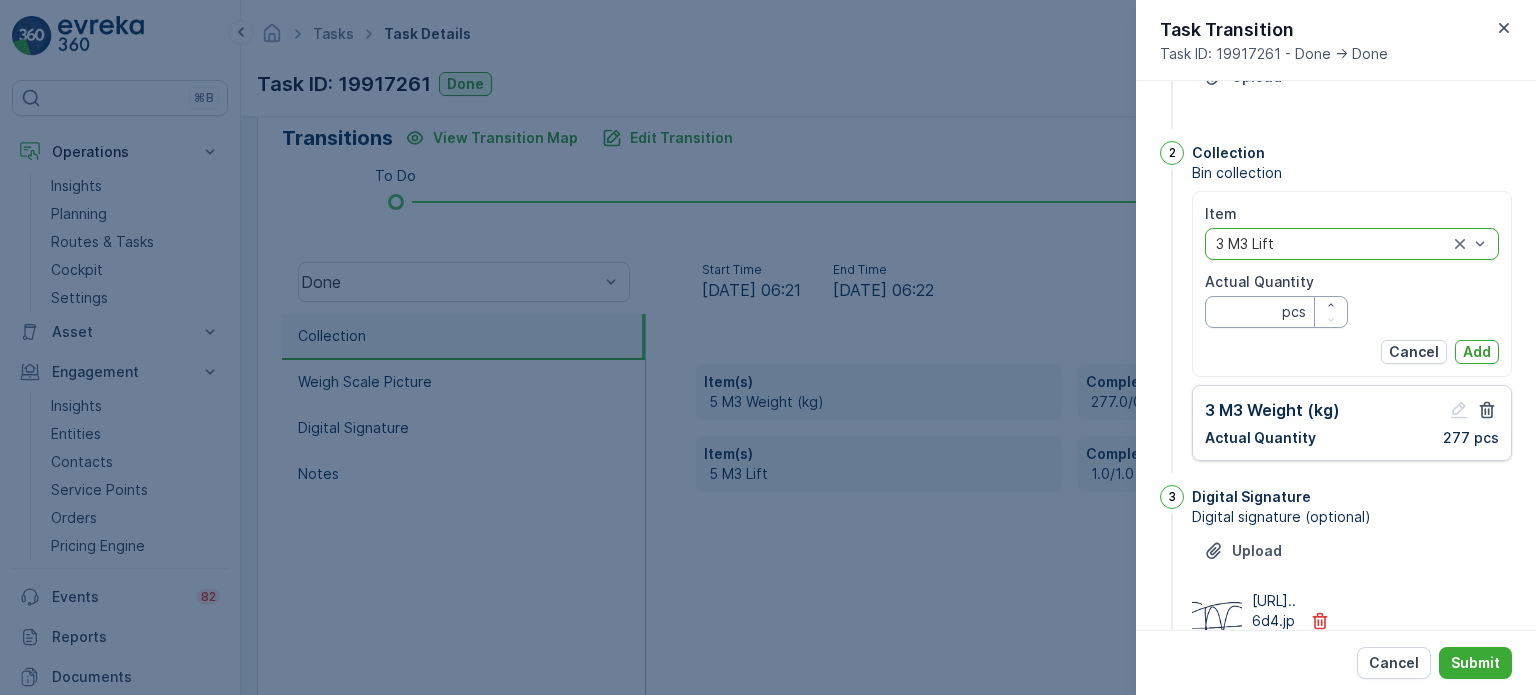 click on "Actual Quantity" at bounding box center [1276, 312] 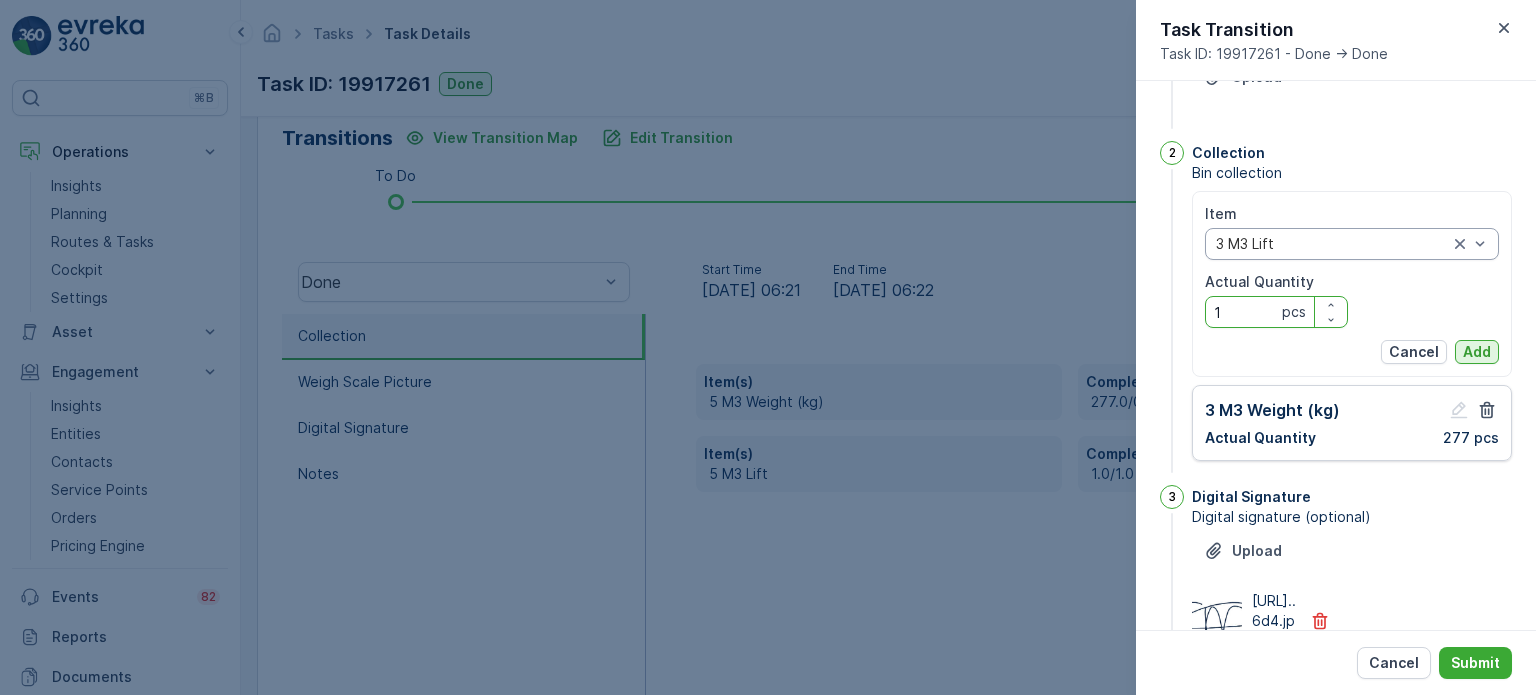 type on "1" 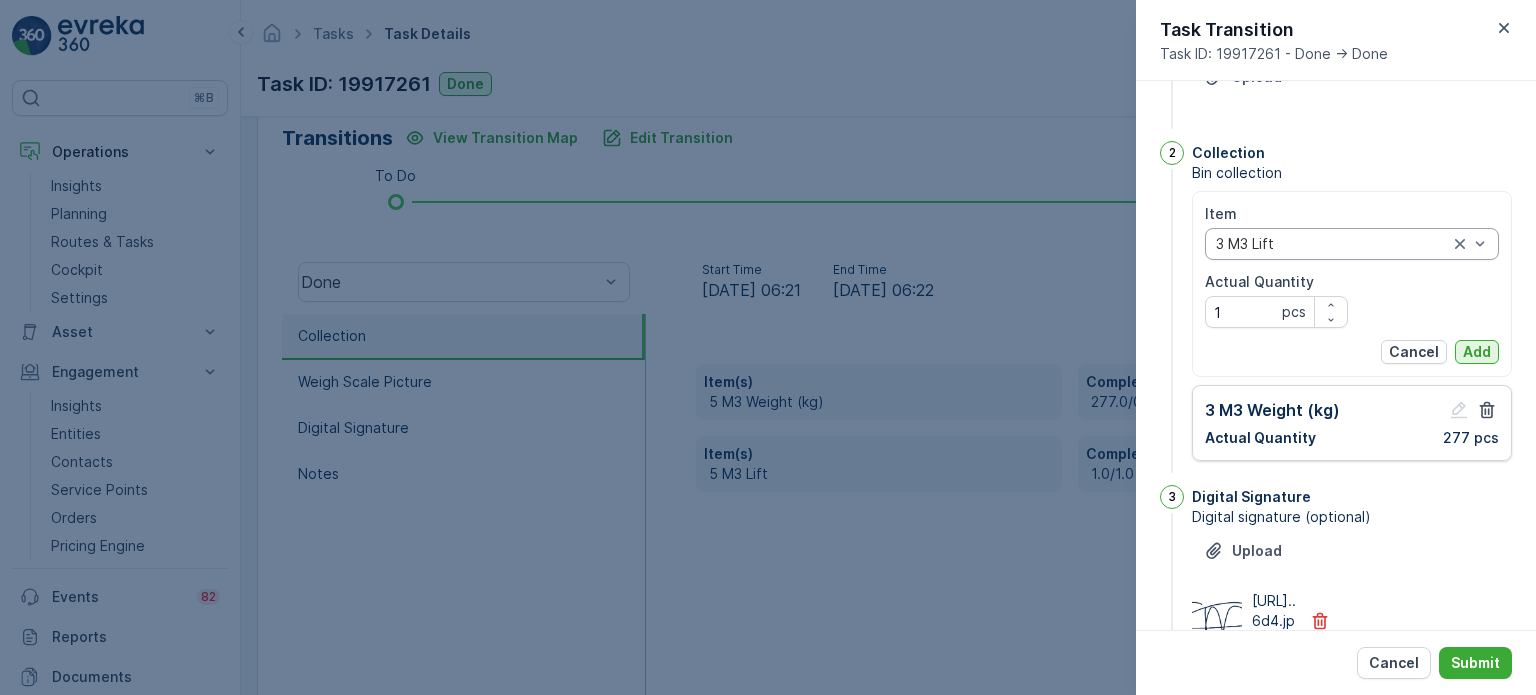 click on "Add" at bounding box center (1477, 352) 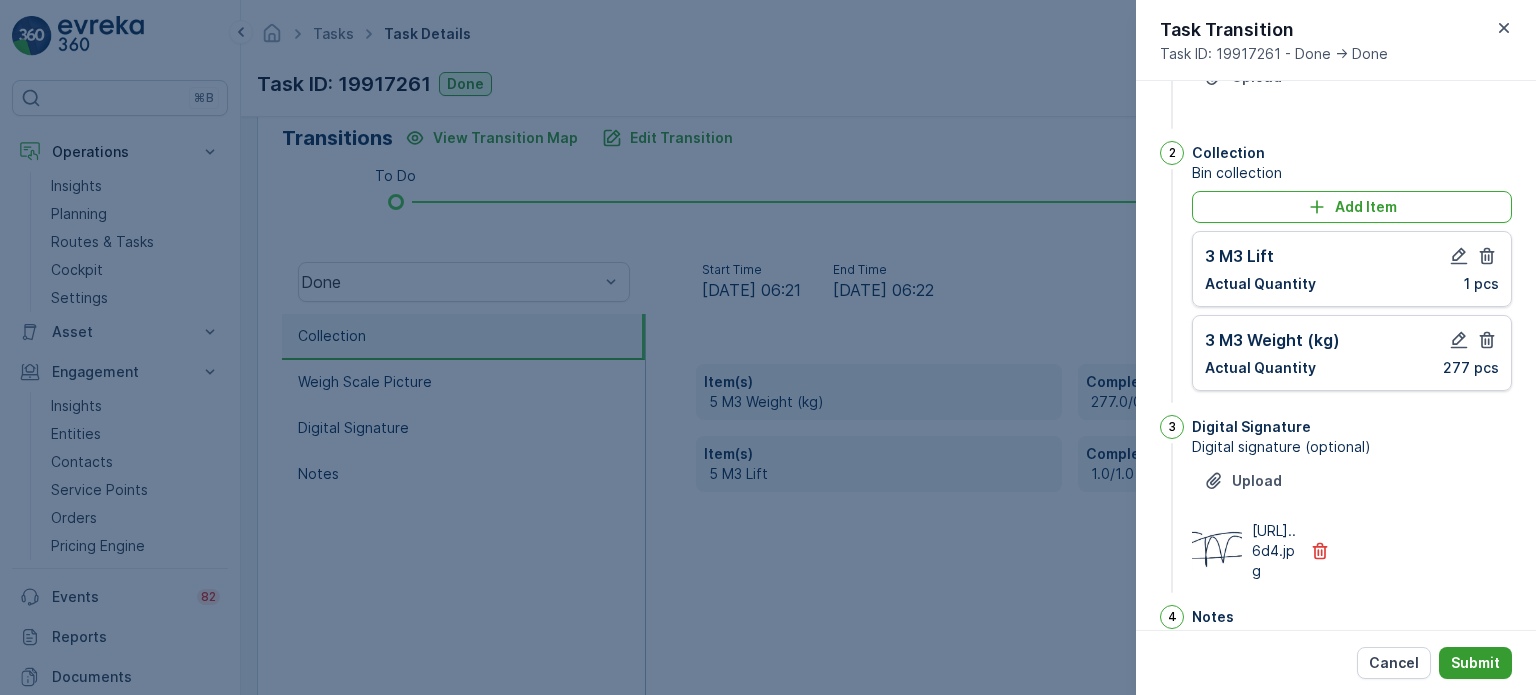 click on "Submit" at bounding box center [1475, 663] 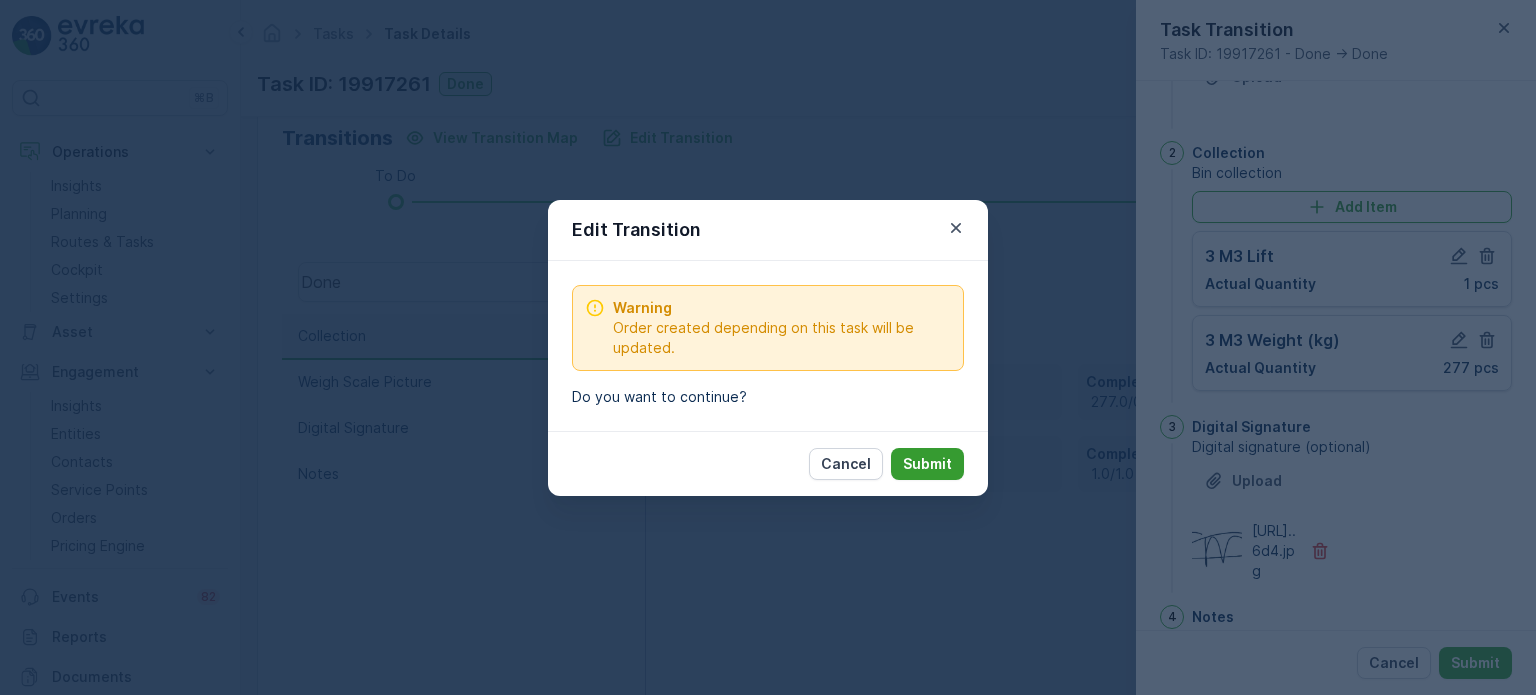 click on "Submit" at bounding box center (927, 464) 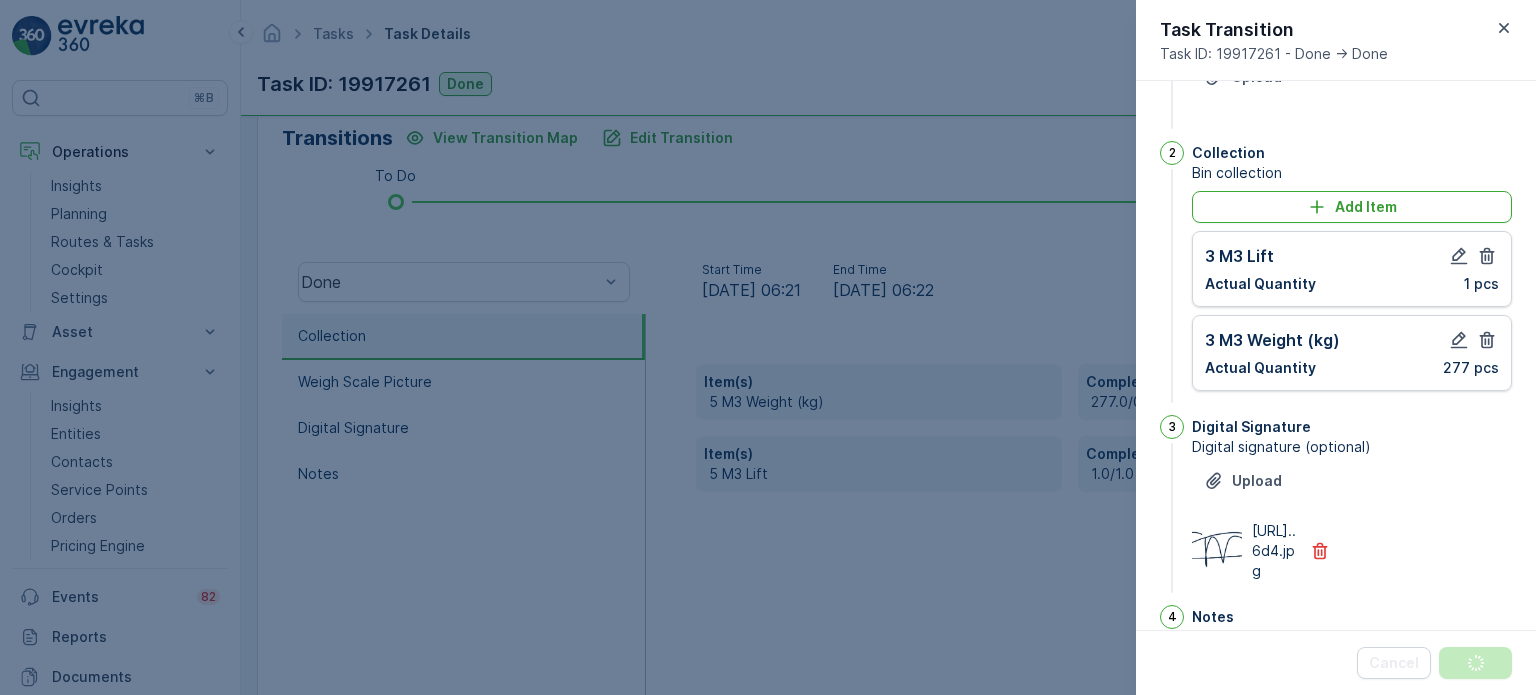 scroll, scrollTop: 0, scrollLeft: 0, axis: both 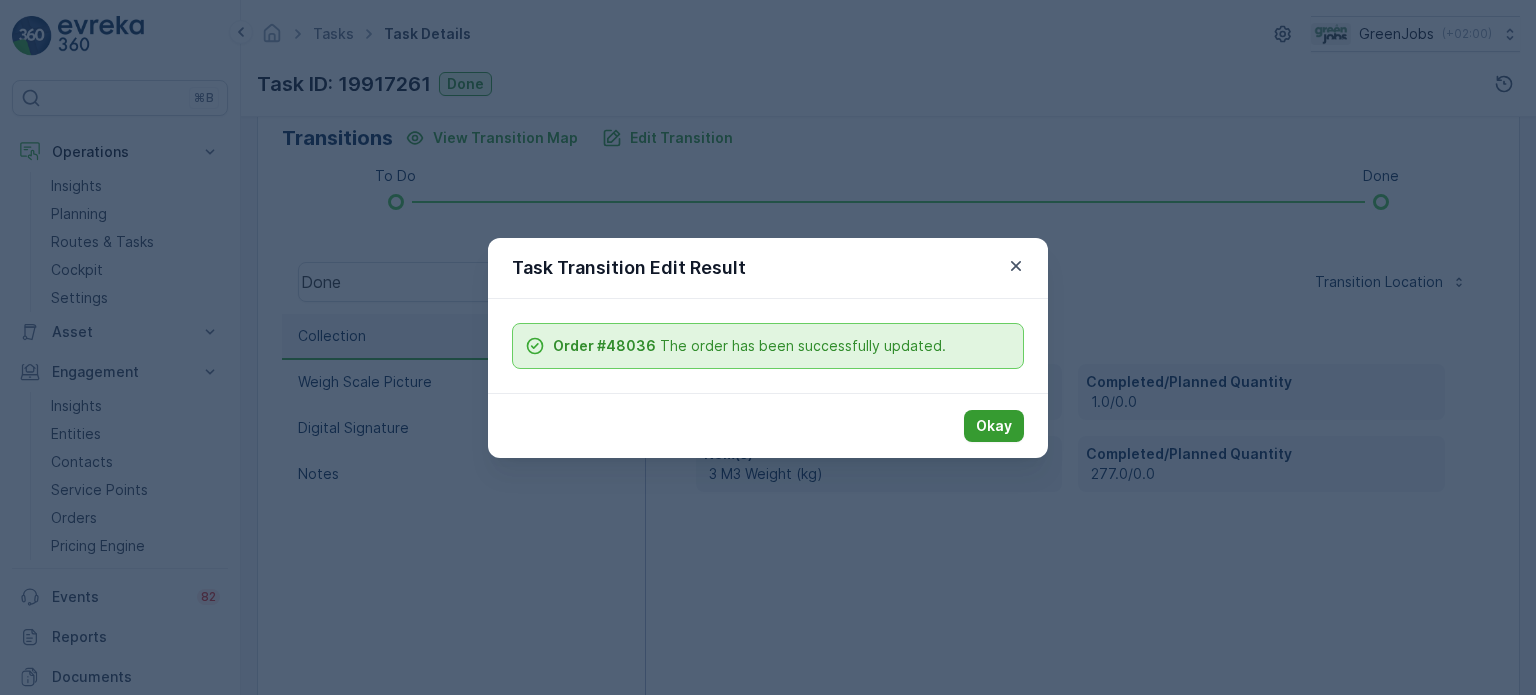 click on "Okay" at bounding box center [994, 426] 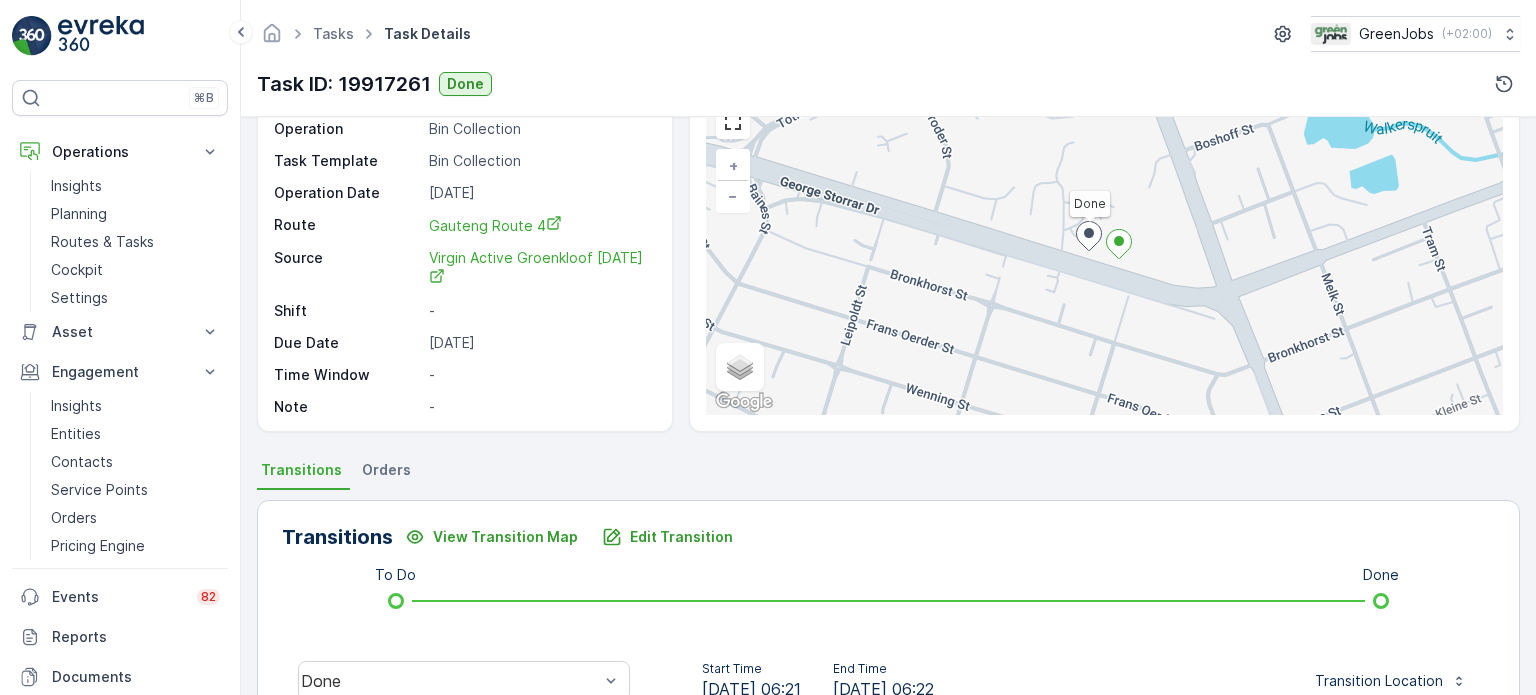 scroll, scrollTop: 100, scrollLeft: 0, axis: vertical 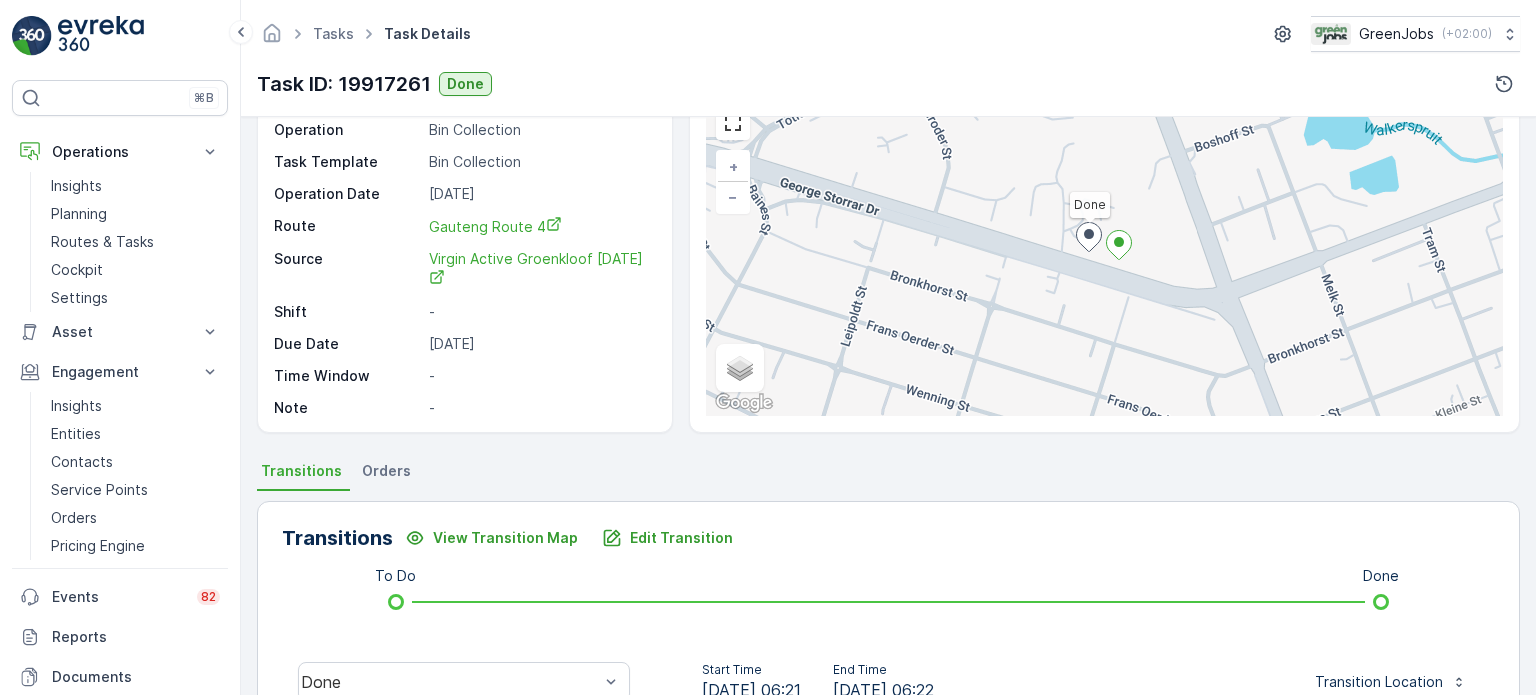 click on "Orders" at bounding box center (386, 471) 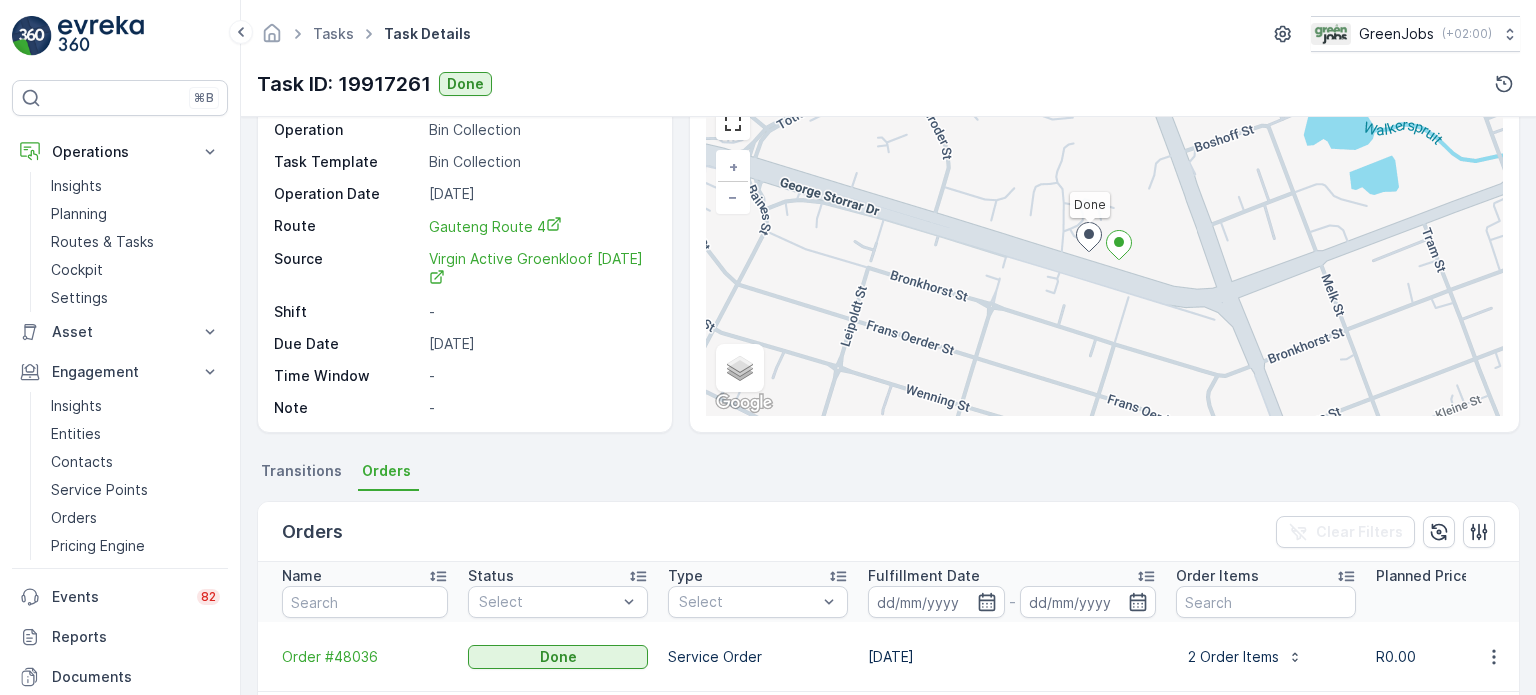 scroll, scrollTop: 400, scrollLeft: 0, axis: vertical 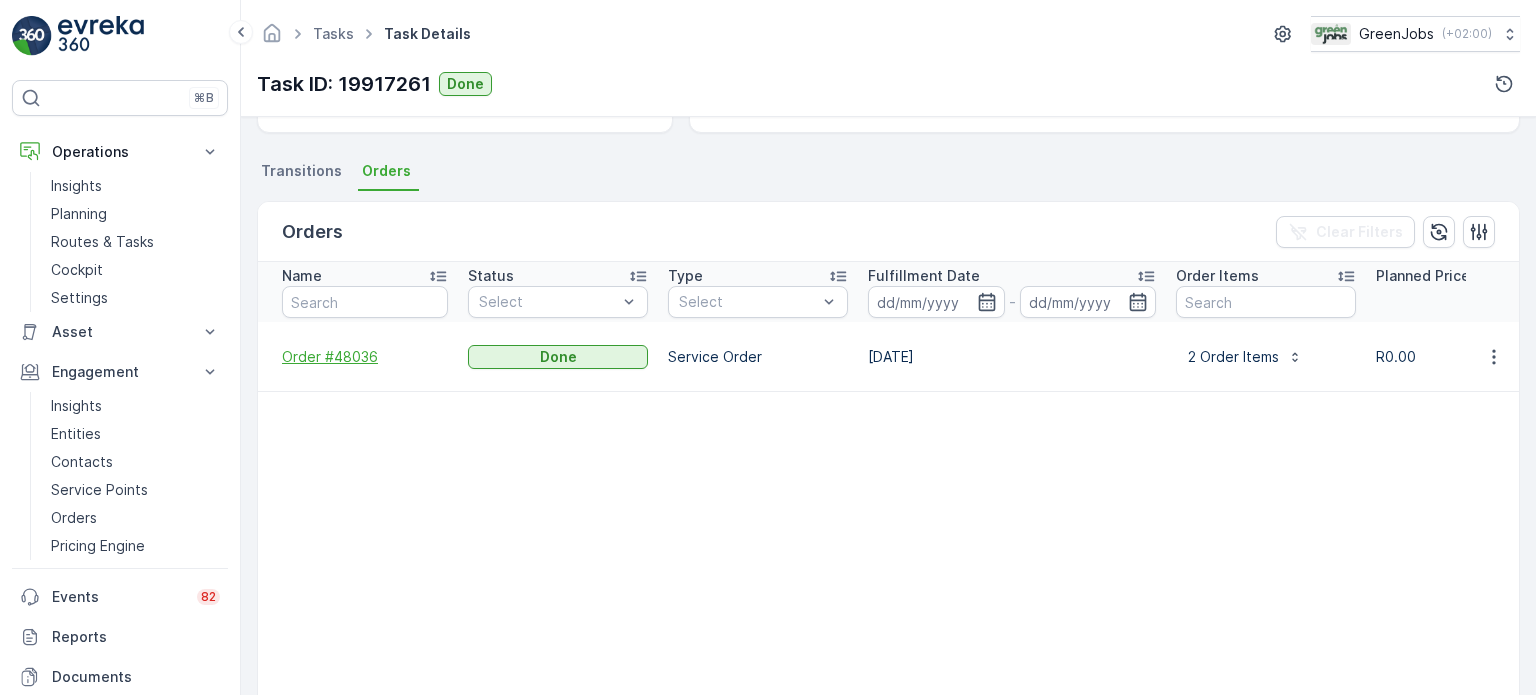 click on "Order #48036" at bounding box center [365, 357] 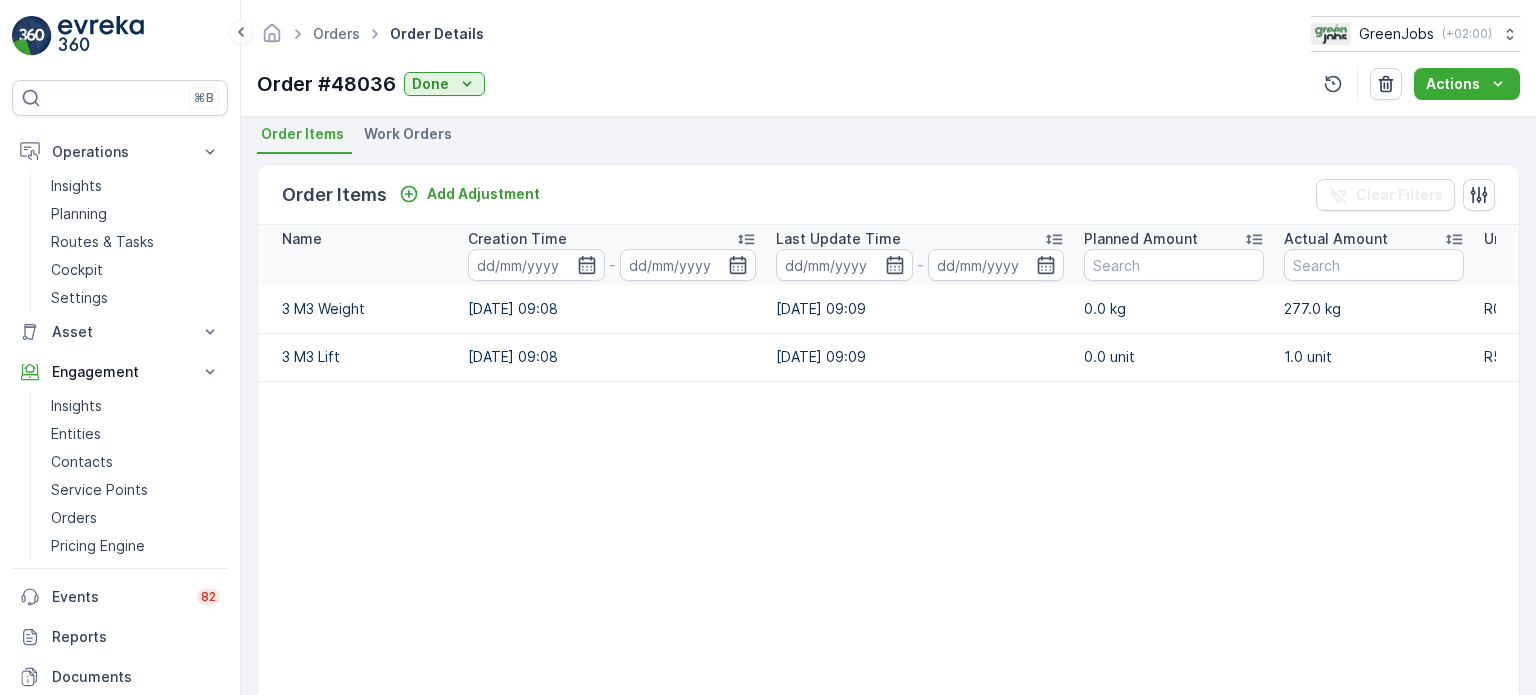 scroll, scrollTop: 500, scrollLeft: 0, axis: vertical 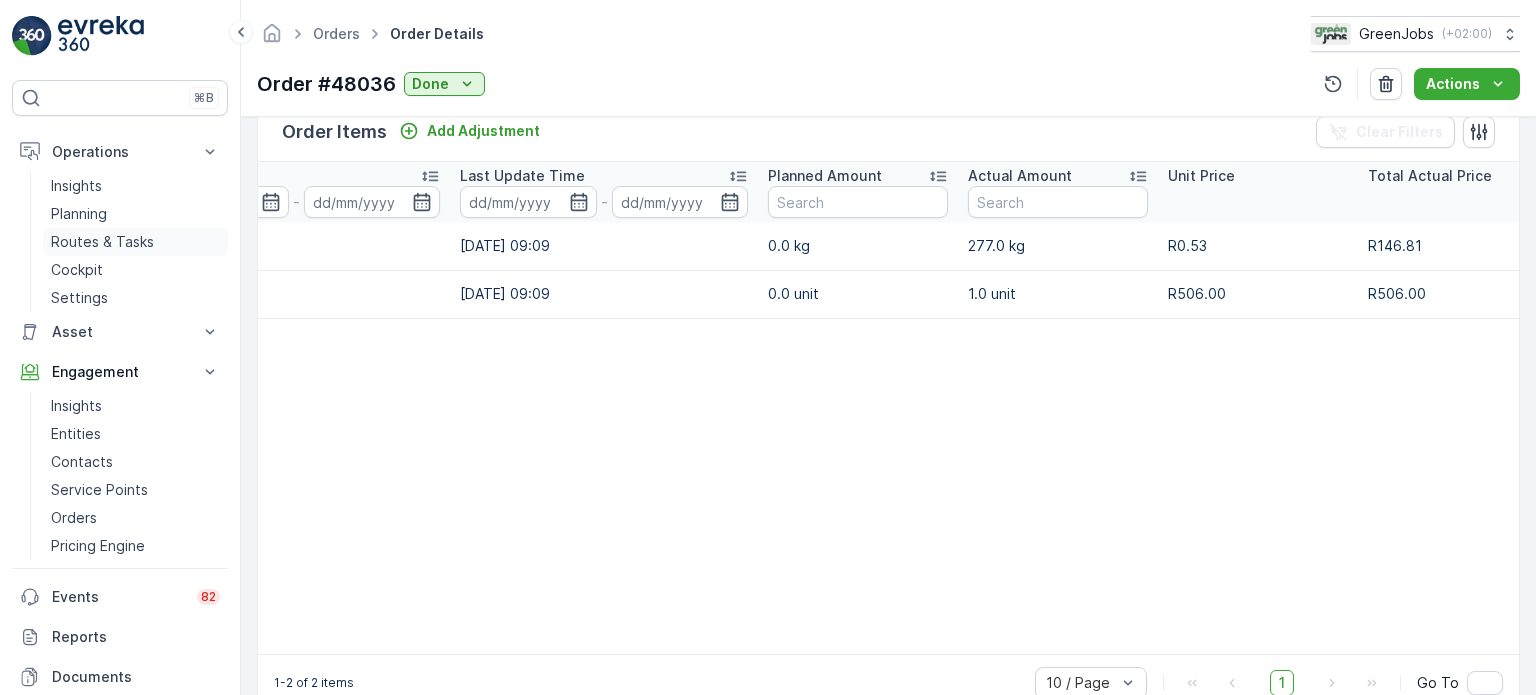 click on "Routes & Tasks" at bounding box center (102, 242) 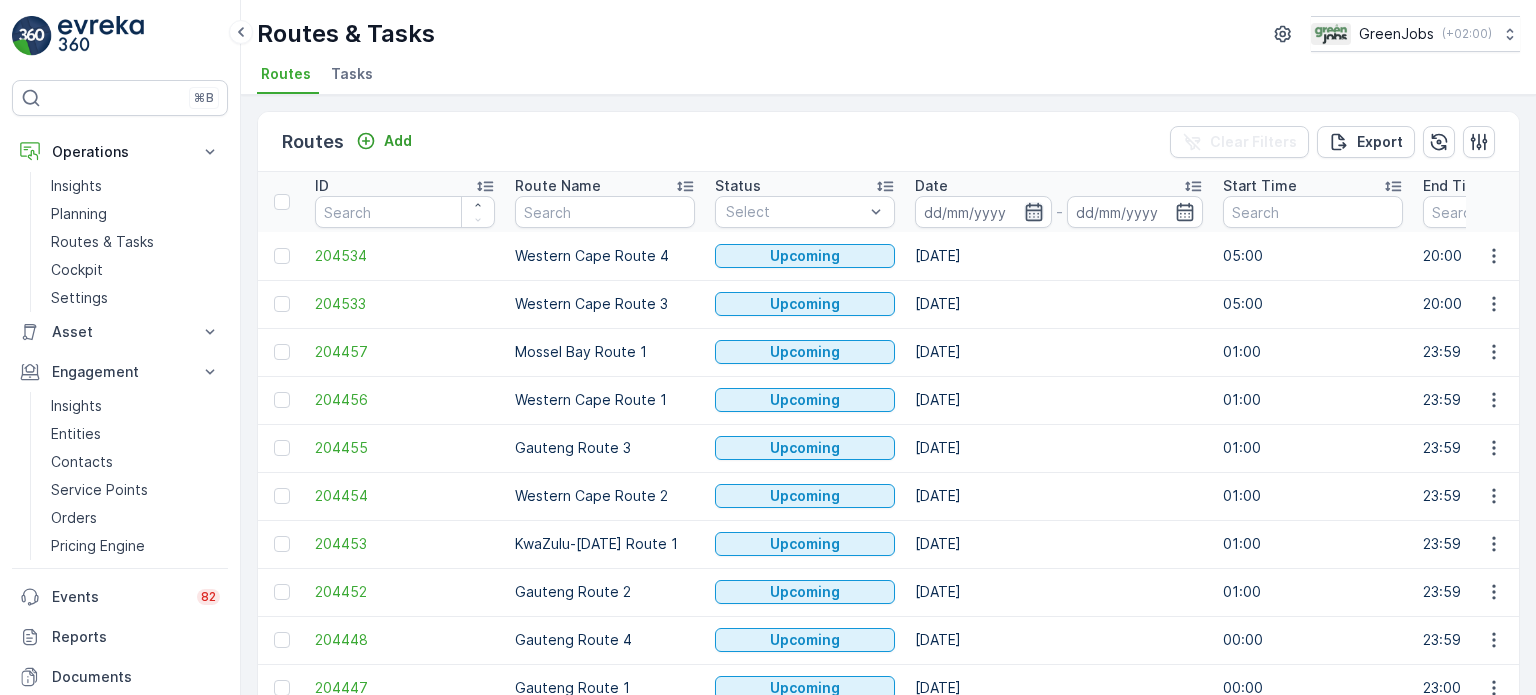 click 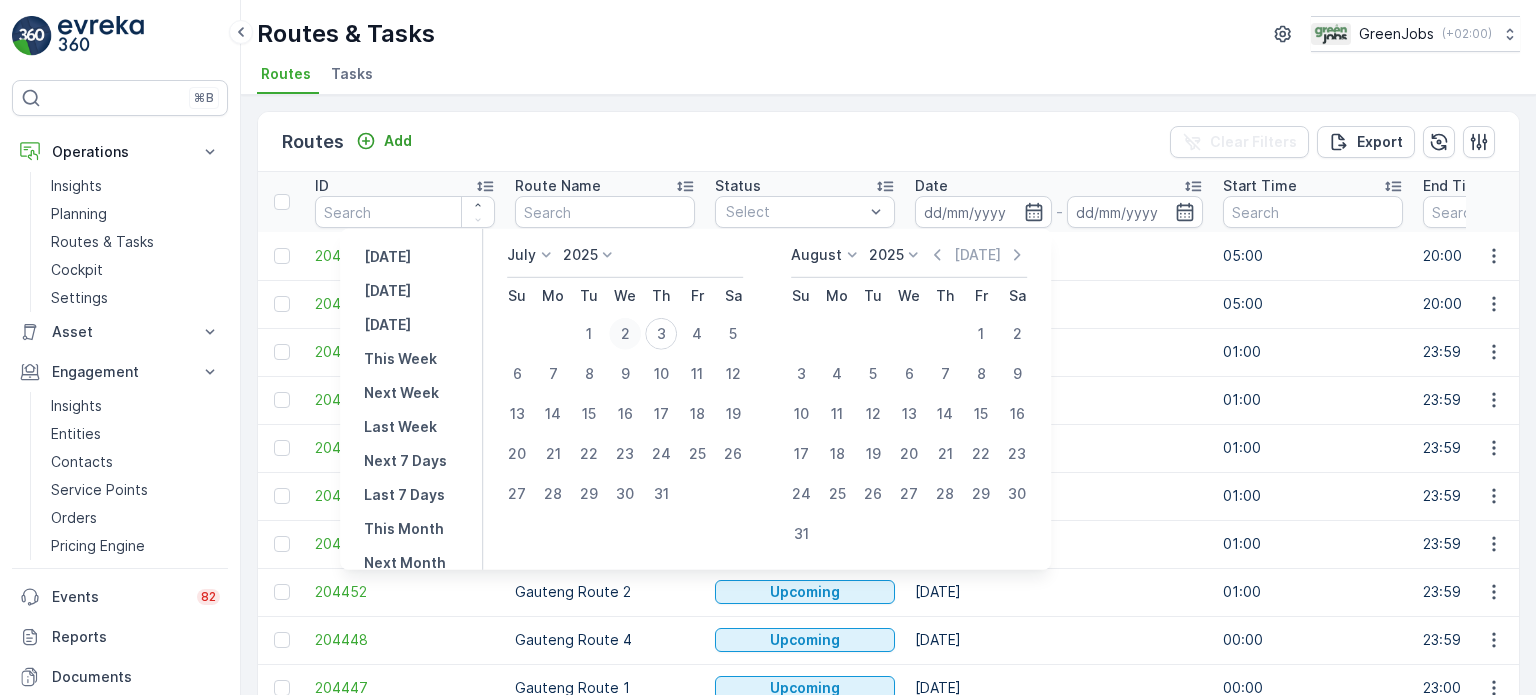click on "2" at bounding box center [625, 334] 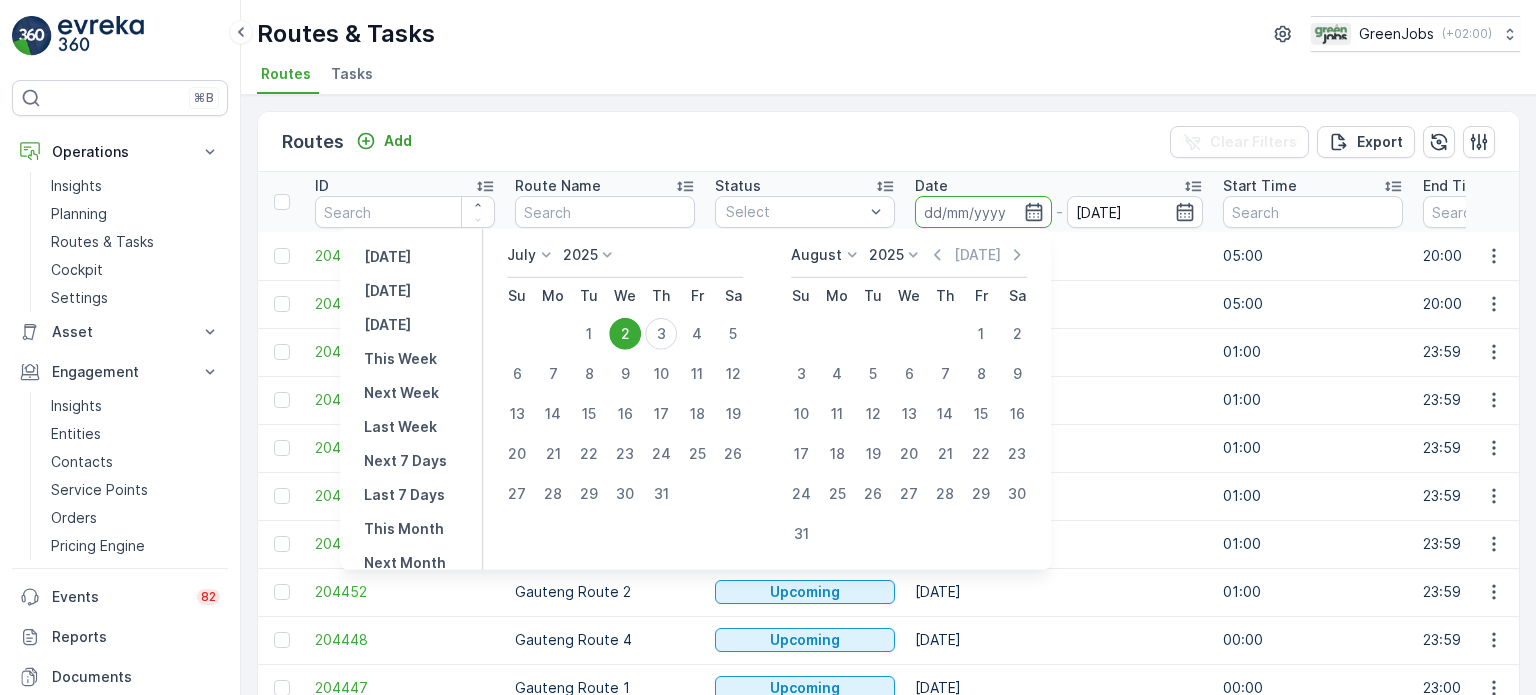 click on "2" at bounding box center (625, 334) 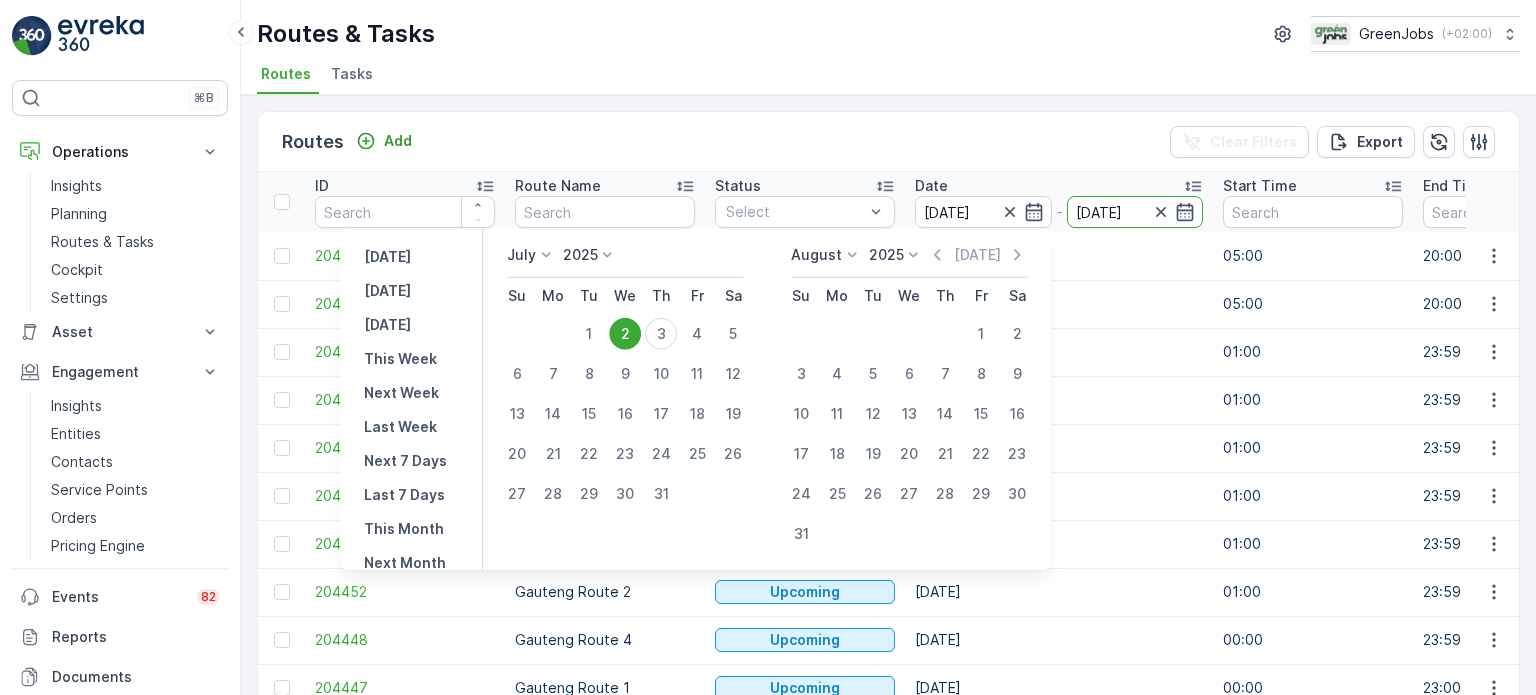 click on "2" at bounding box center [625, 334] 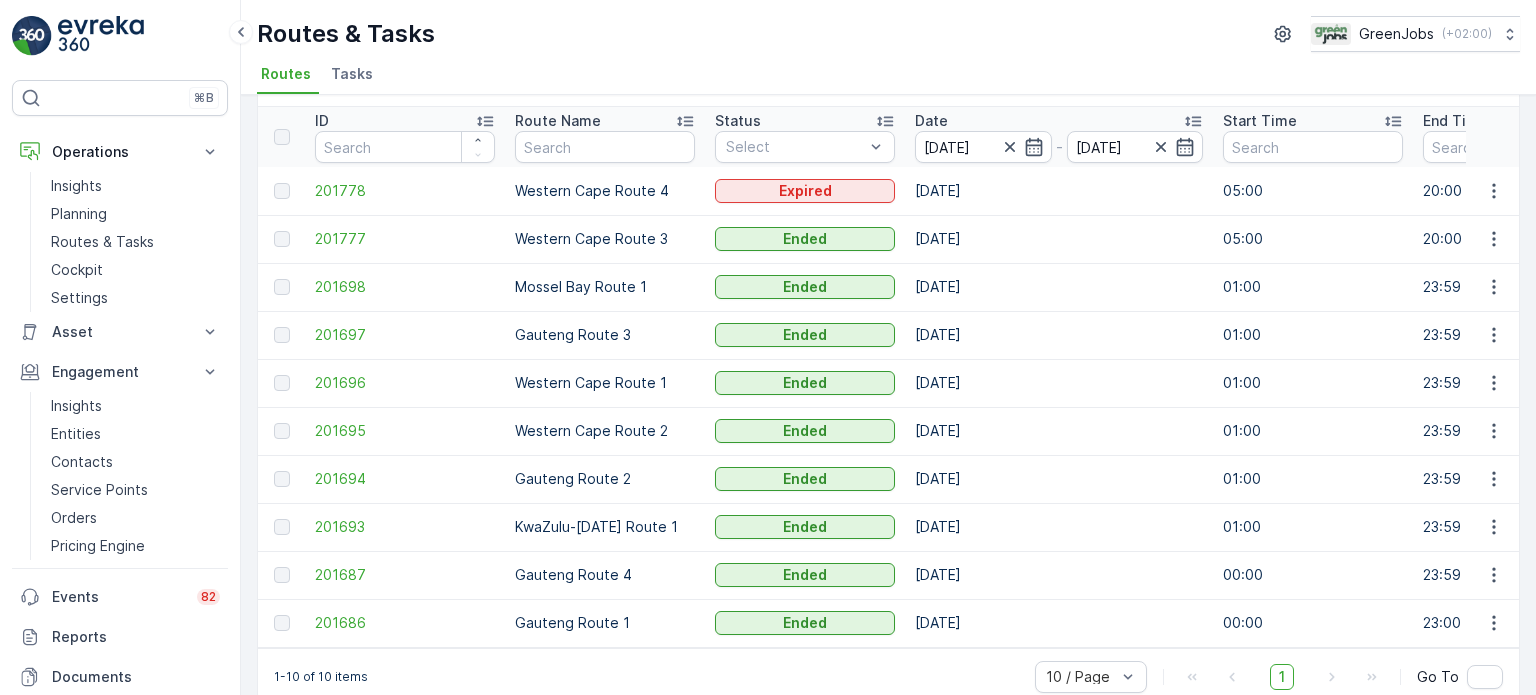scroll, scrollTop: 99, scrollLeft: 0, axis: vertical 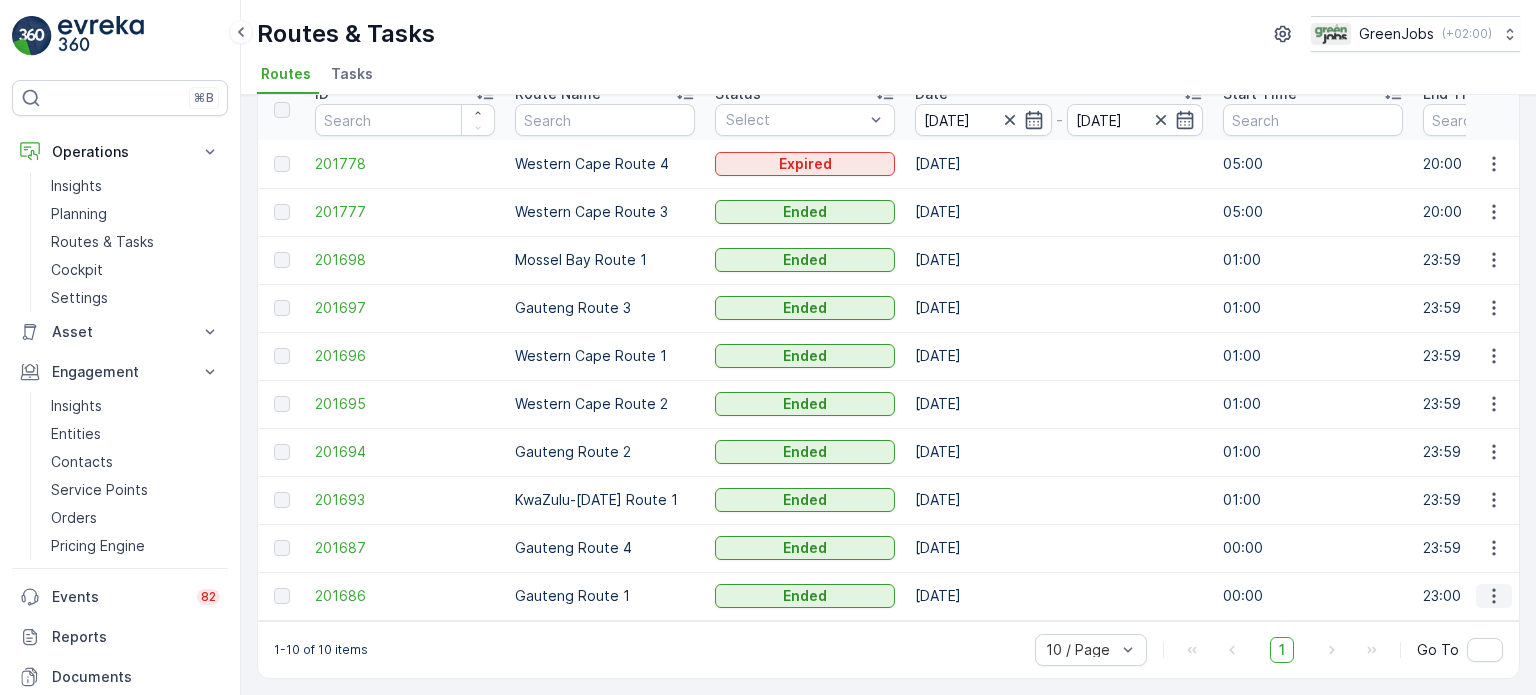 click at bounding box center [1494, 596] 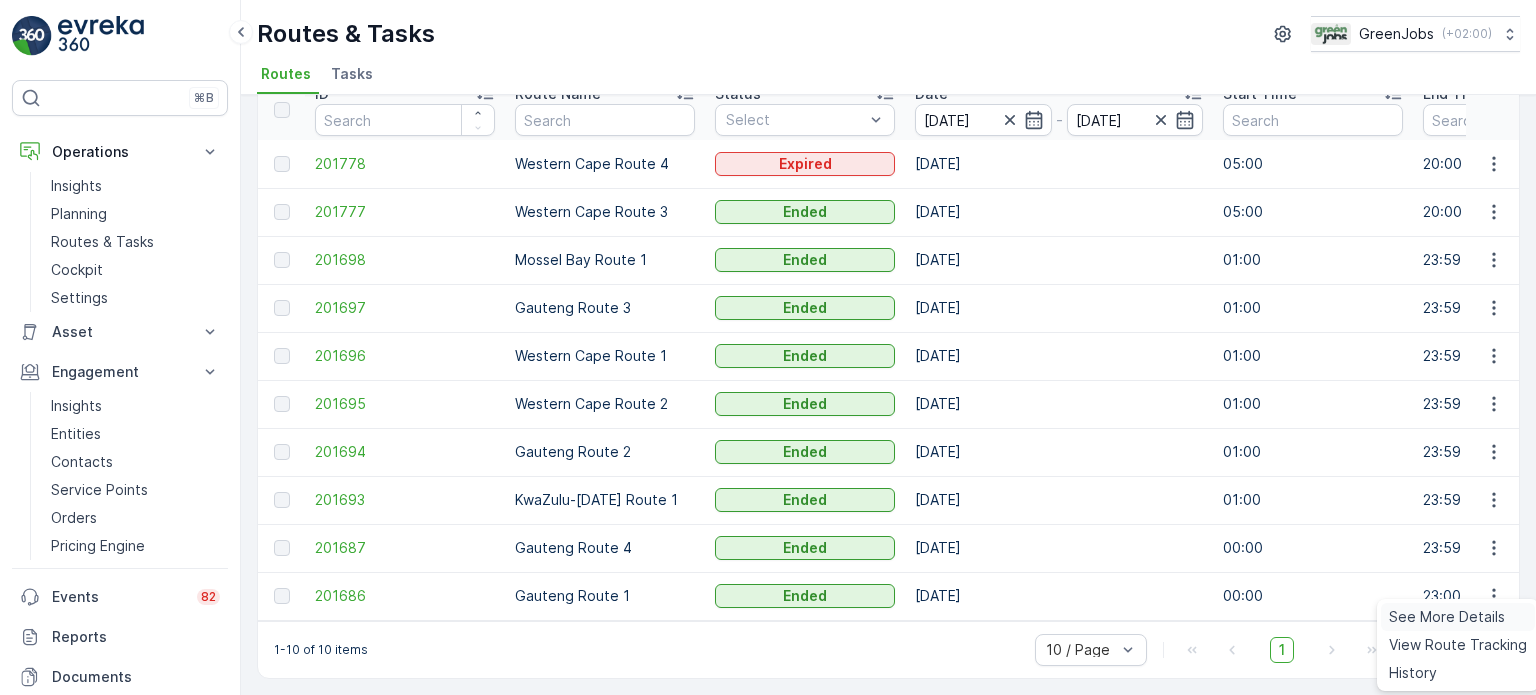 click on "See More Details" at bounding box center (1447, 617) 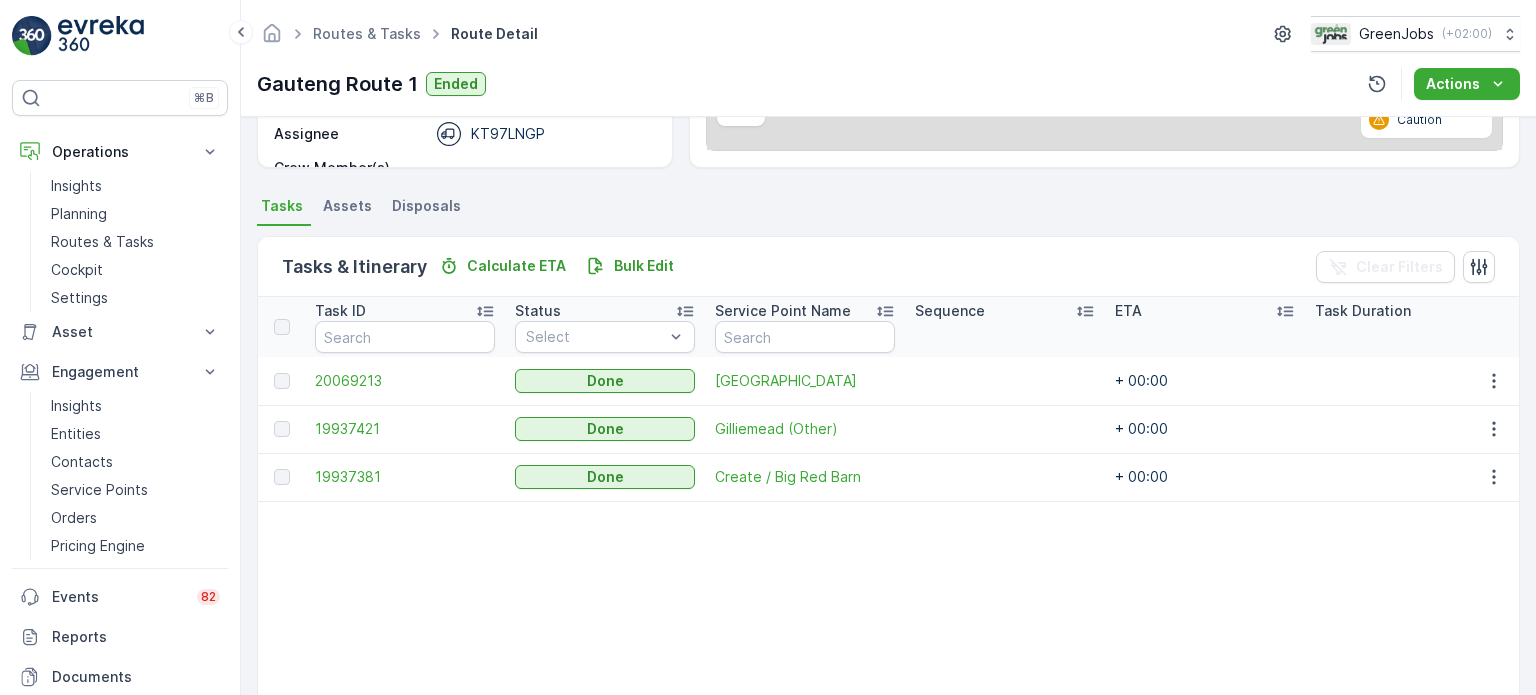scroll, scrollTop: 400, scrollLeft: 0, axis: vertical 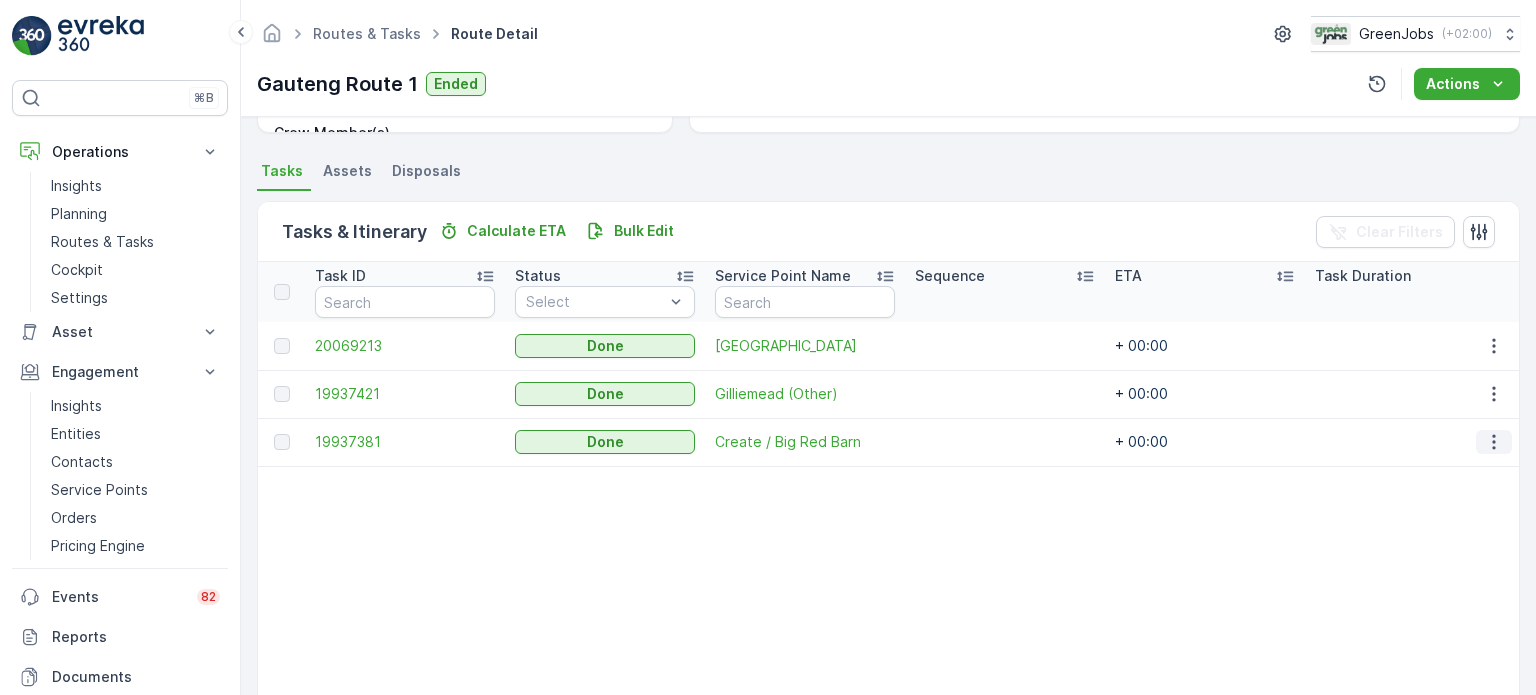 click 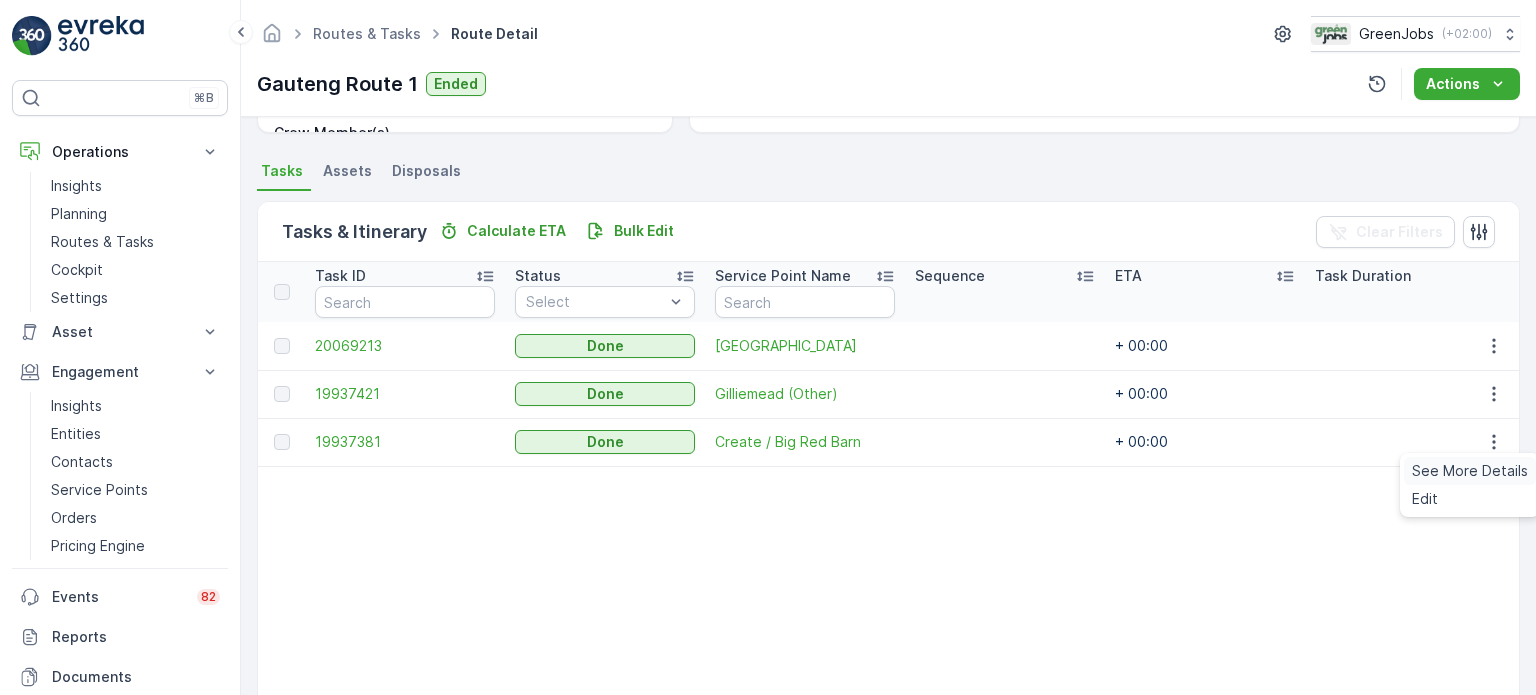 click on "See More Details" at bounding box center [1470, 471] 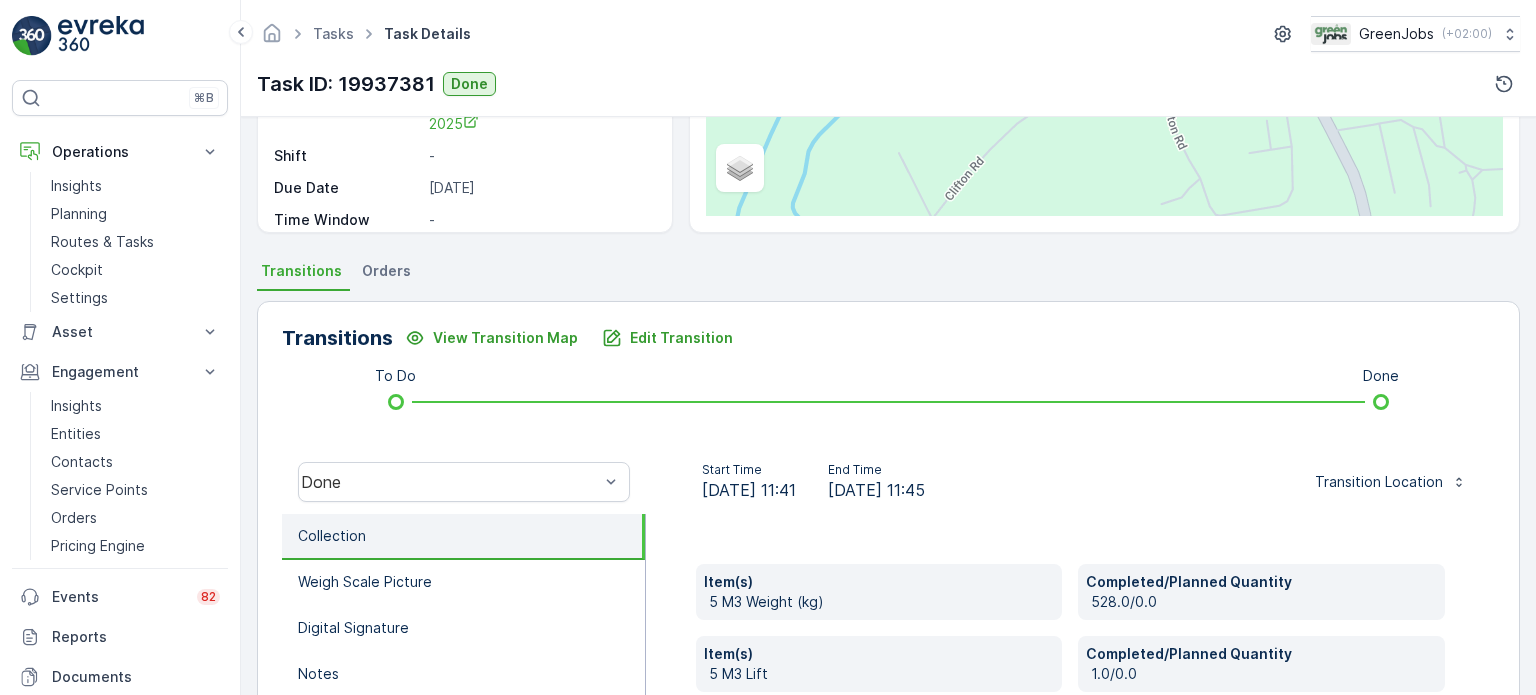 scroll, scrollTop: 500, scrollLeft: 0, axis: vertical 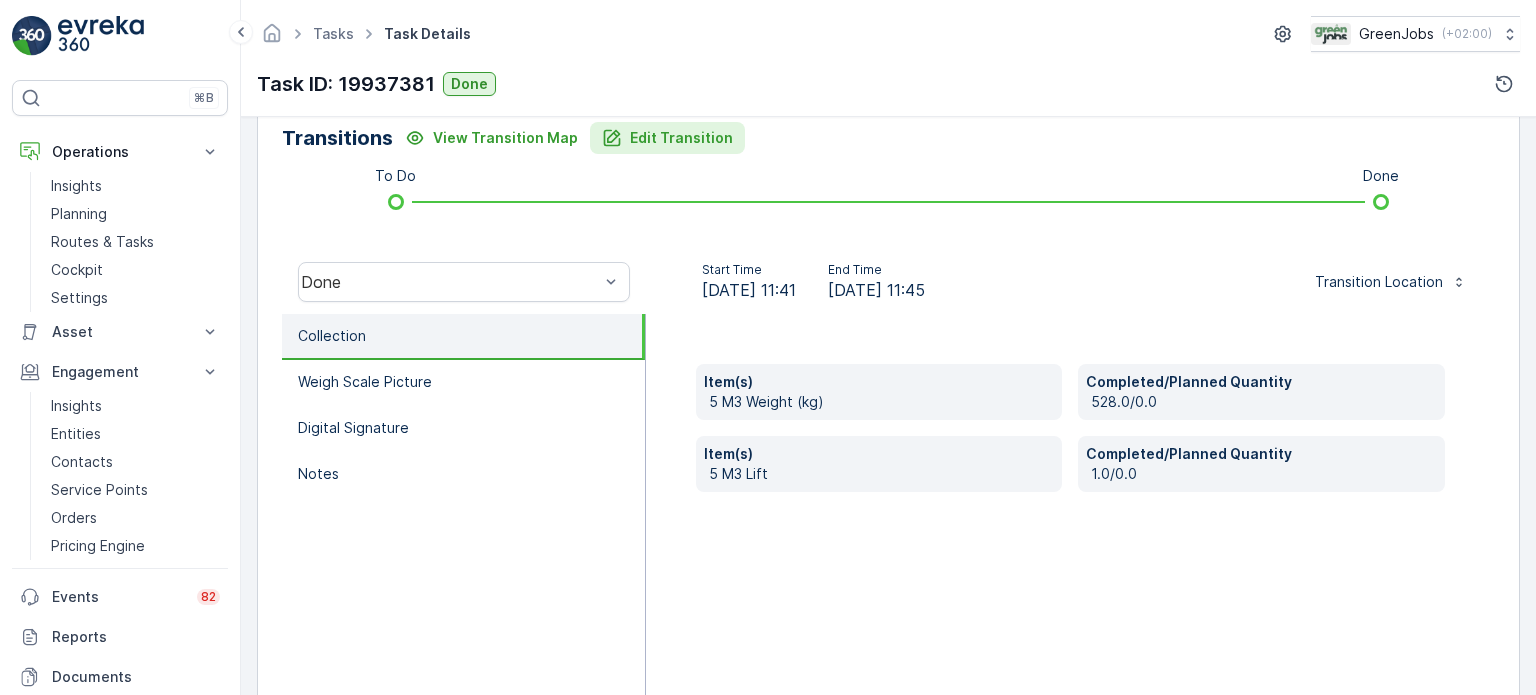 click on "Edit Transition" at bounding box center [681, 138] 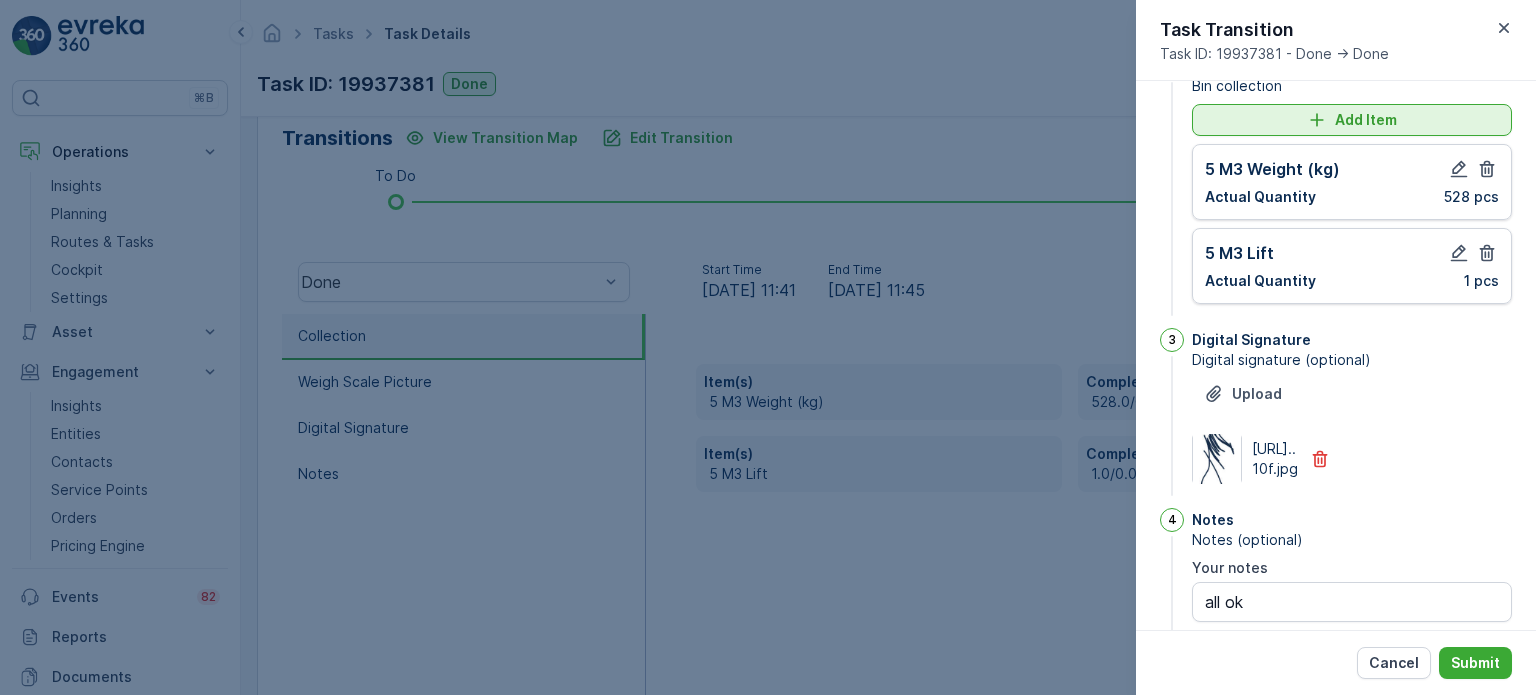scroll, scrollTop: 61, scrollLeft: 0, axis: vertical 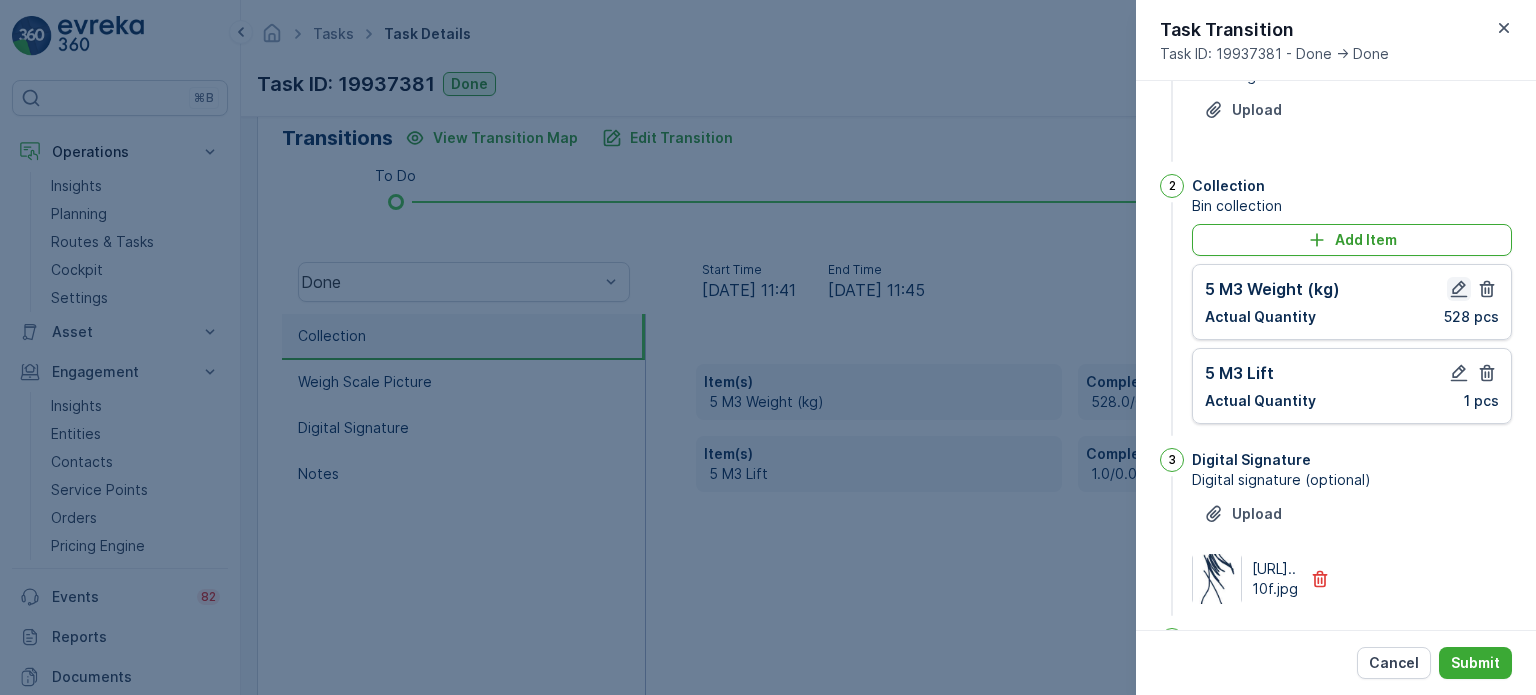 click 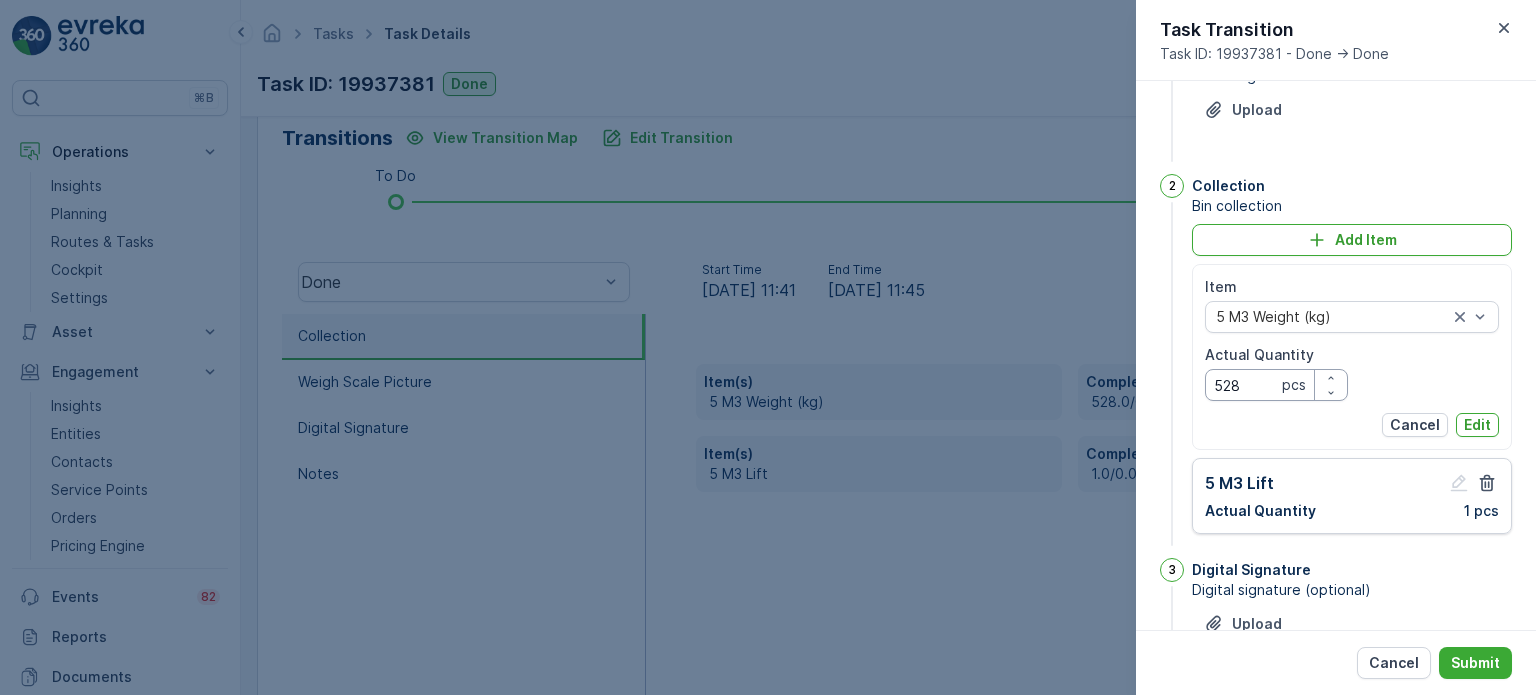 click on "528" at bounding box center [1276, 385] 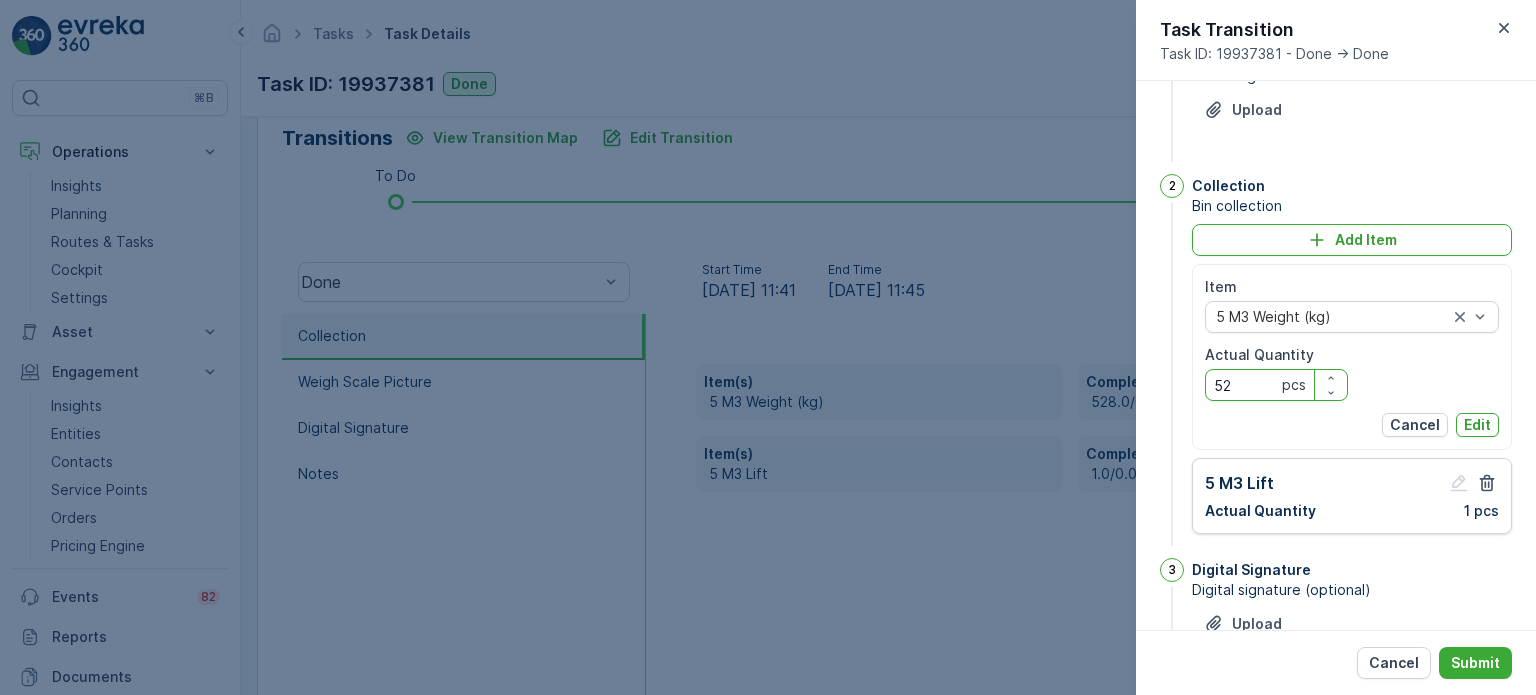 type on "5" 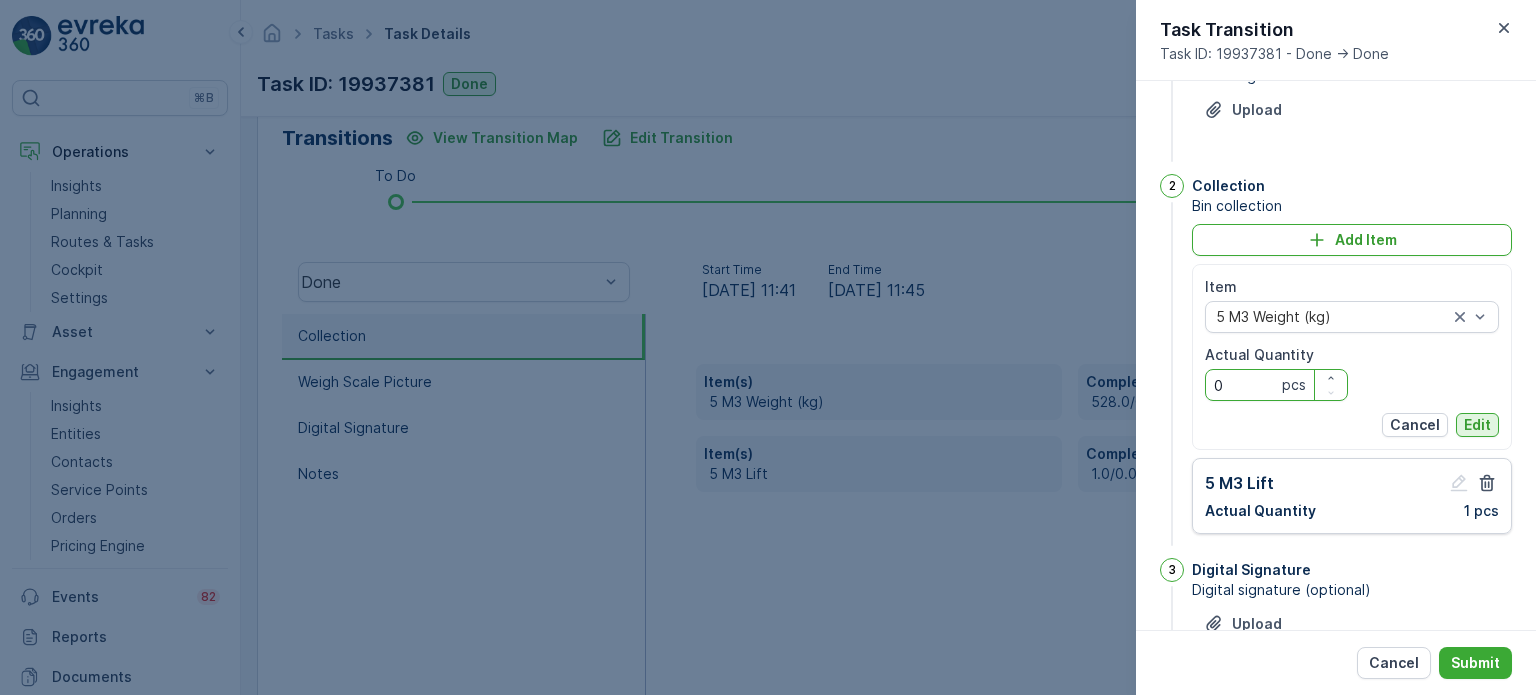 type on "0" 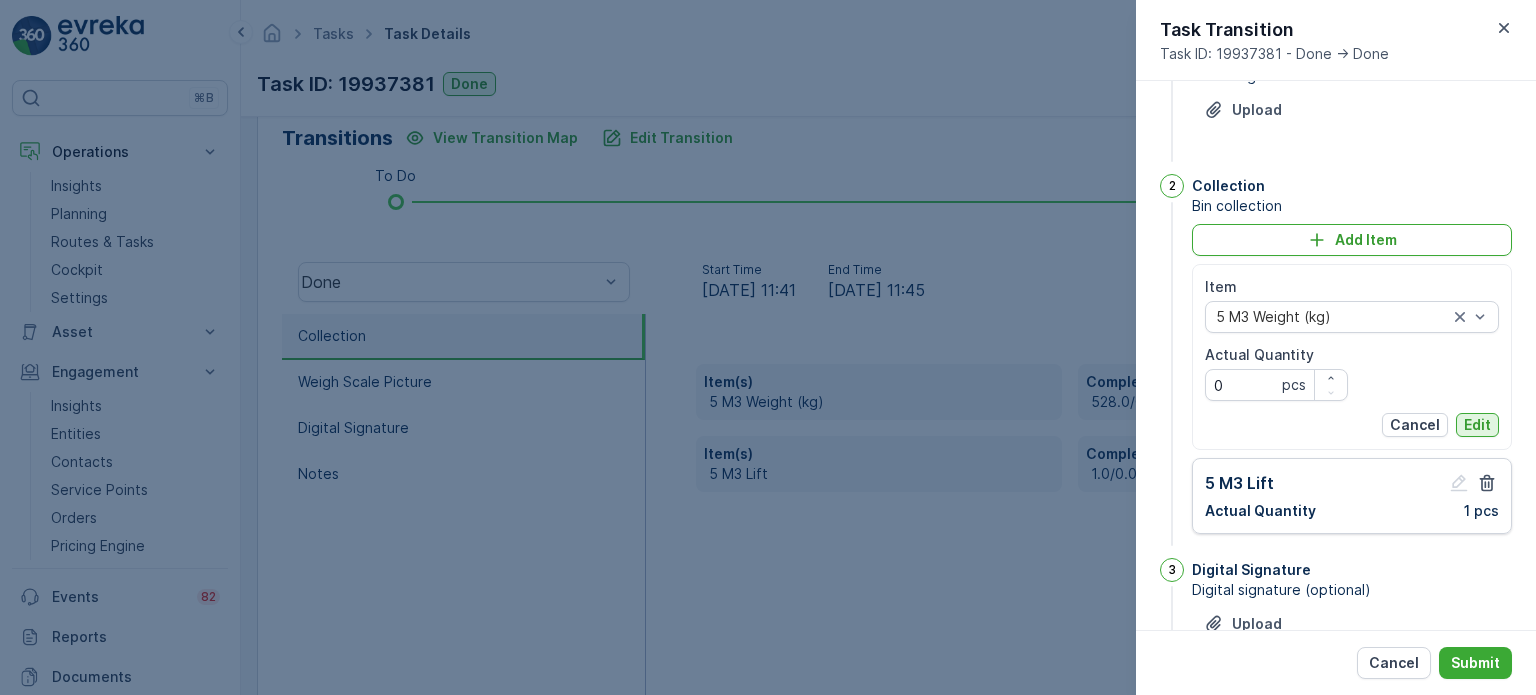 click on "Edit" at bounding box center (1477, 425) 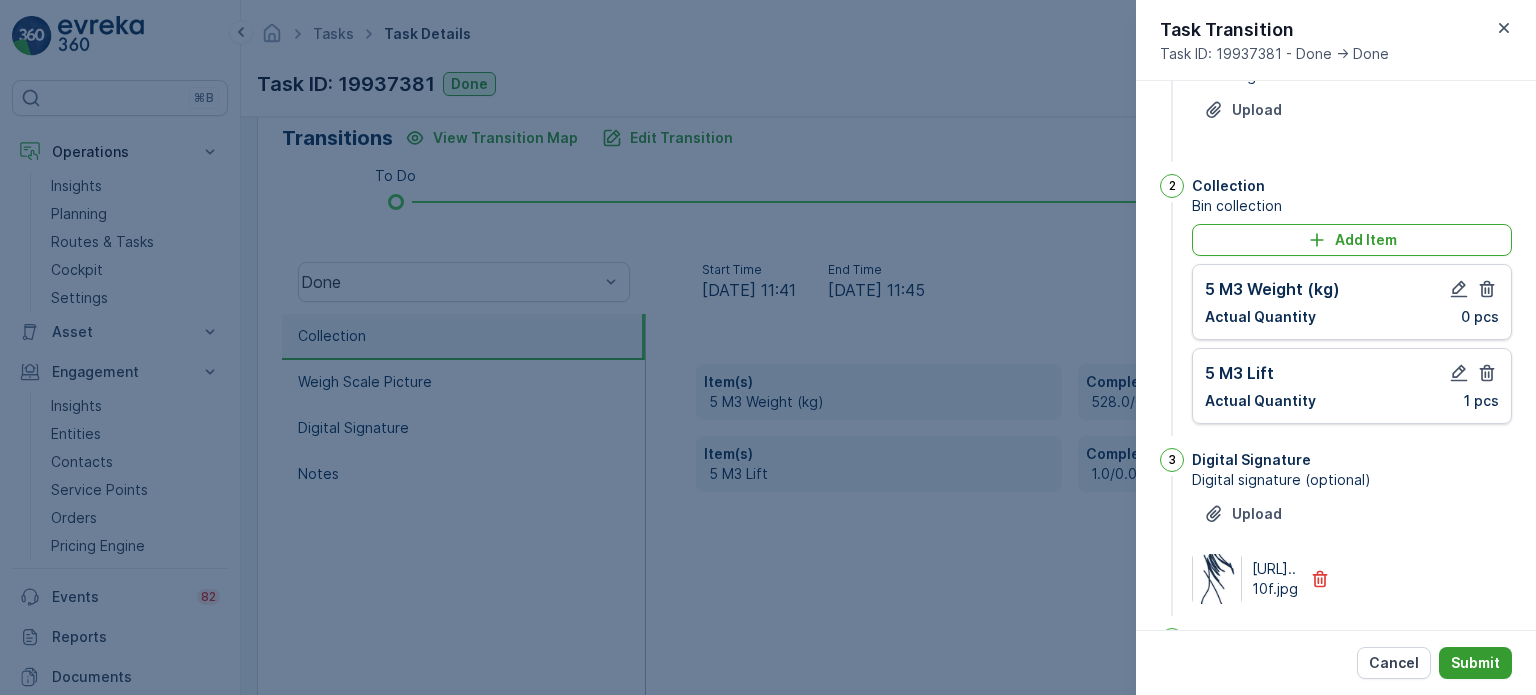 click on "Submit" at bounding box center (1475, 663) 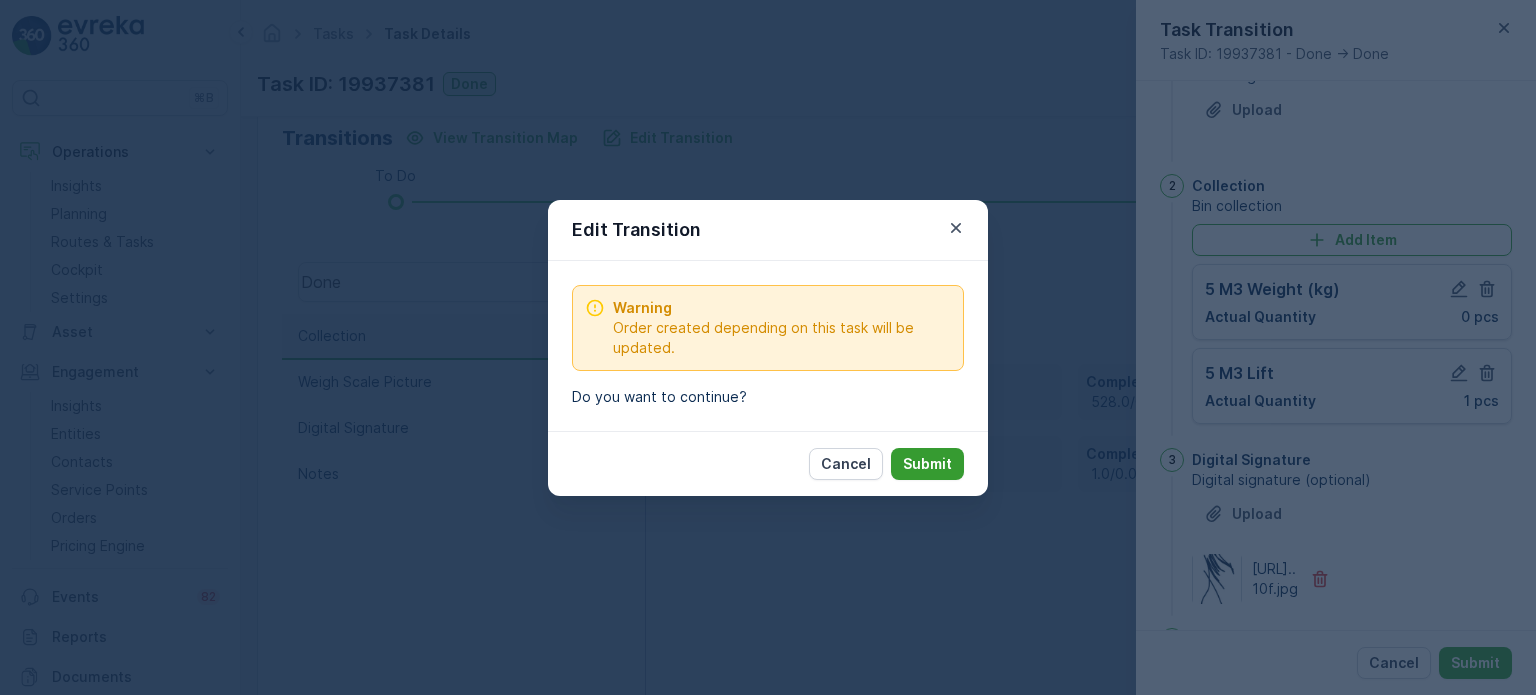 click on "Submit" at bounding box center [927, 464] 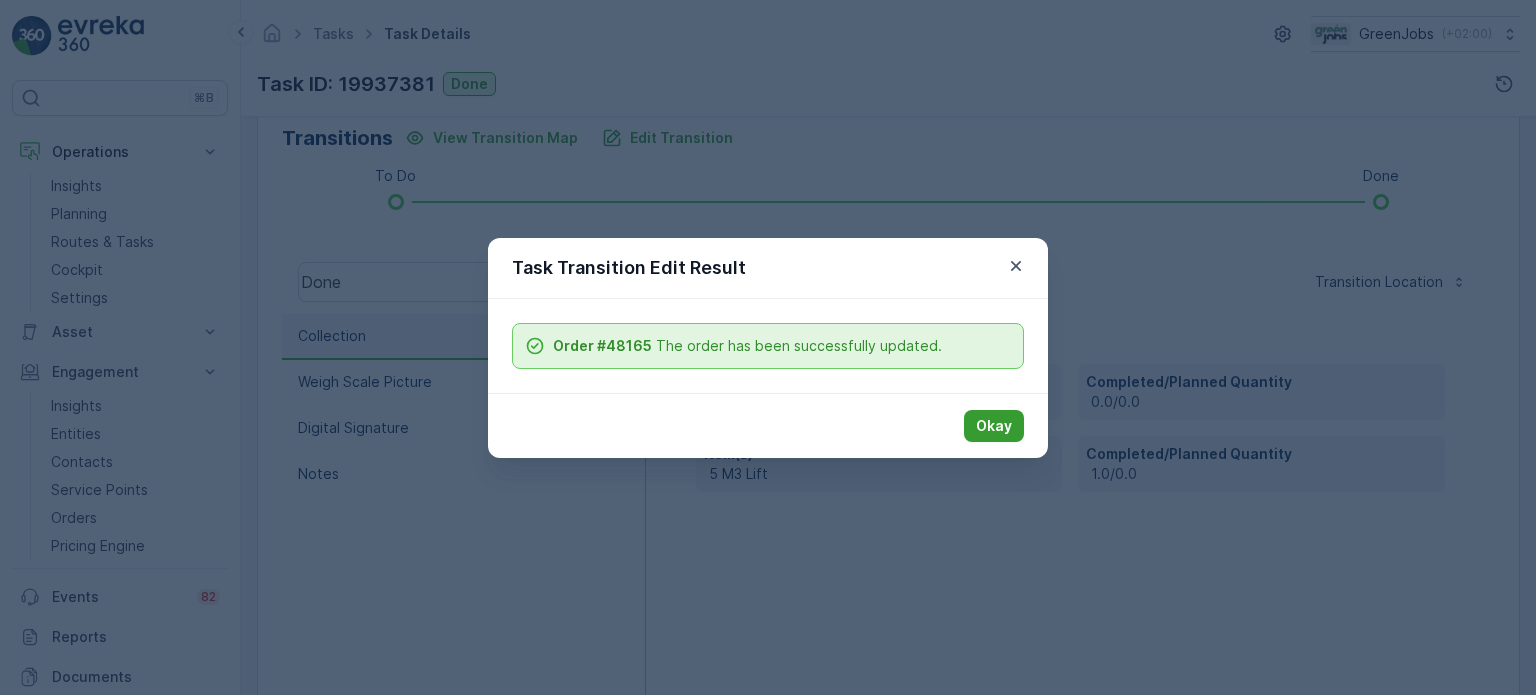 click on "Okay" at bounding box center (994, 426) 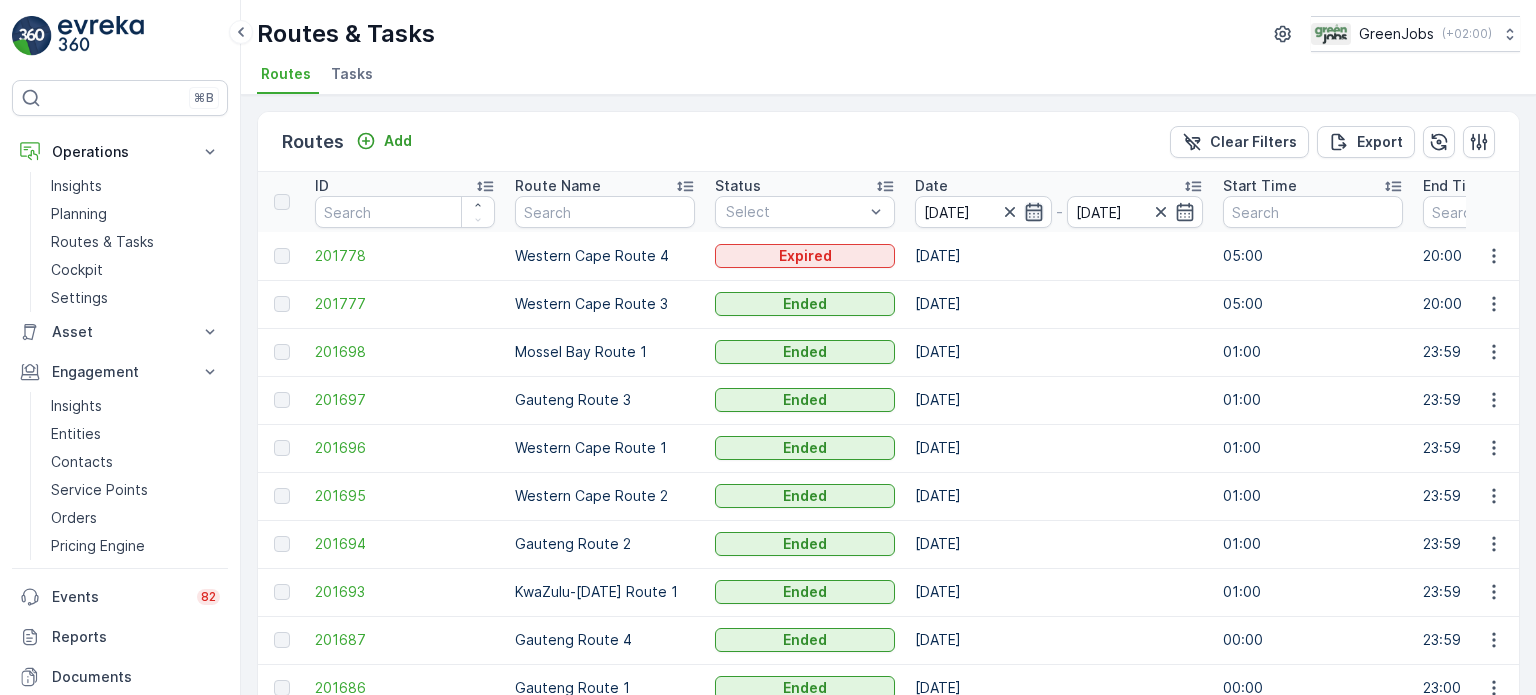 click 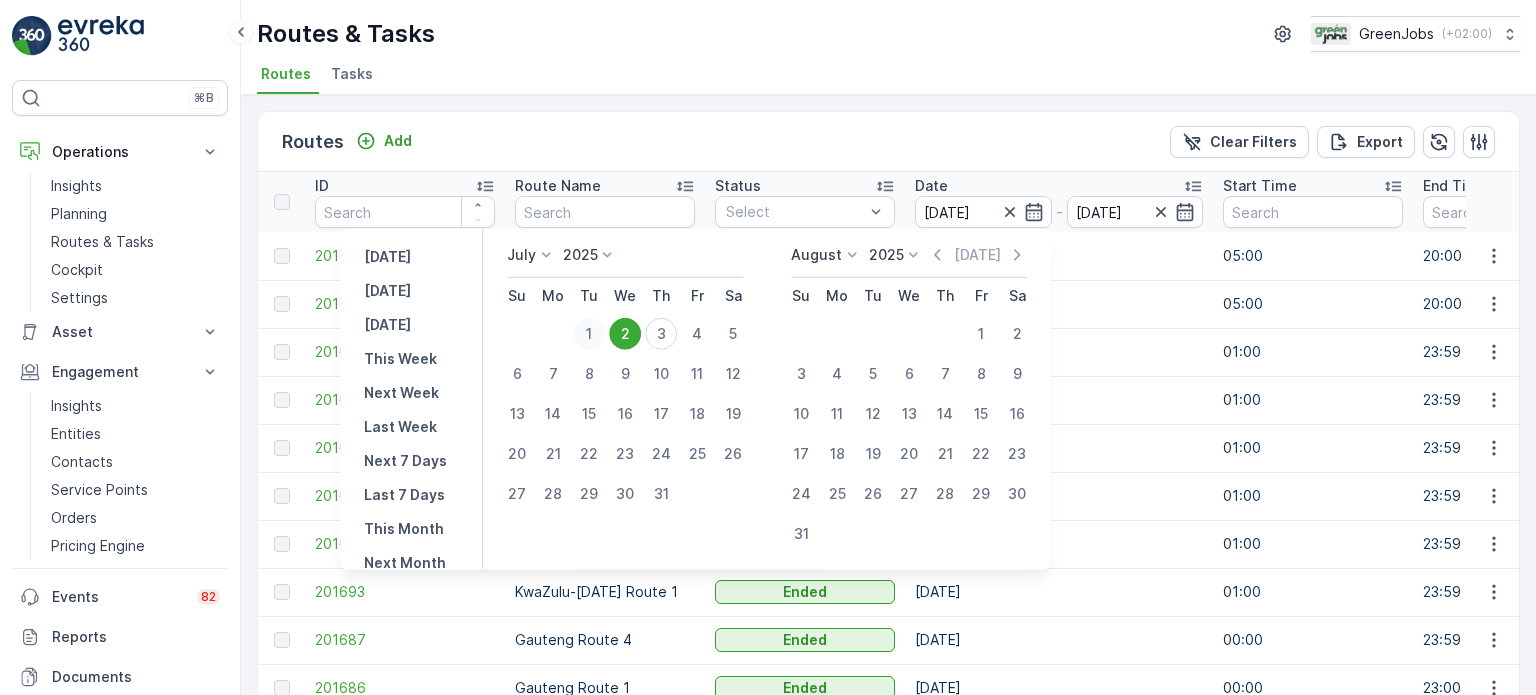 click on "1" at bounding box center [589, 334] 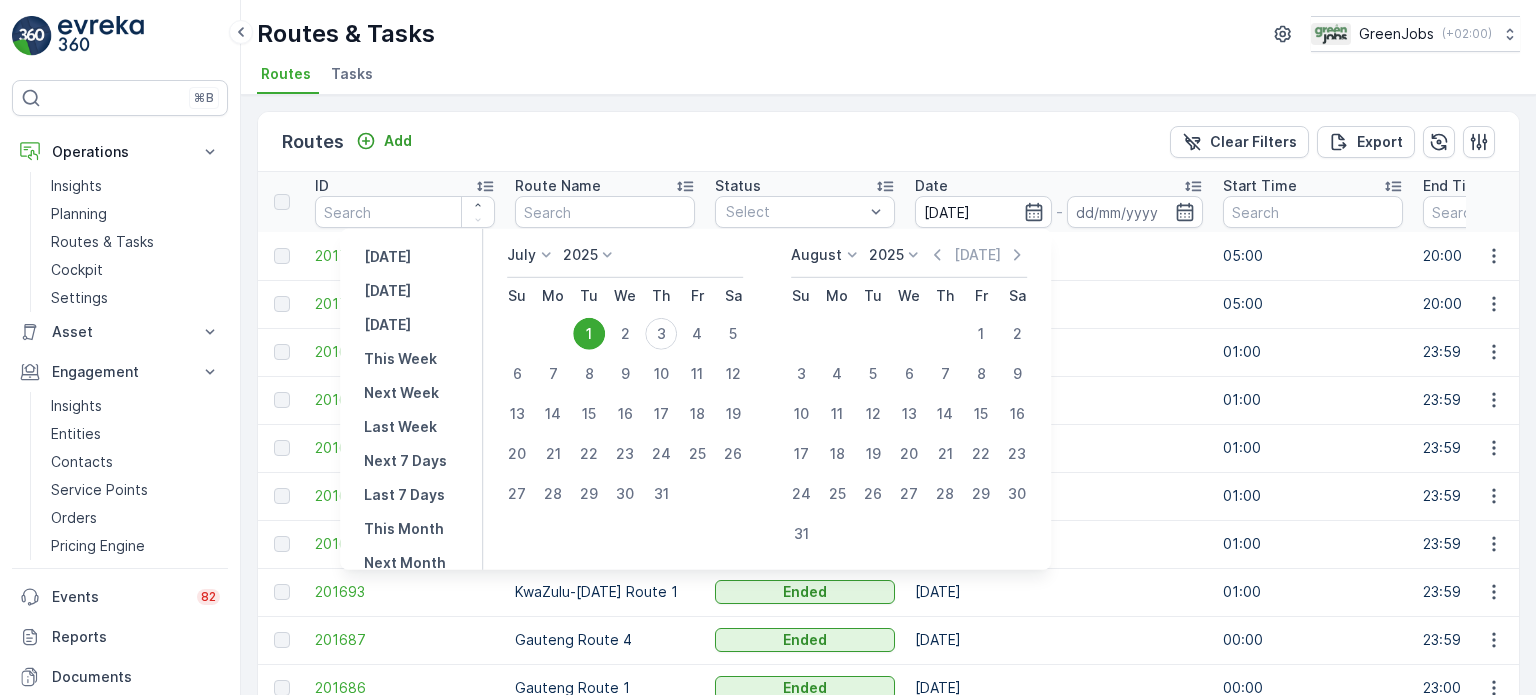 click on "1" at bounding box center (589, 334) 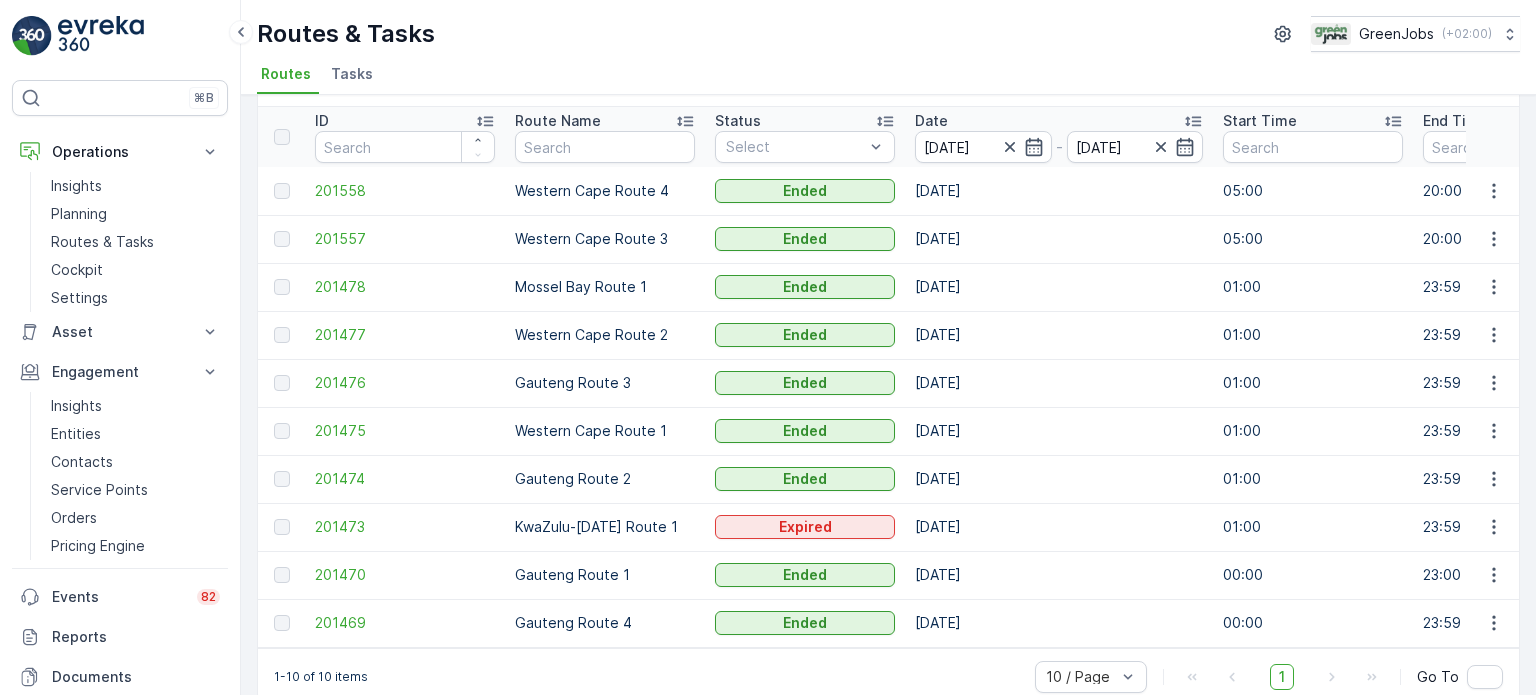 scroll, scrollTop: 99, scrollLeft: 0, axis: vertical 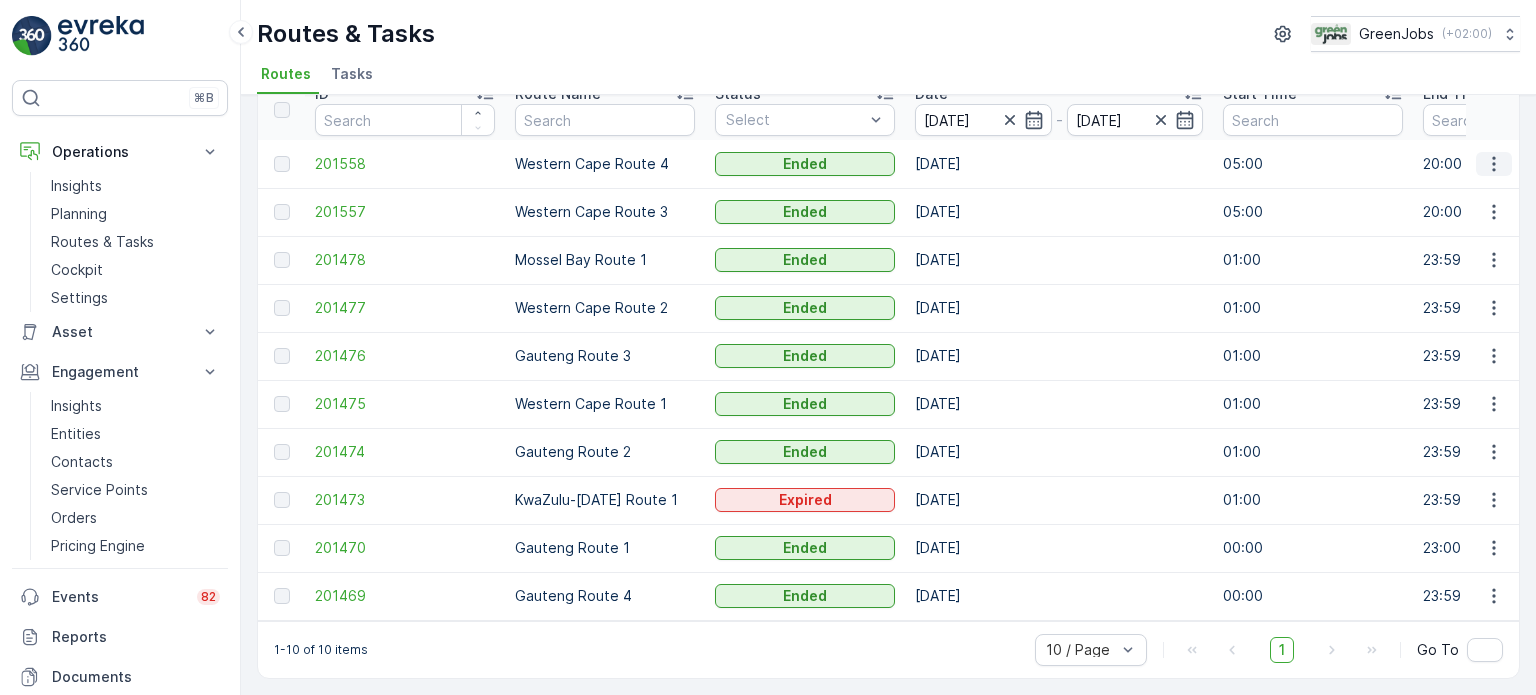 click 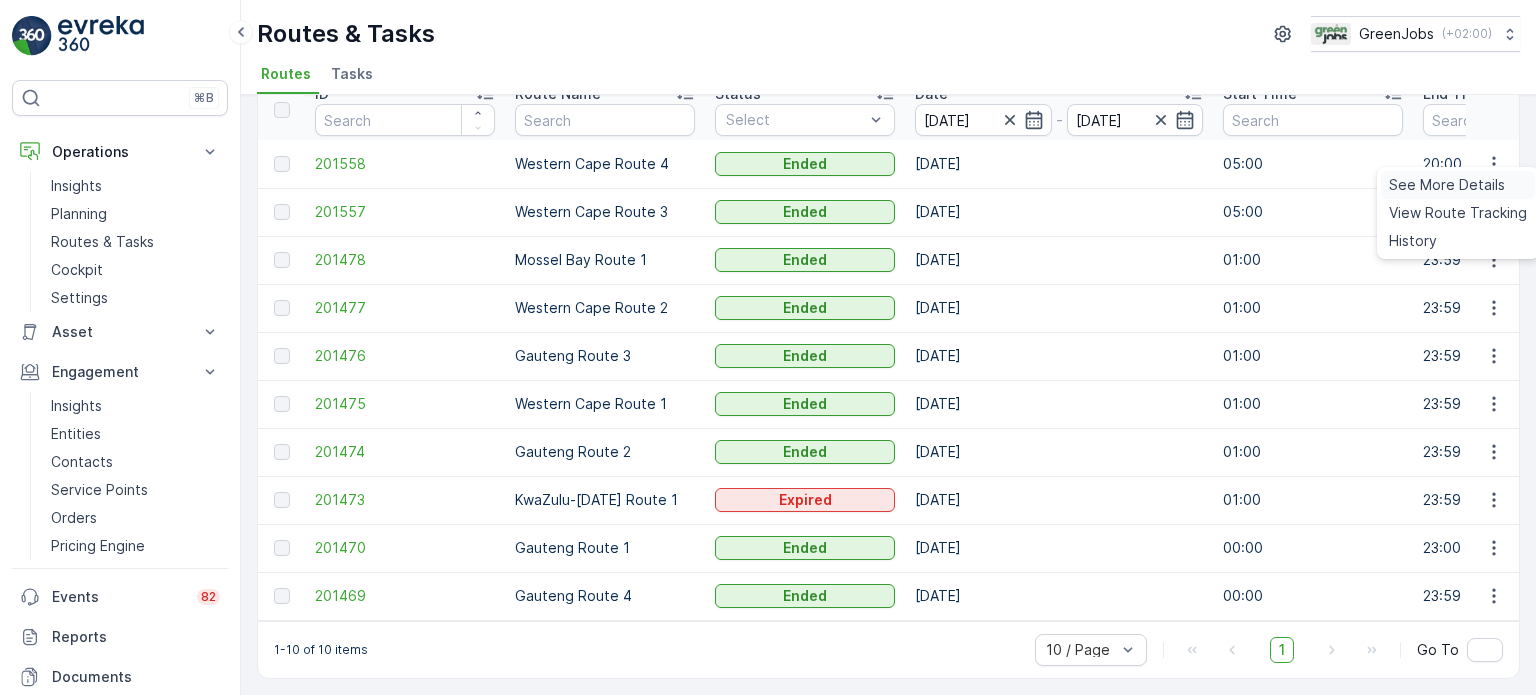 click on "See More Details" at bounding box center (1447, 185) 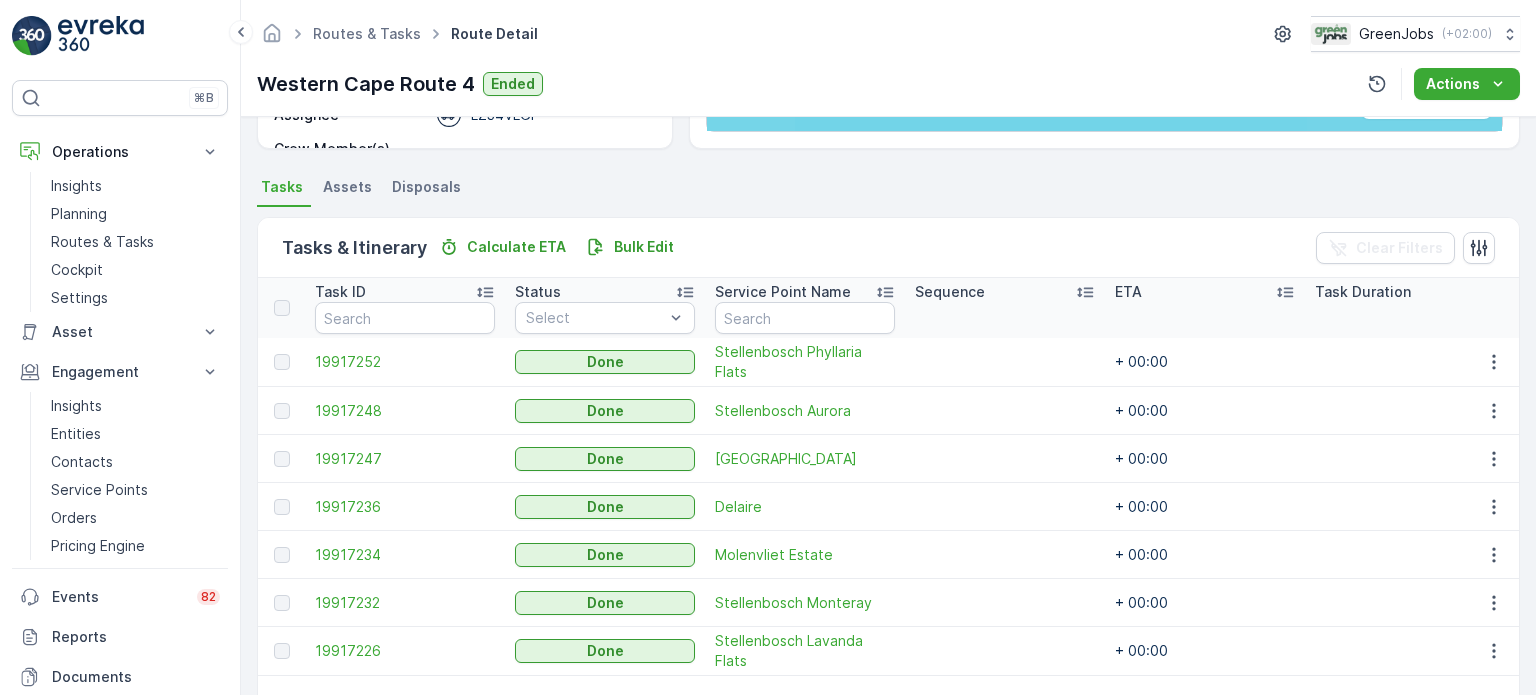 scroll, scrollTop: 400, scrollLeft: 0, axis: vertical 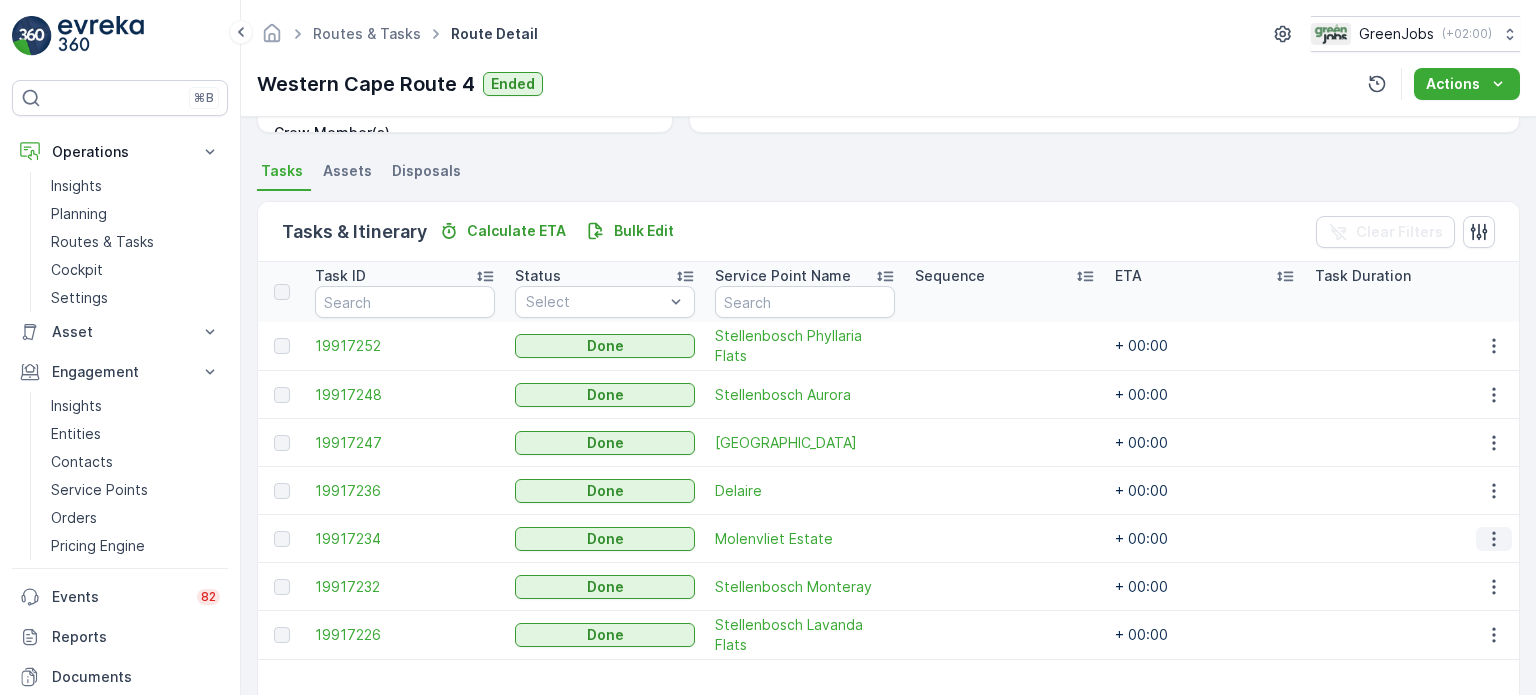 click 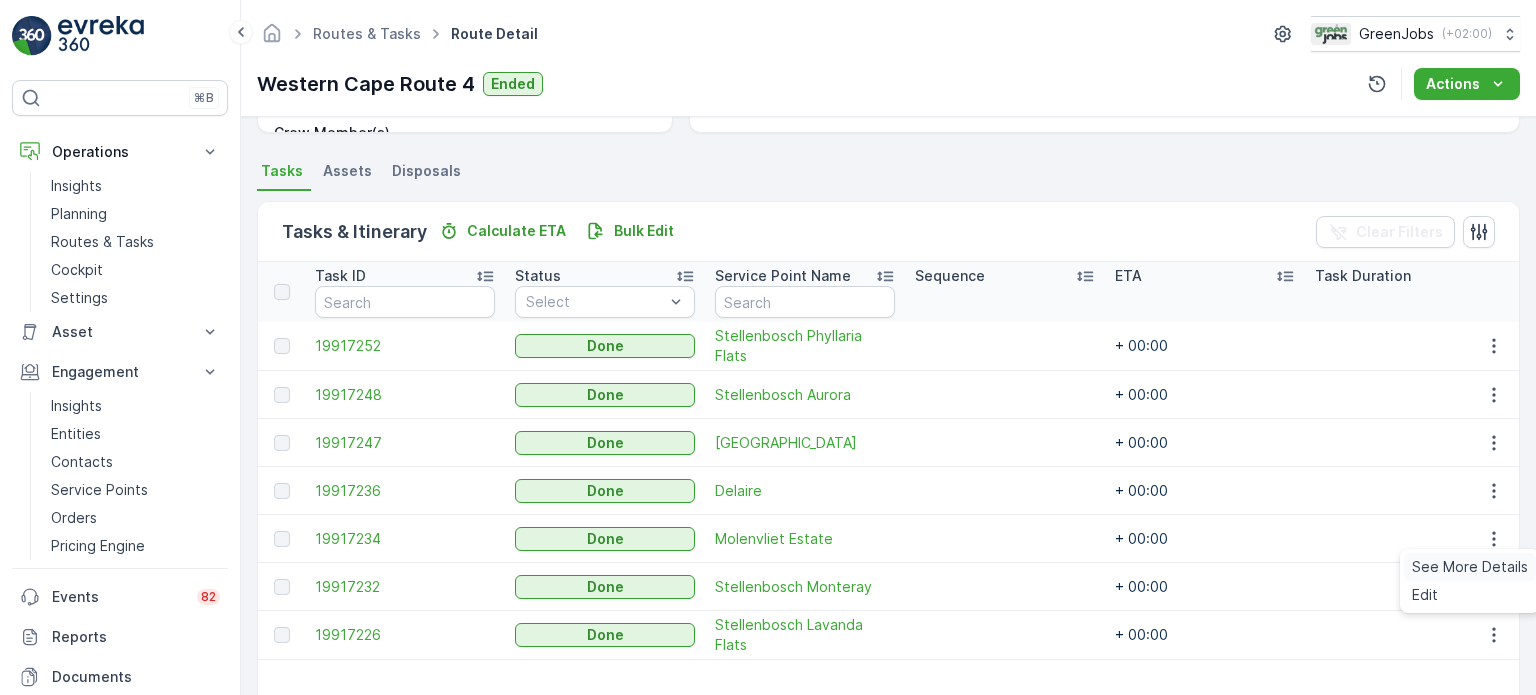 click on "See More Details" at bounding box center [1470, 567] 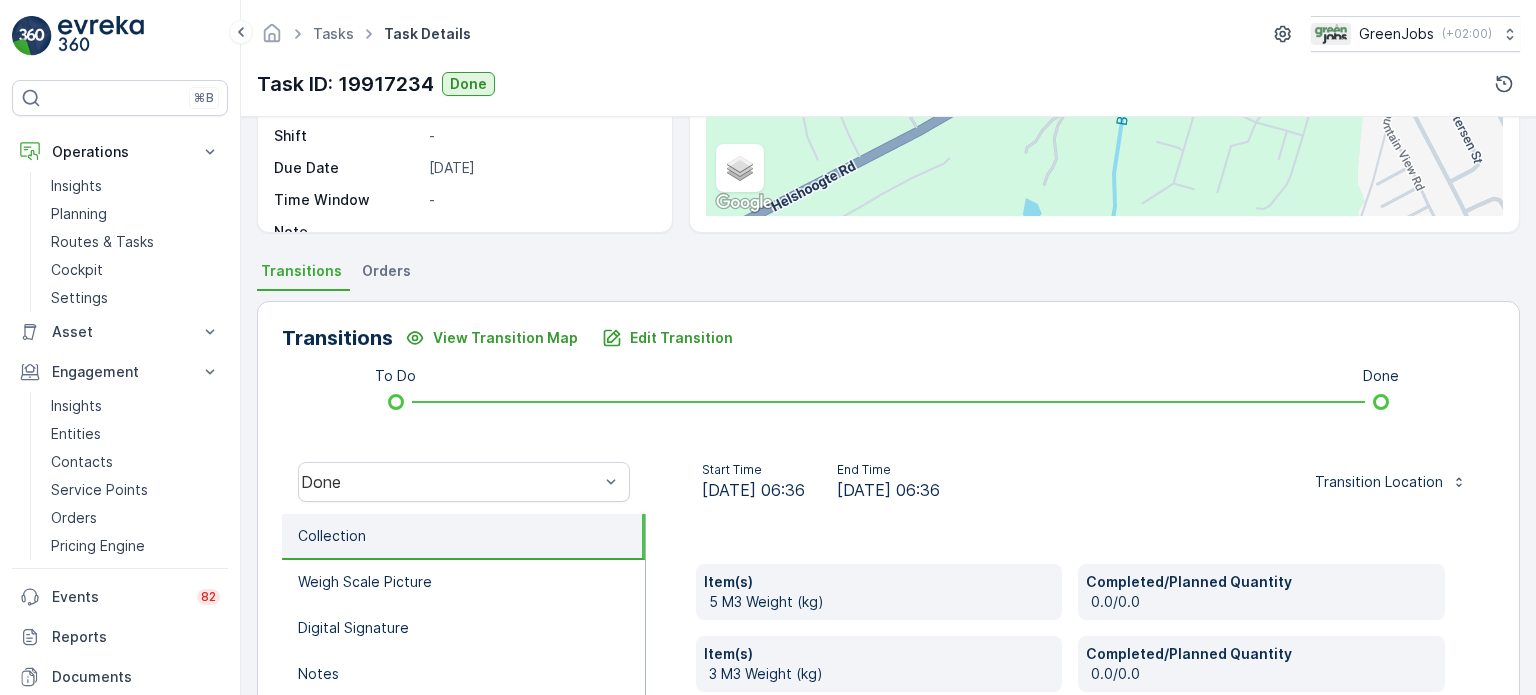 scroll, scrollTop: 500, scrollLeft: 0, axis: vertical 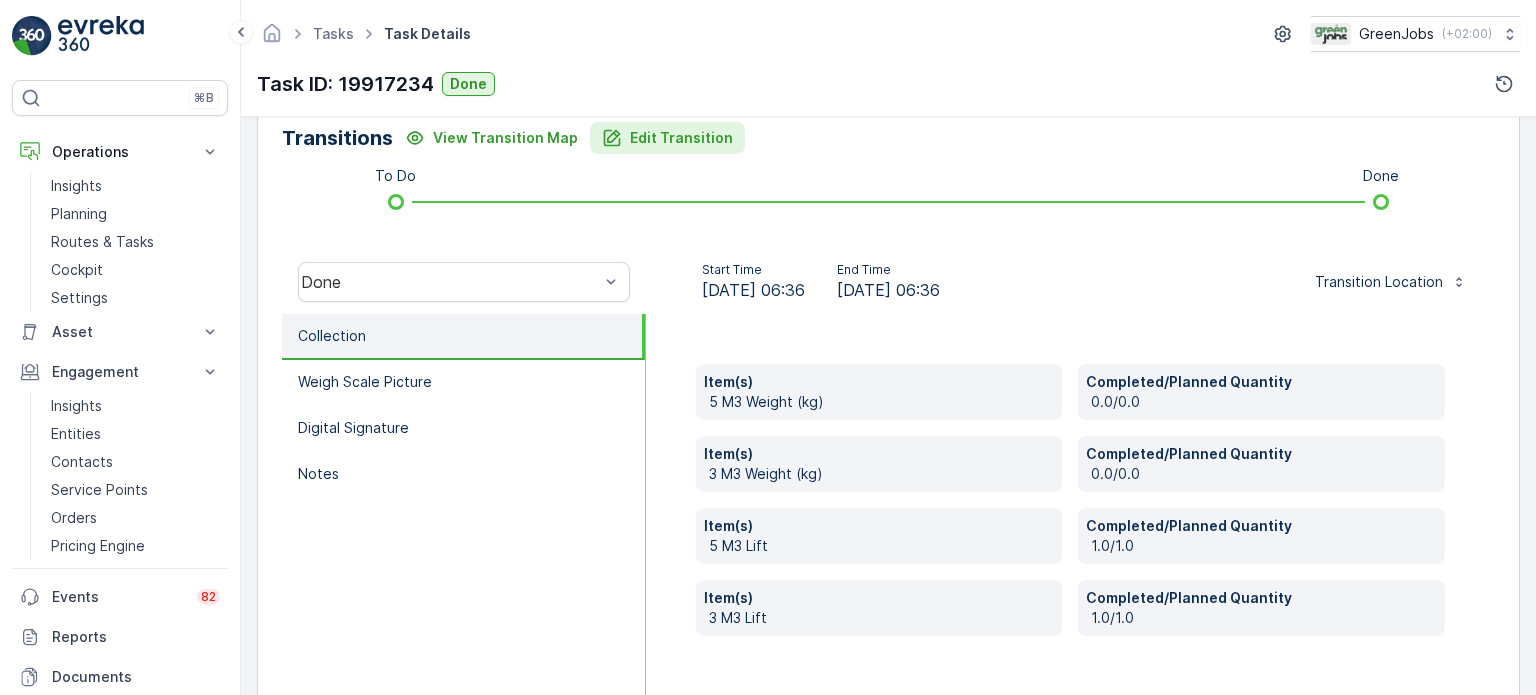 click on "Edit Transition" at bounding box center [681, 138] 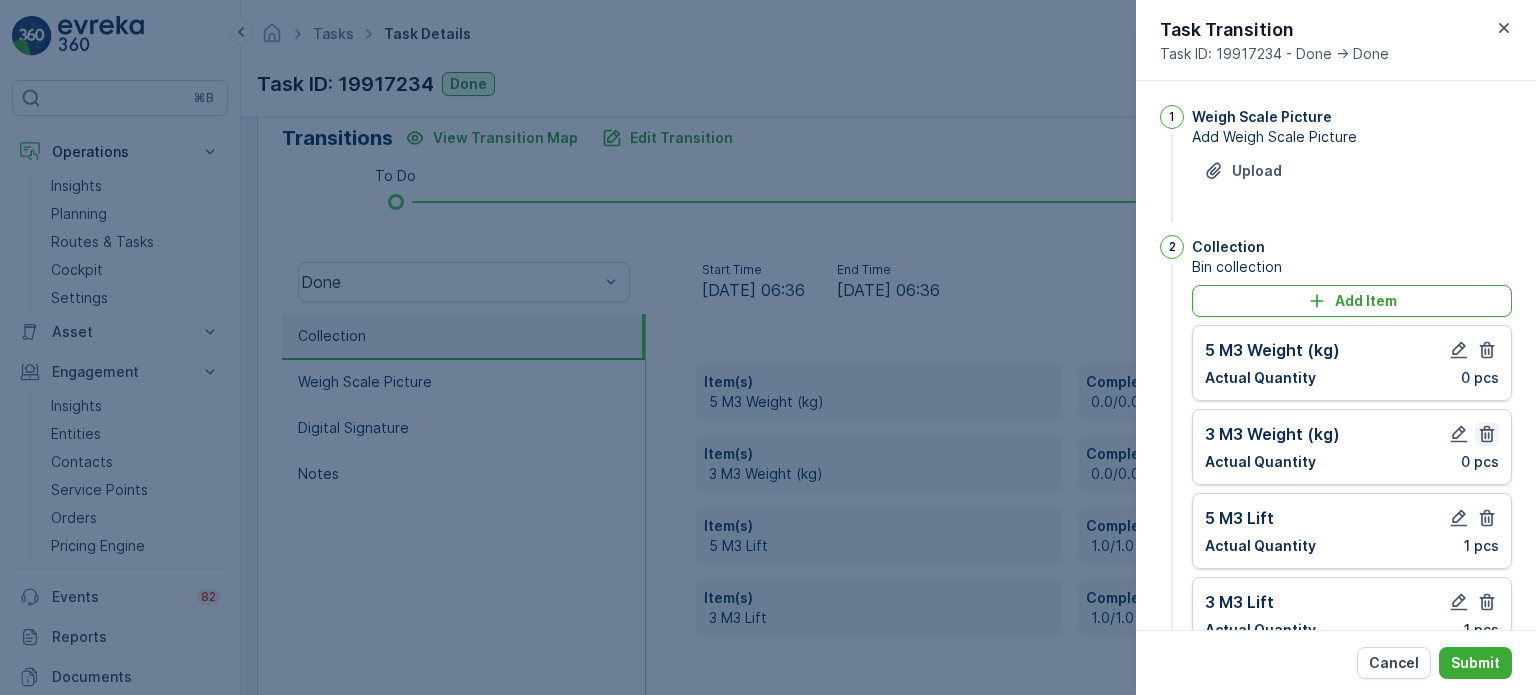 click 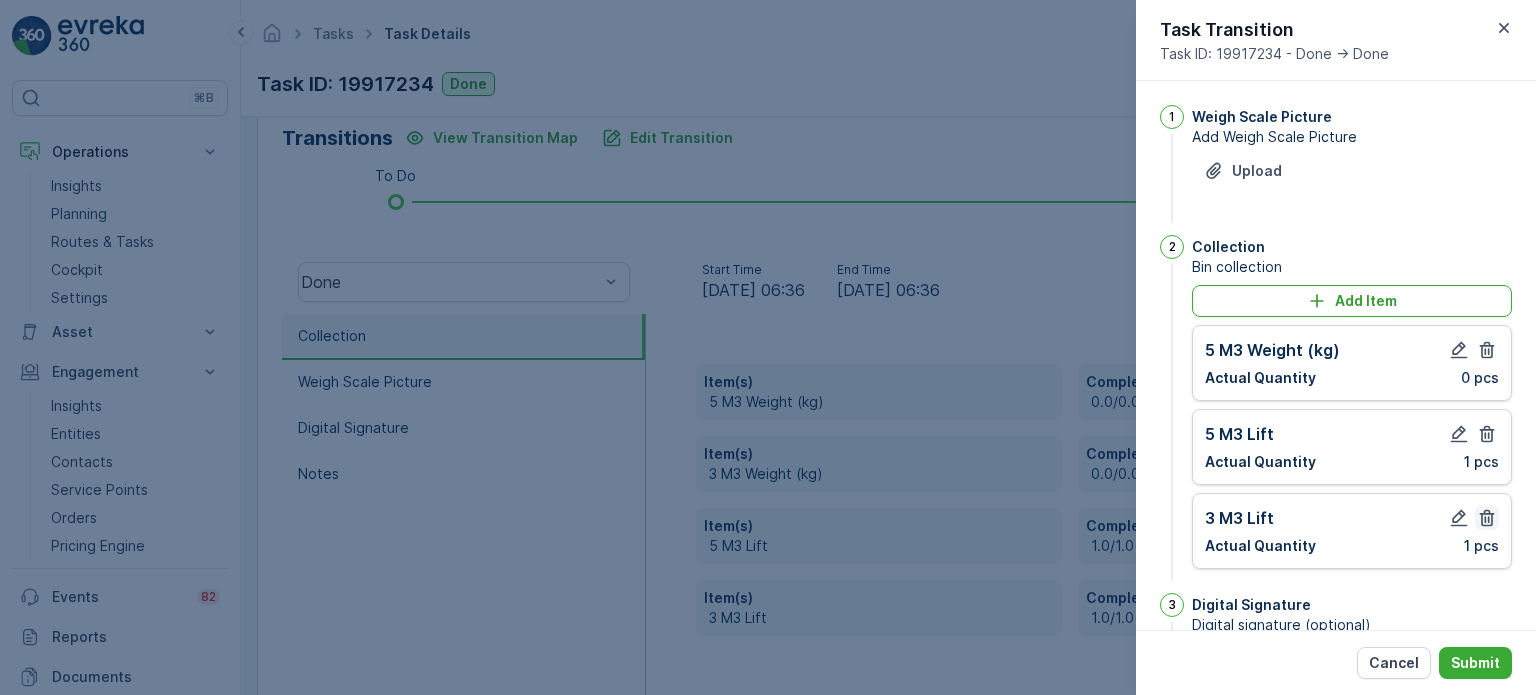 click 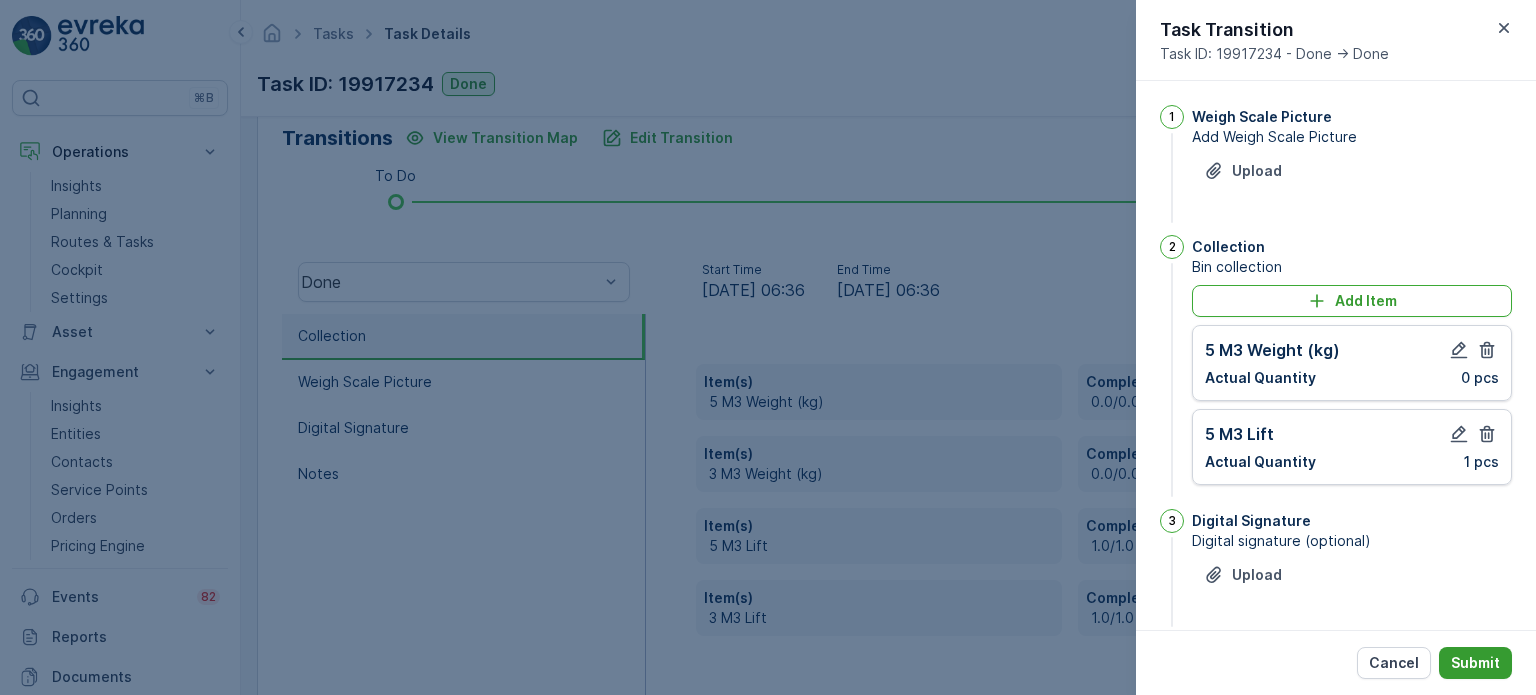 click on "Submit" at bounding box center [1475, 663] 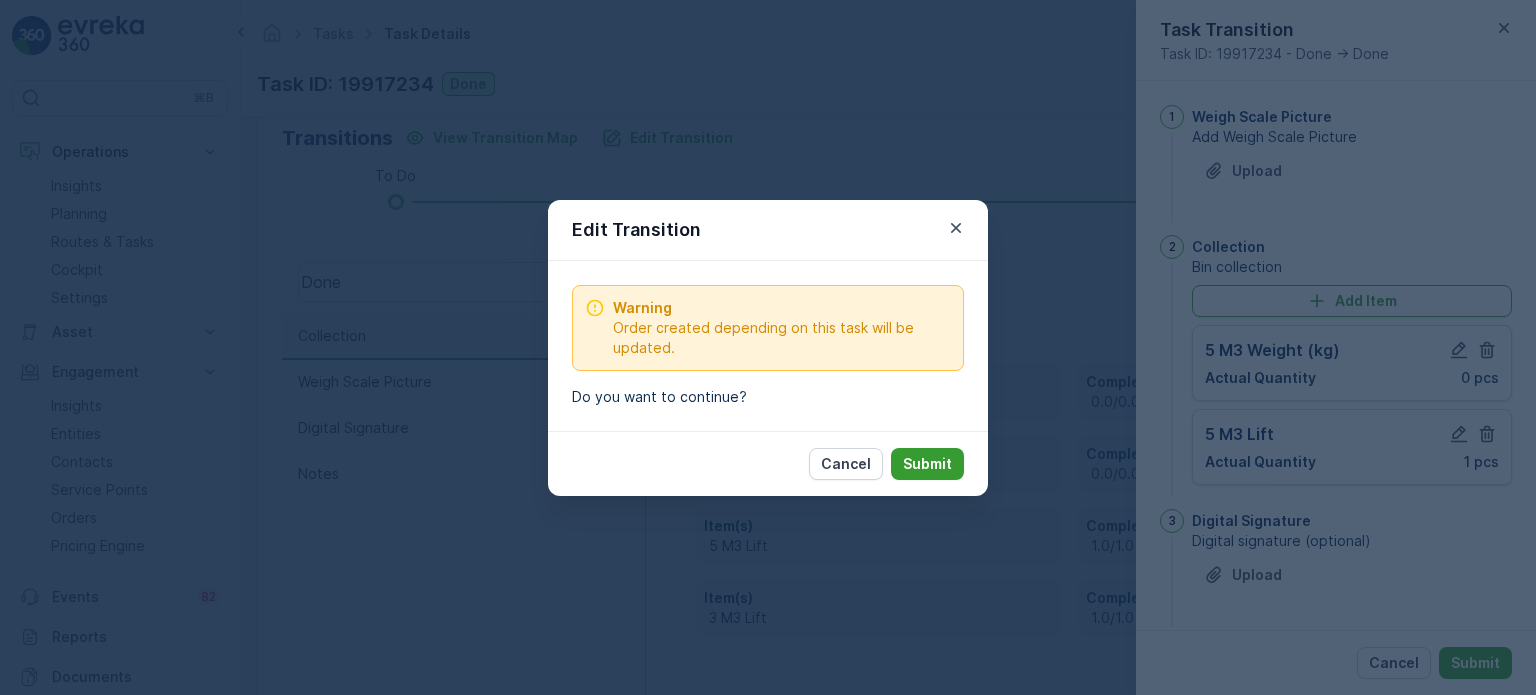 click on "Submit" at bounding box center [927, 464] 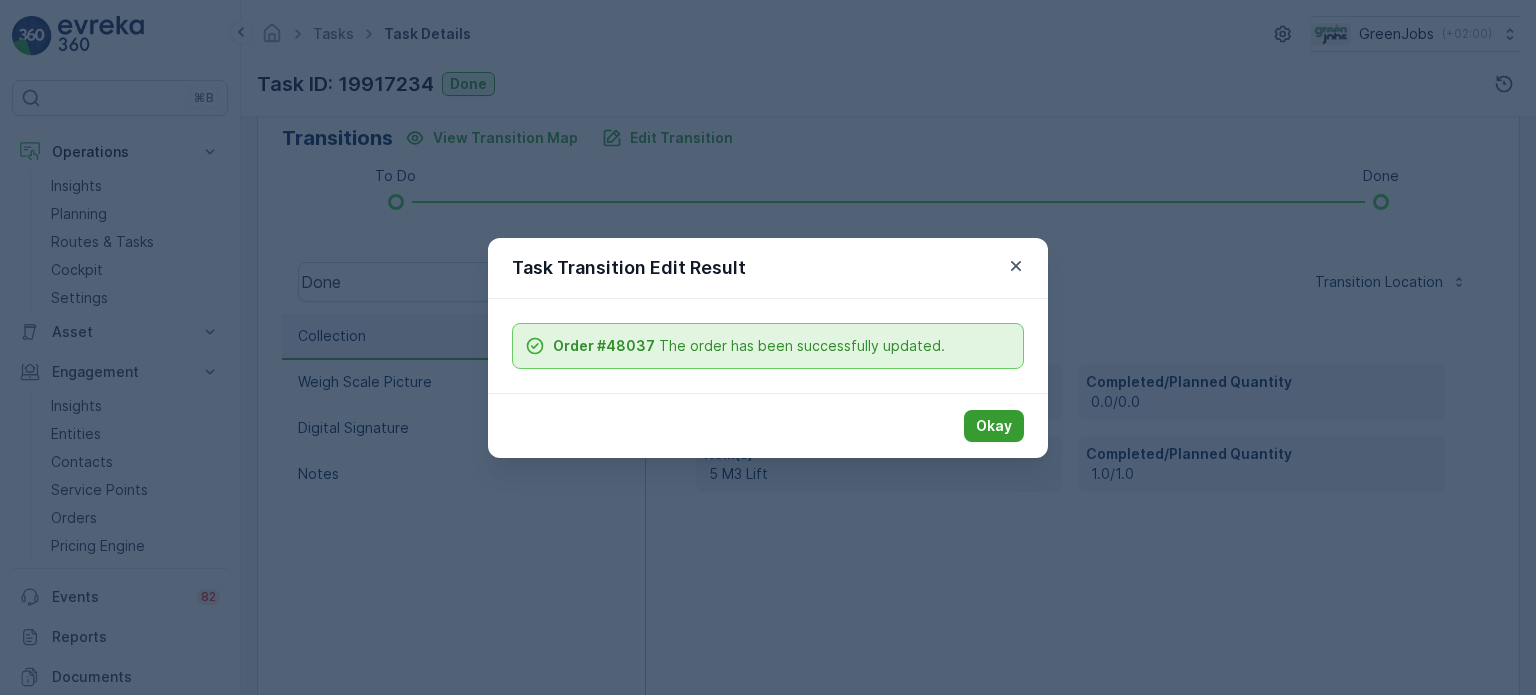 click on "Okay" at bounding box center [994, 426] 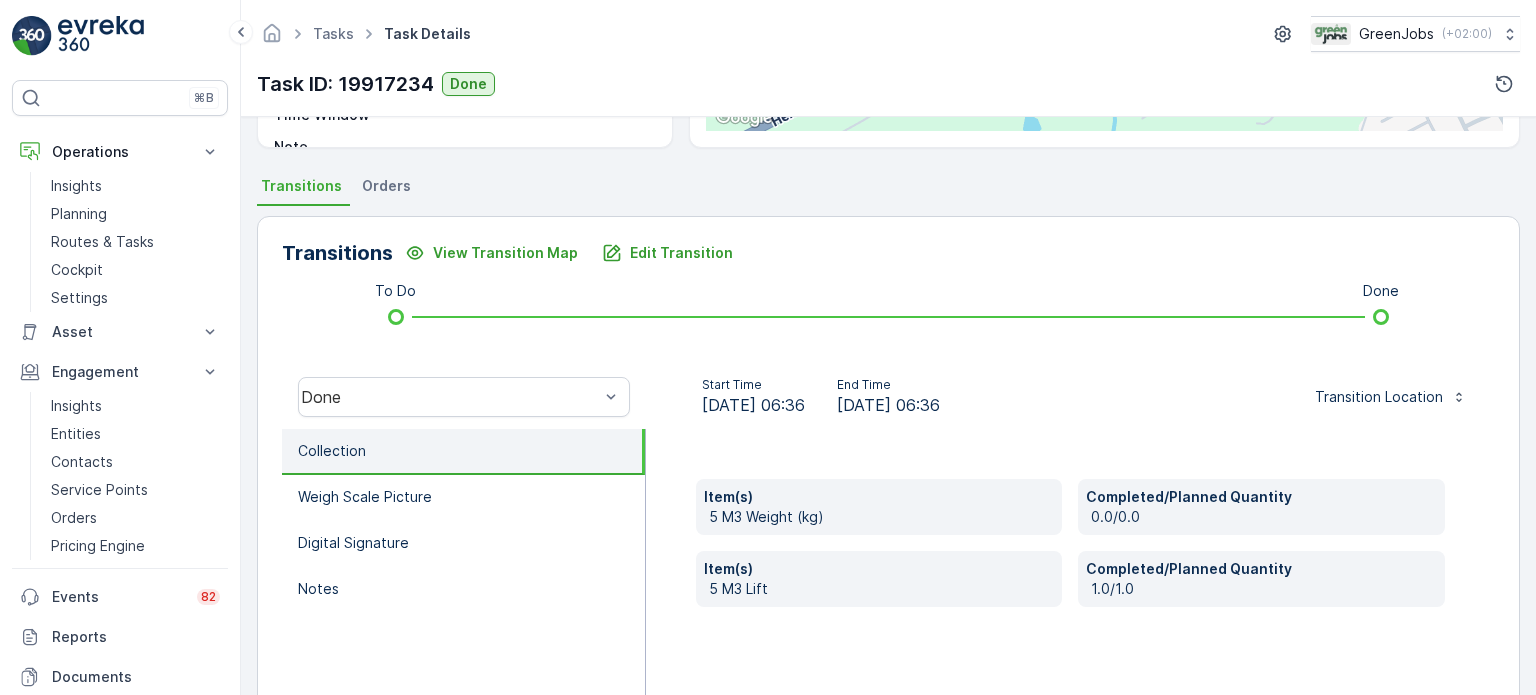 scroll, scrollTop: 300, scrollLeft: 0, axis: vertical 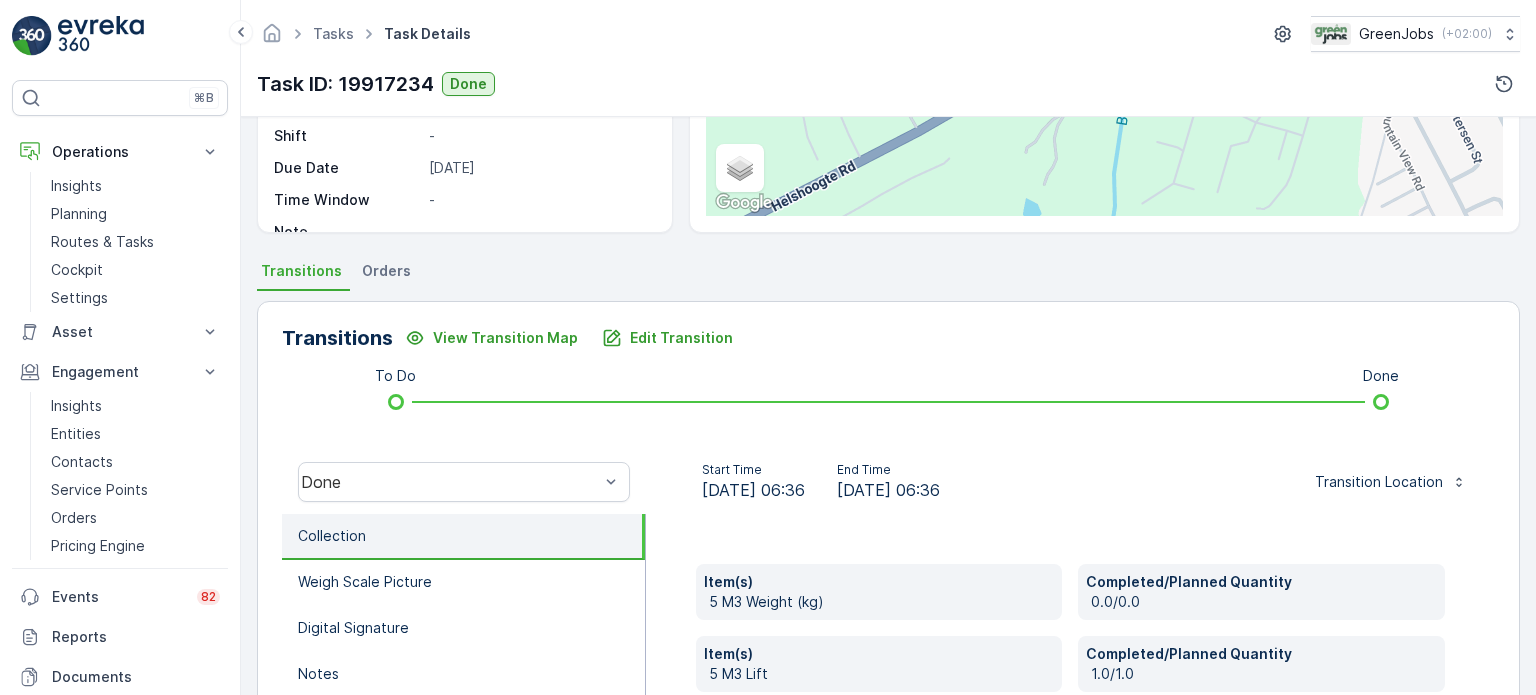 click on "Orders" at bounding box center (386, 271) 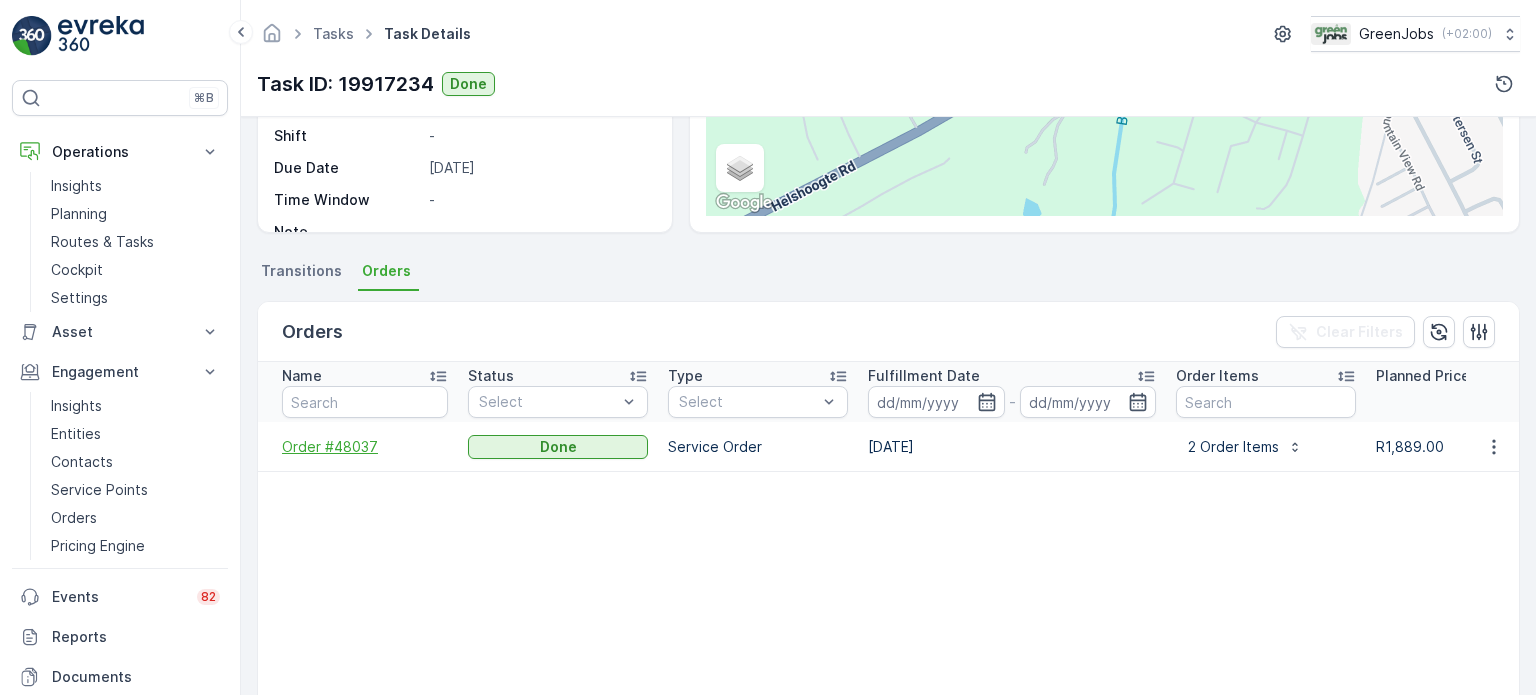 click on "Order #48037" at bounding box center (365, 447) 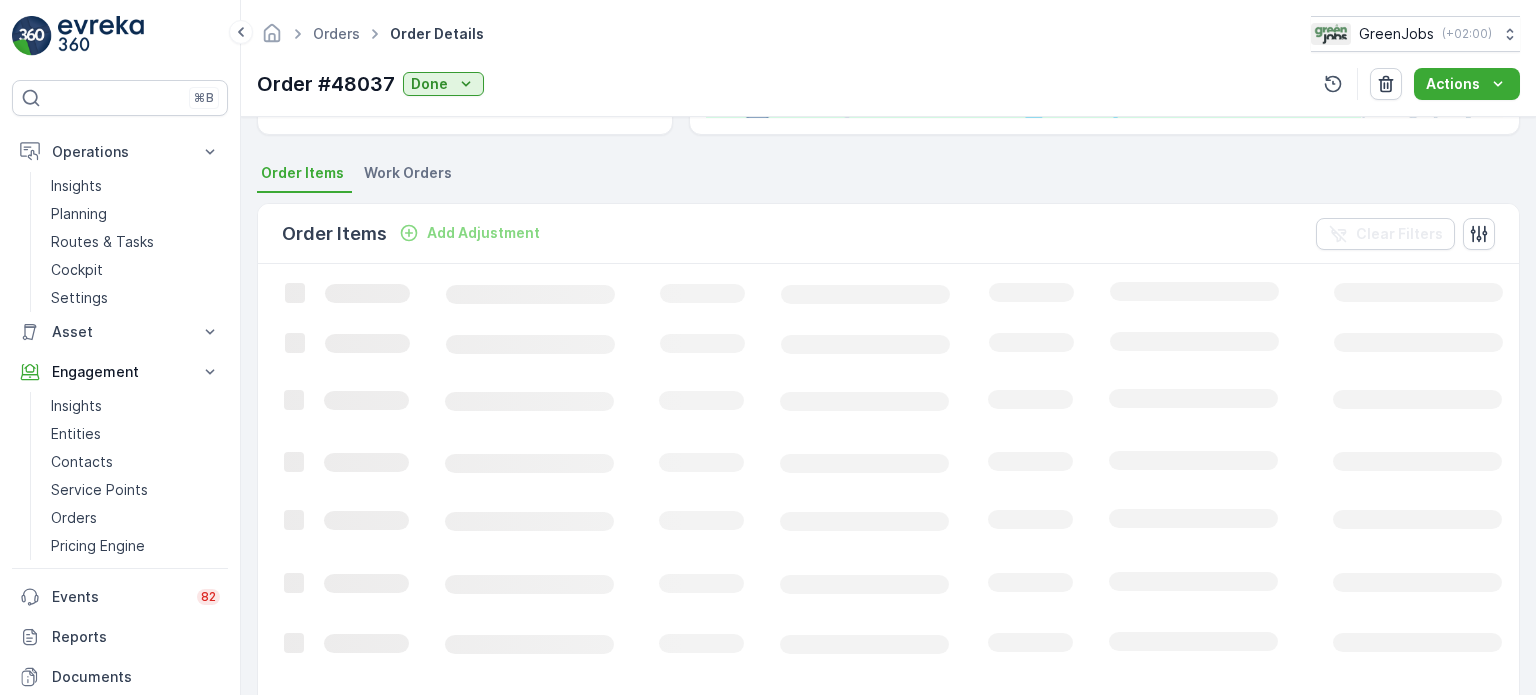 scroll, scrollTop: 500, scrollLeft: 0, axis: vertical 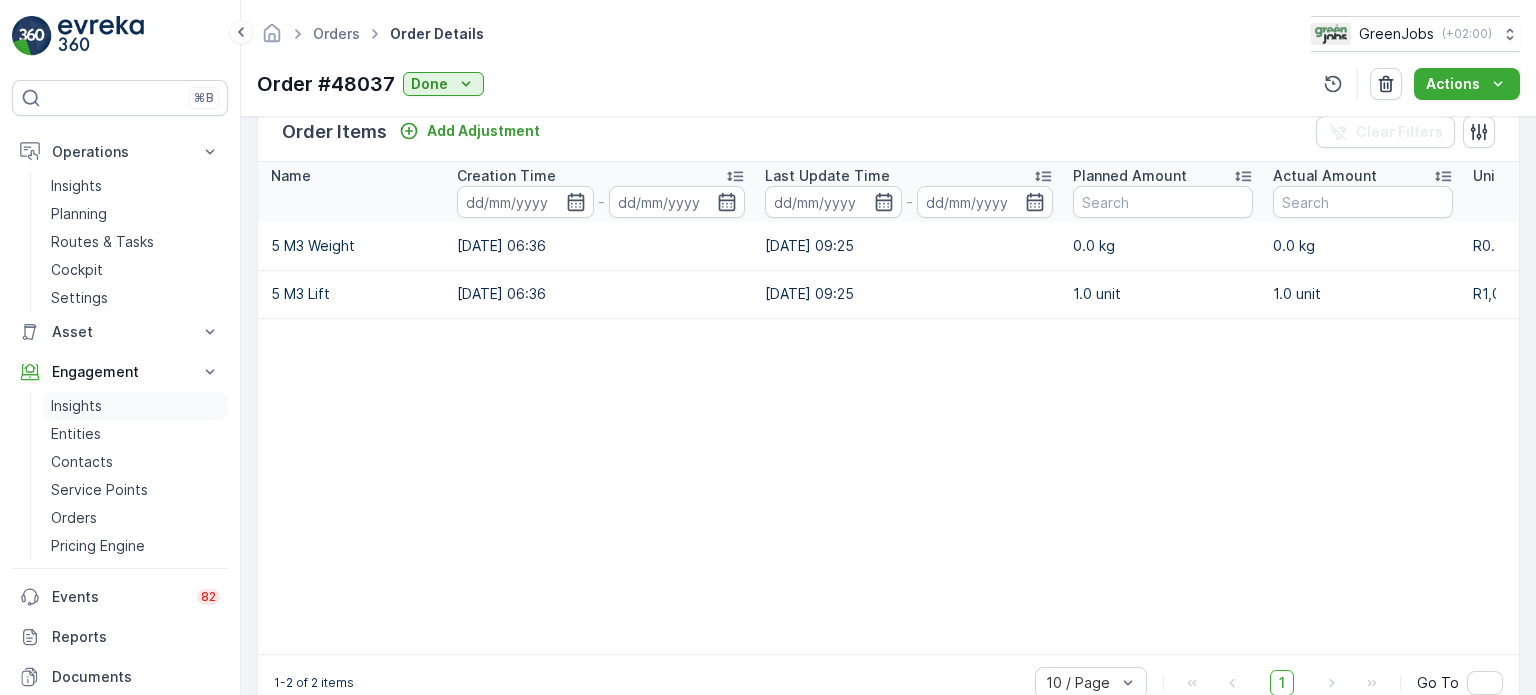 click on "Insights" at bounding box center (76, 406) 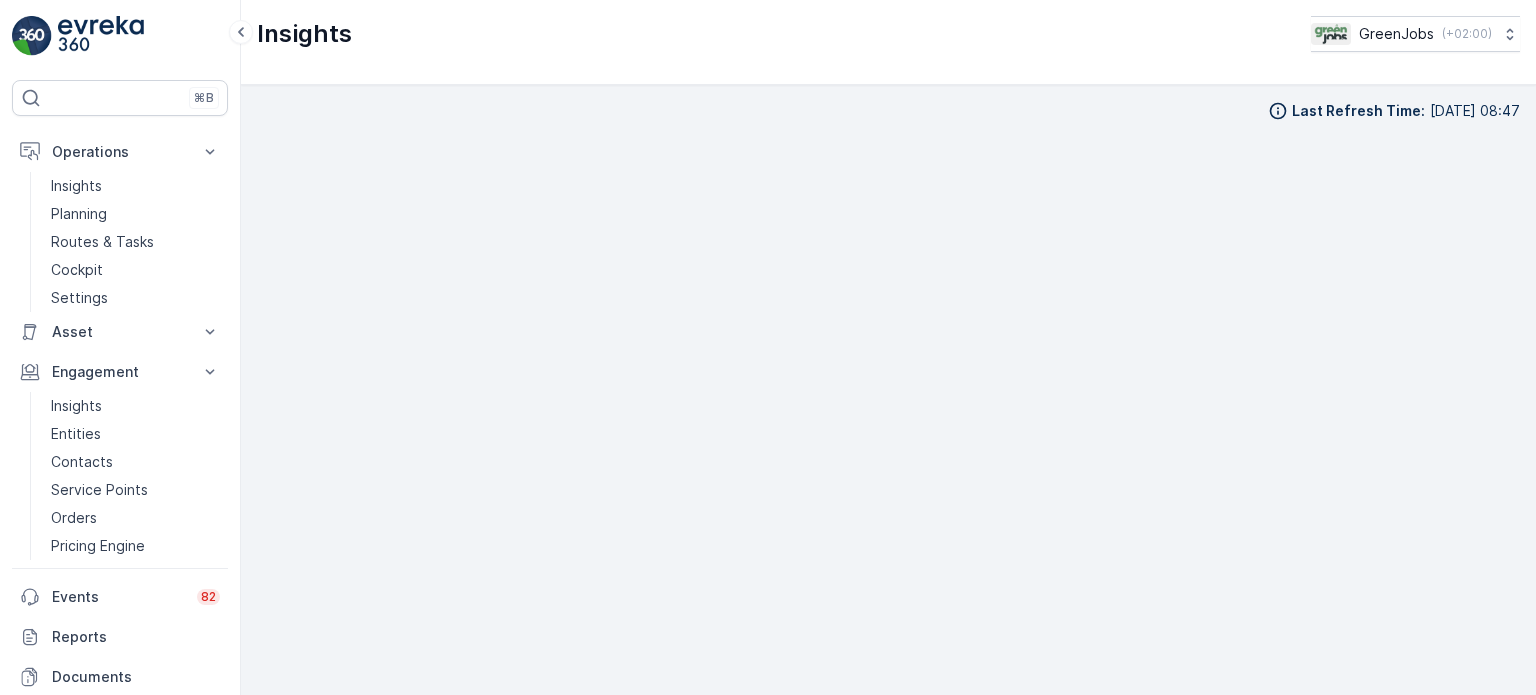 scroll, scrollTop: 16, scrollLeft: 0, axis: vertical 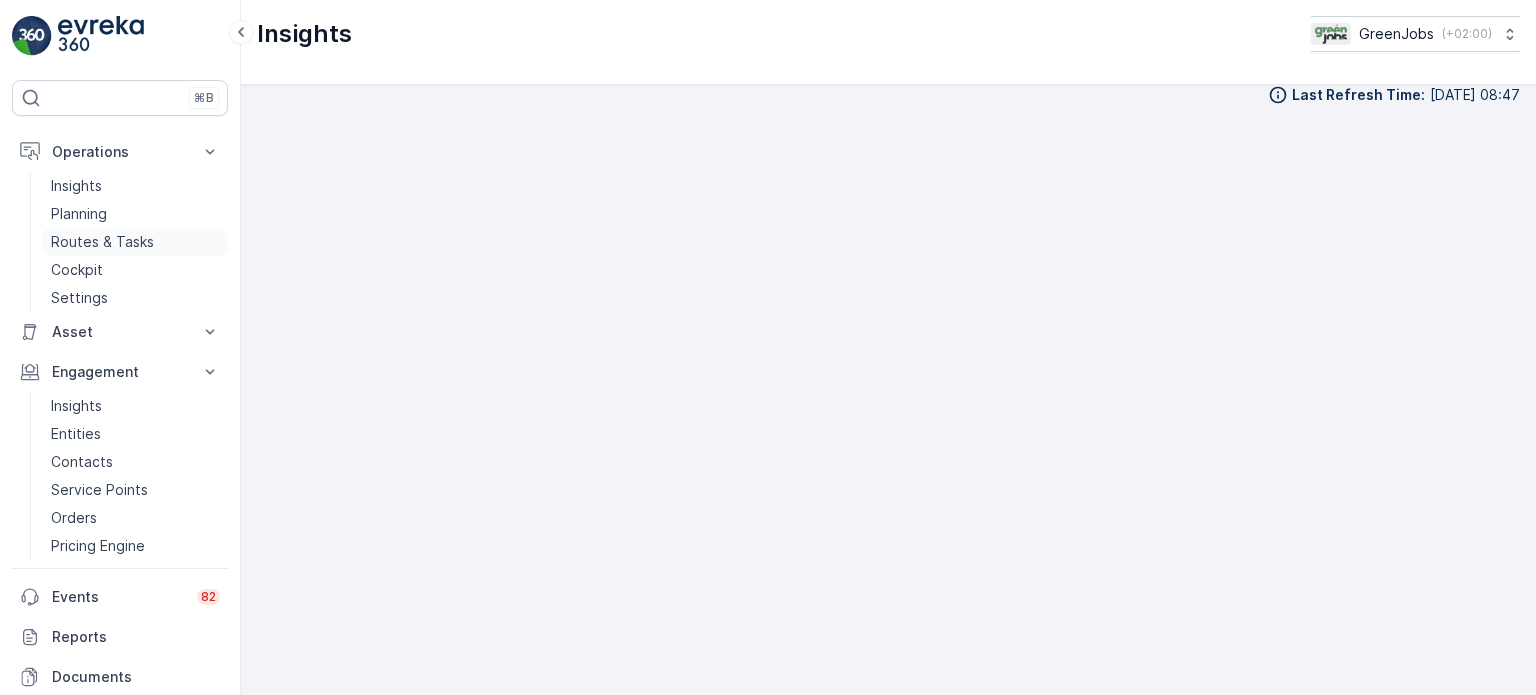 click on "Routes & Tasks" at bounding box center [102, 242] 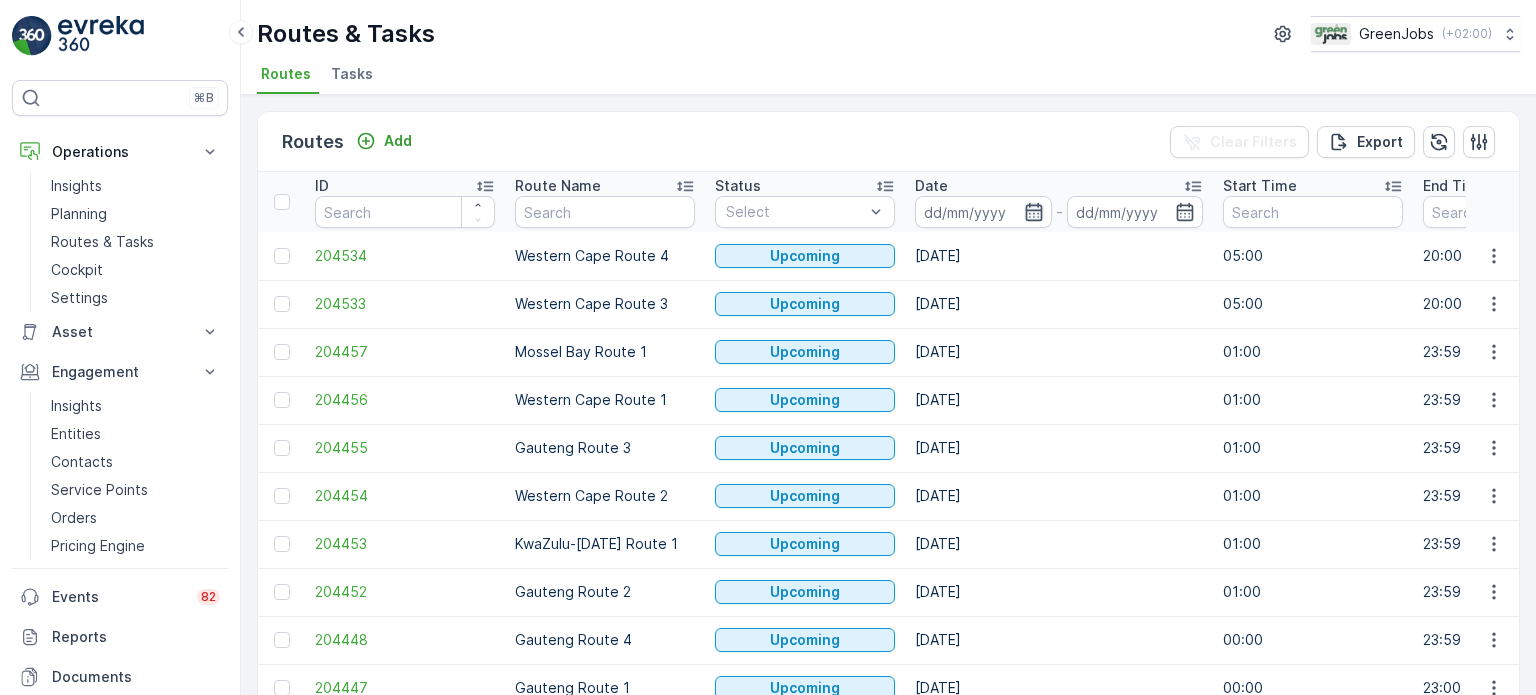 click 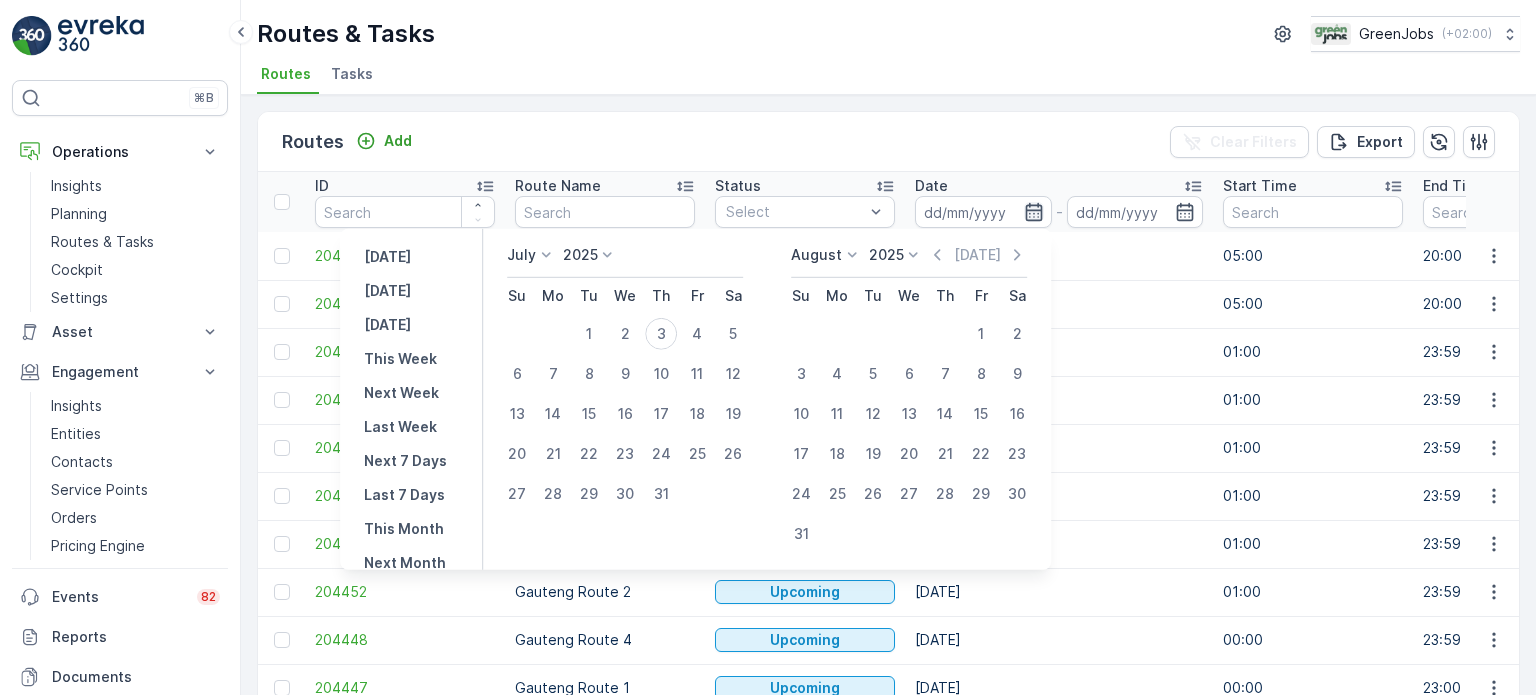 click 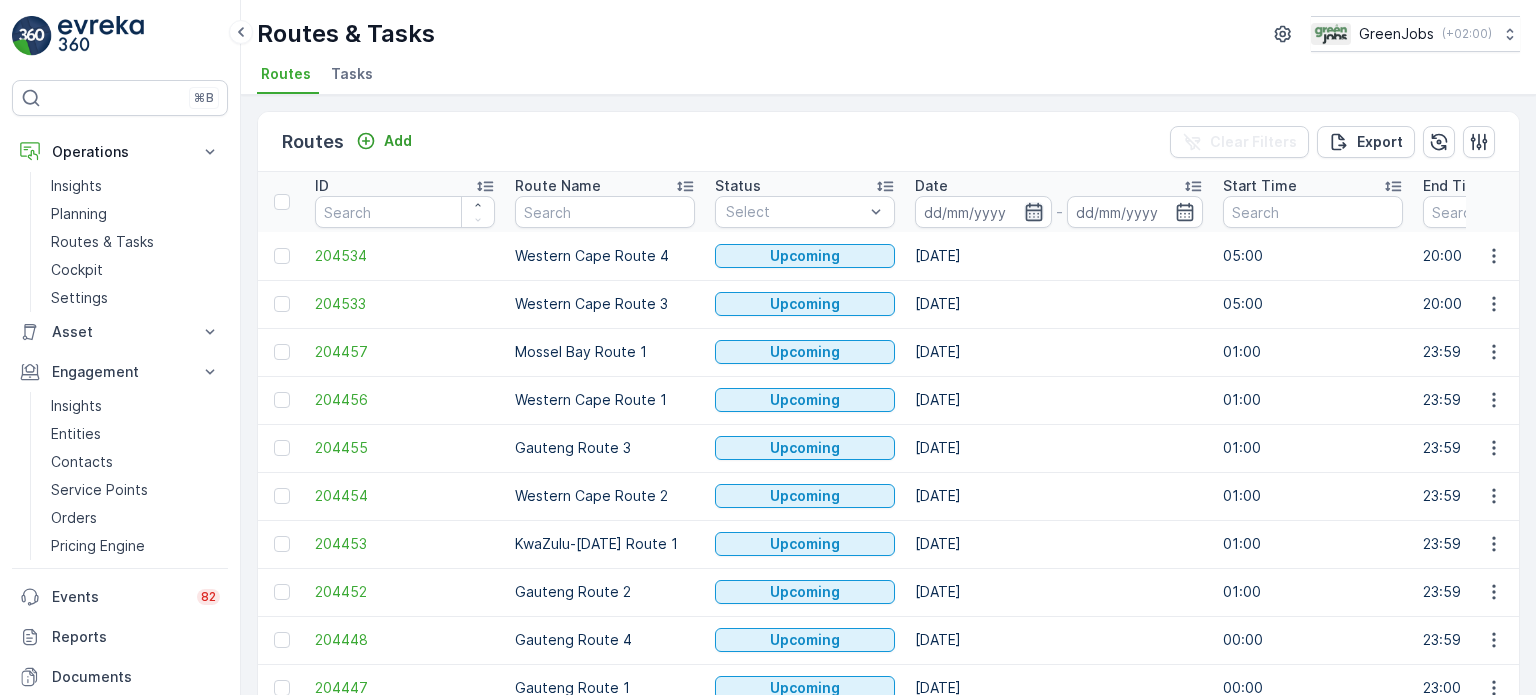 click 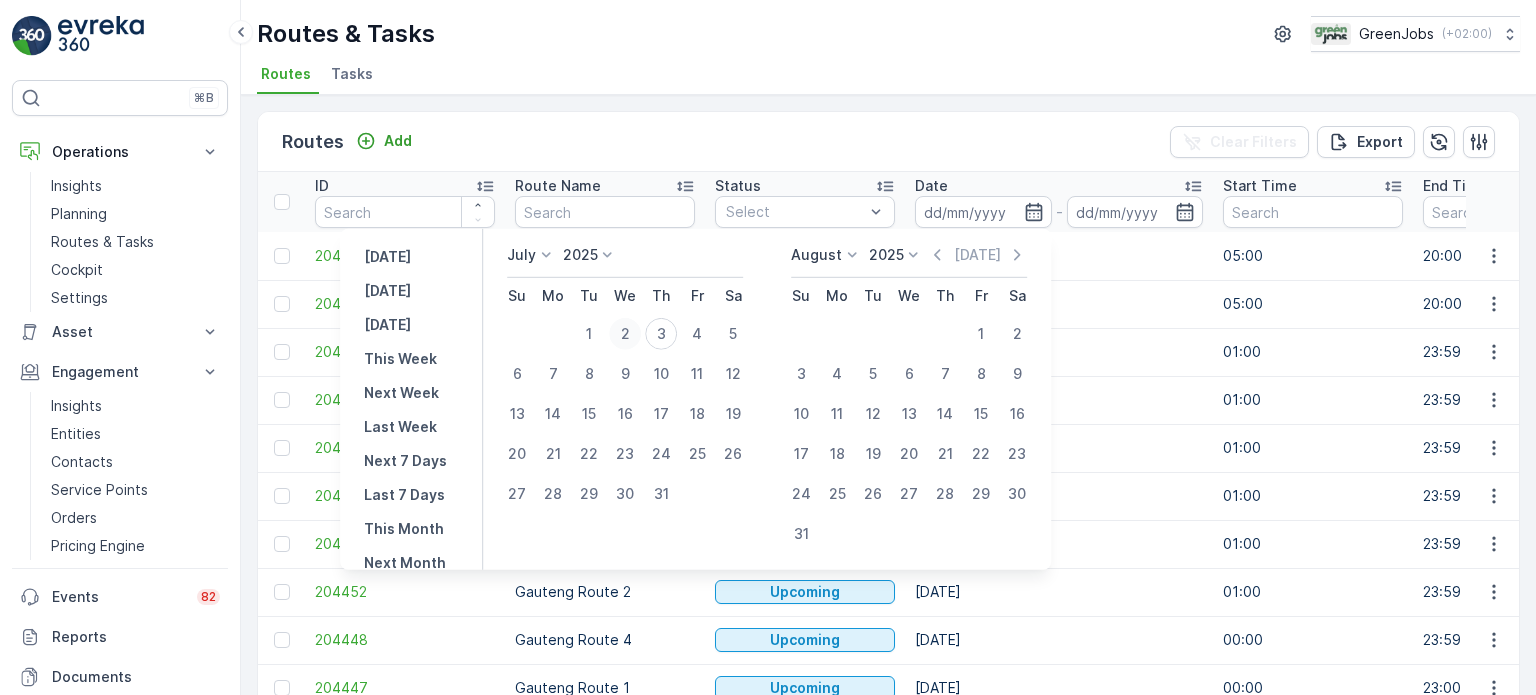 click on "2" at bounding box center [625, 334] 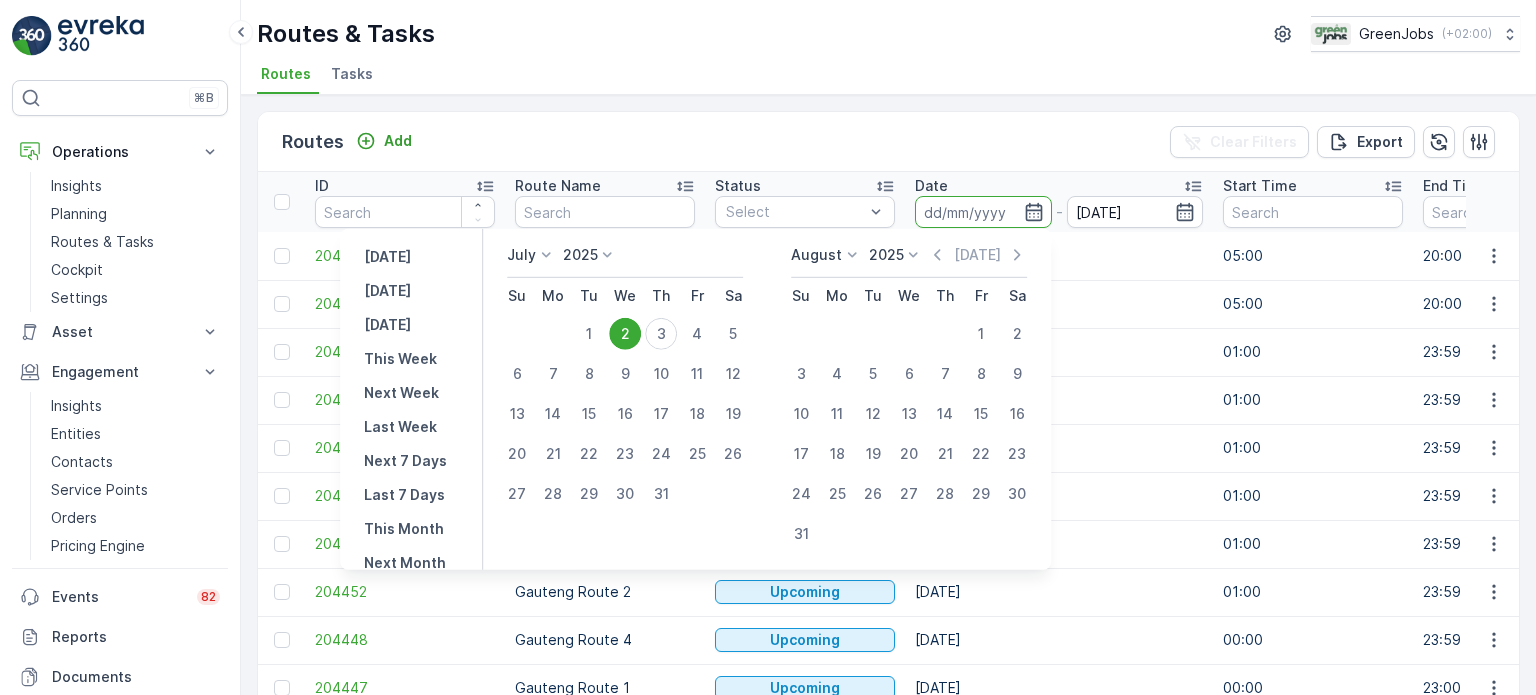click on "2" at bounding box center (625, 334) 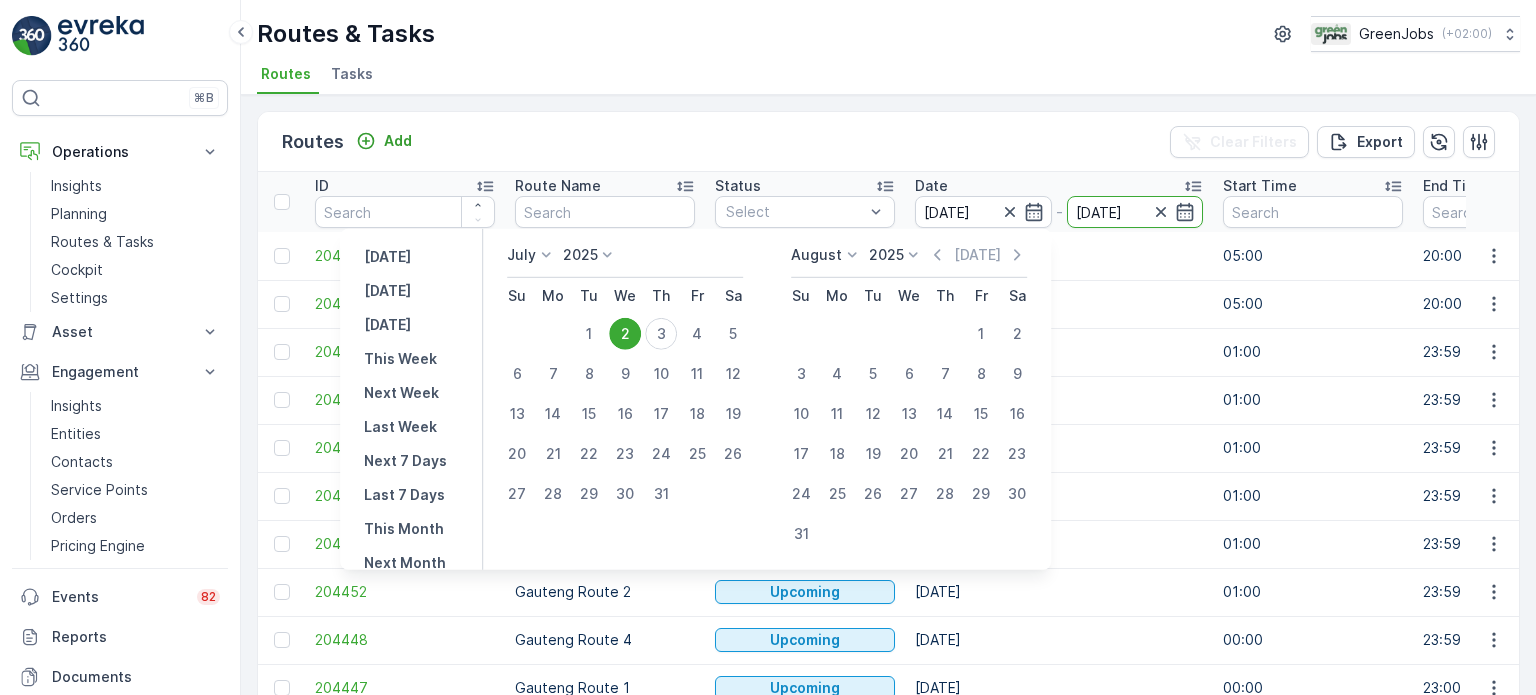 click on "2" at bounding box center (625, 334) 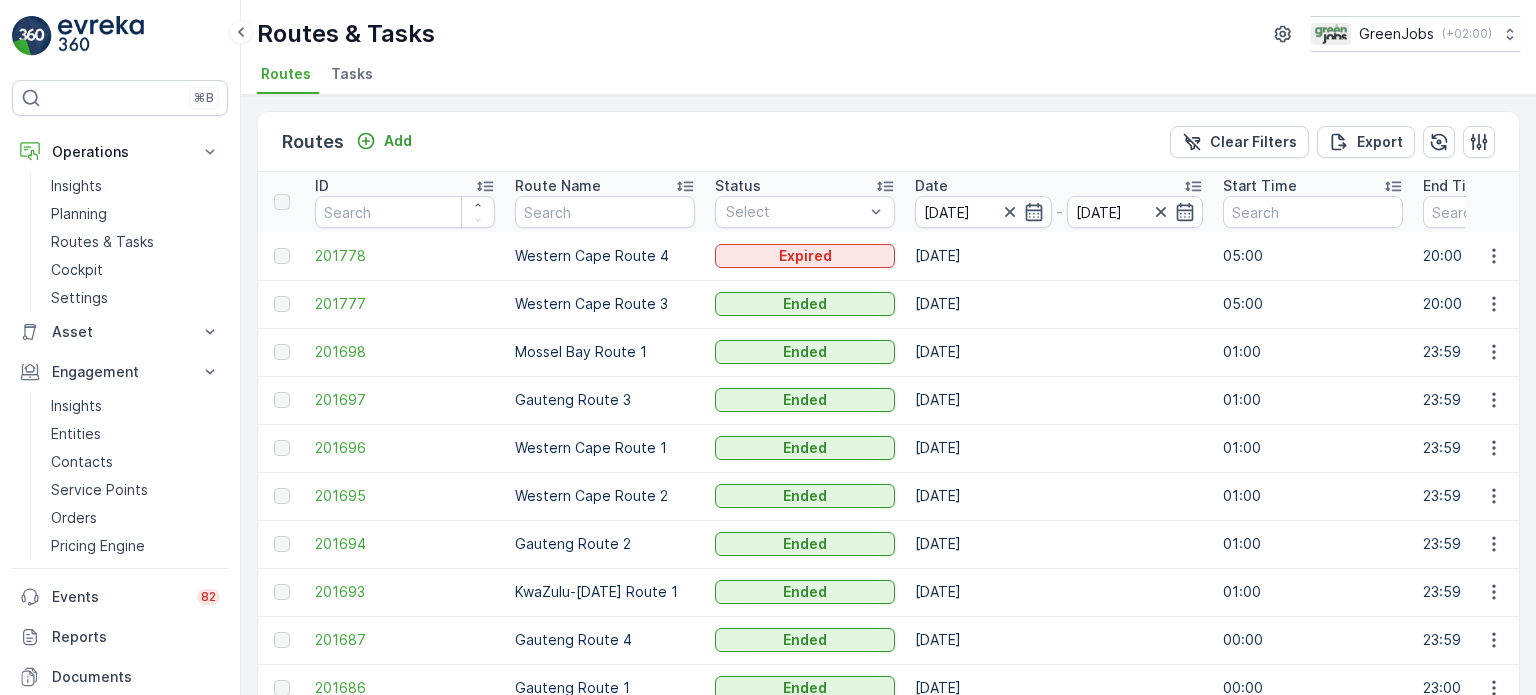 scroll, scrollTop: 99, scrollLeft: 0, axis: vertical 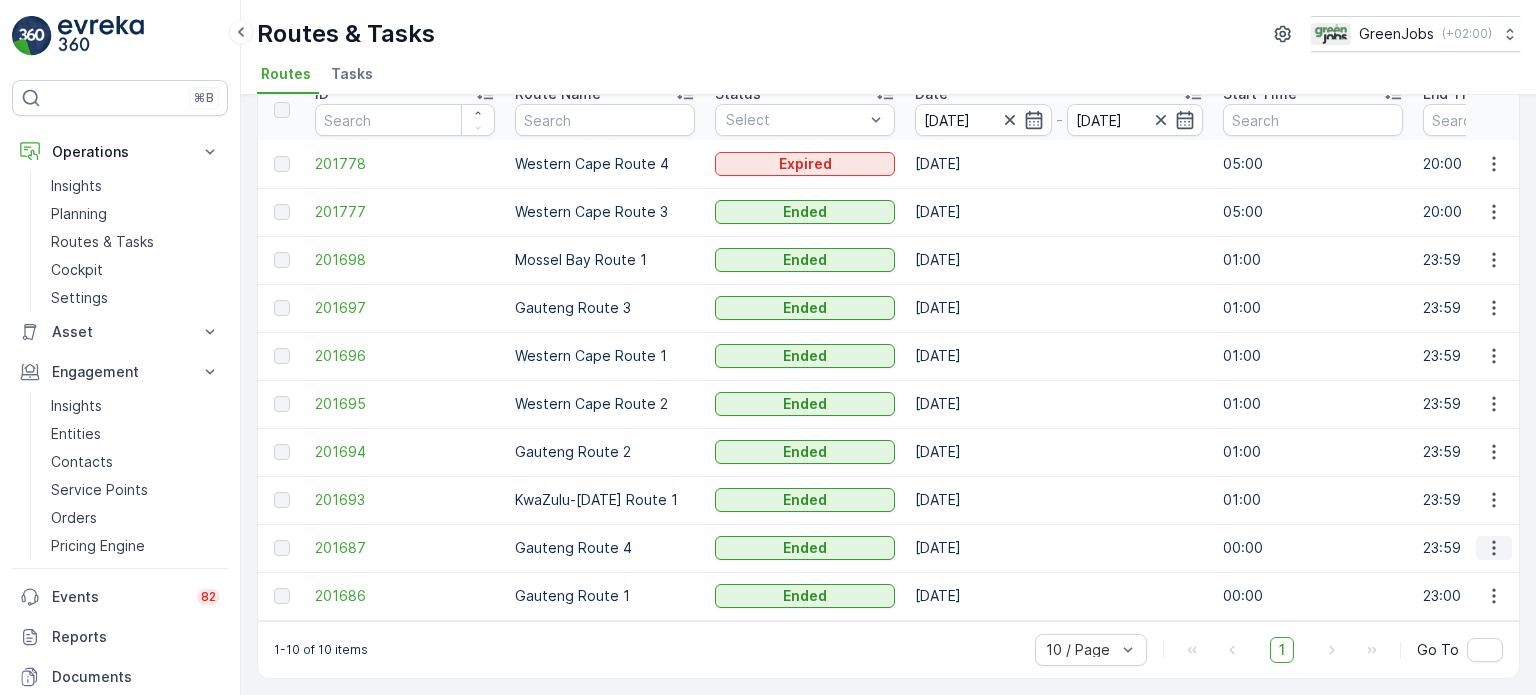 click 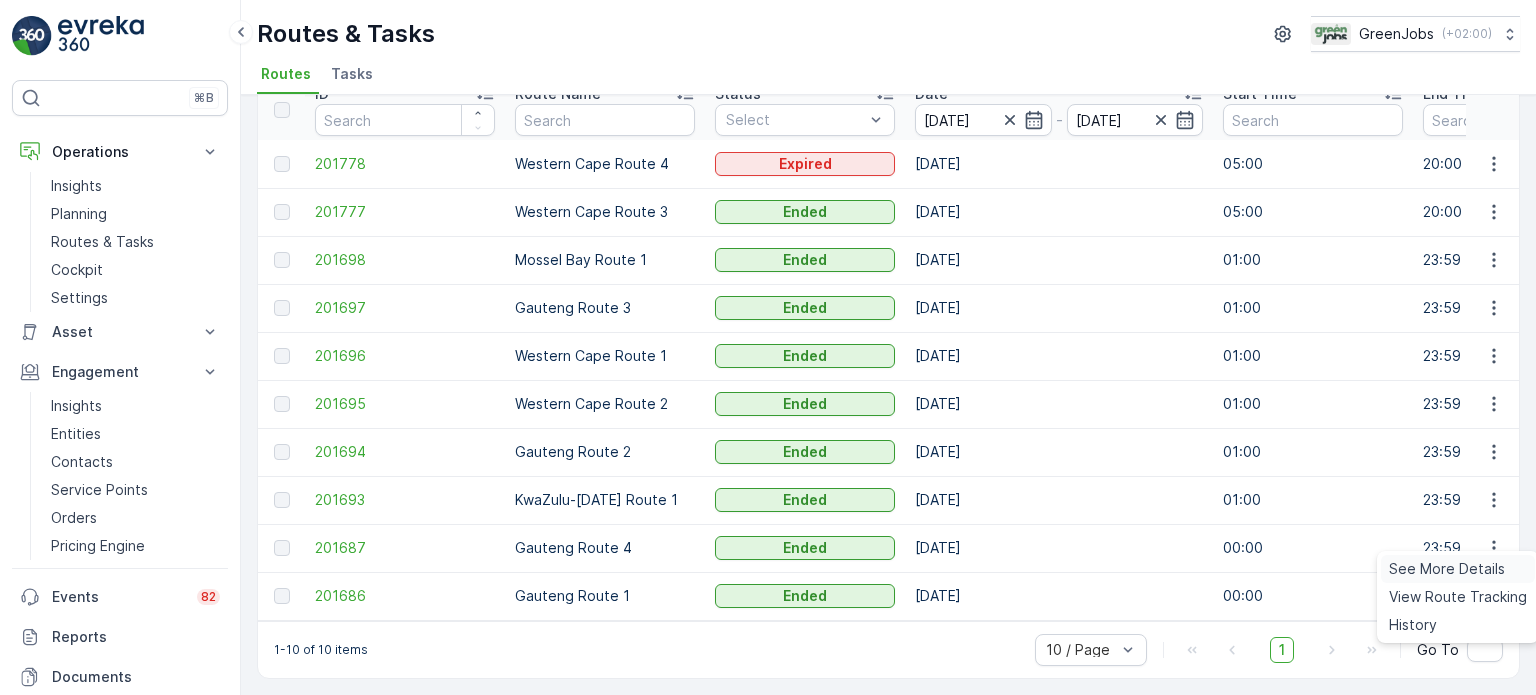 click on "See More Details" at bounding box center [1447, 569] 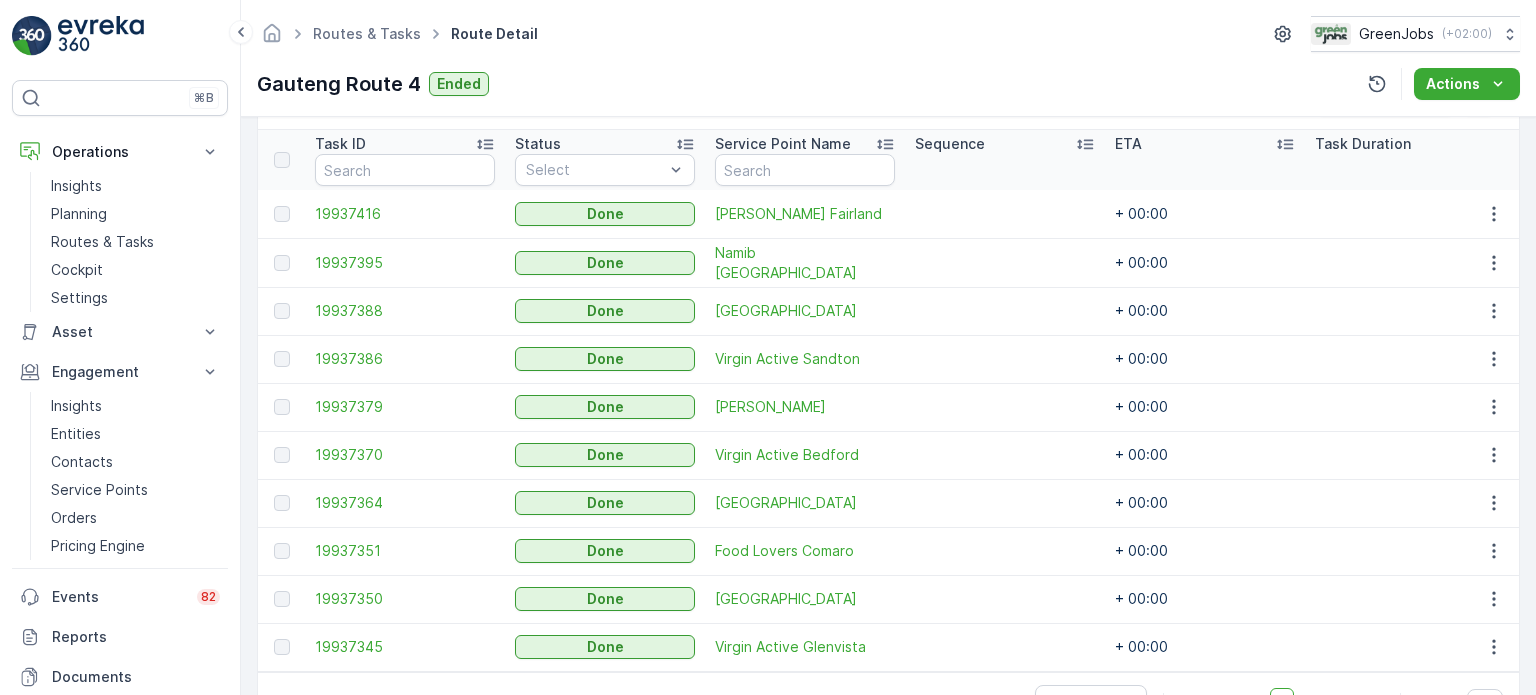 scroll, scrollTop: 499, scrollLeft: 0, axis: vertical 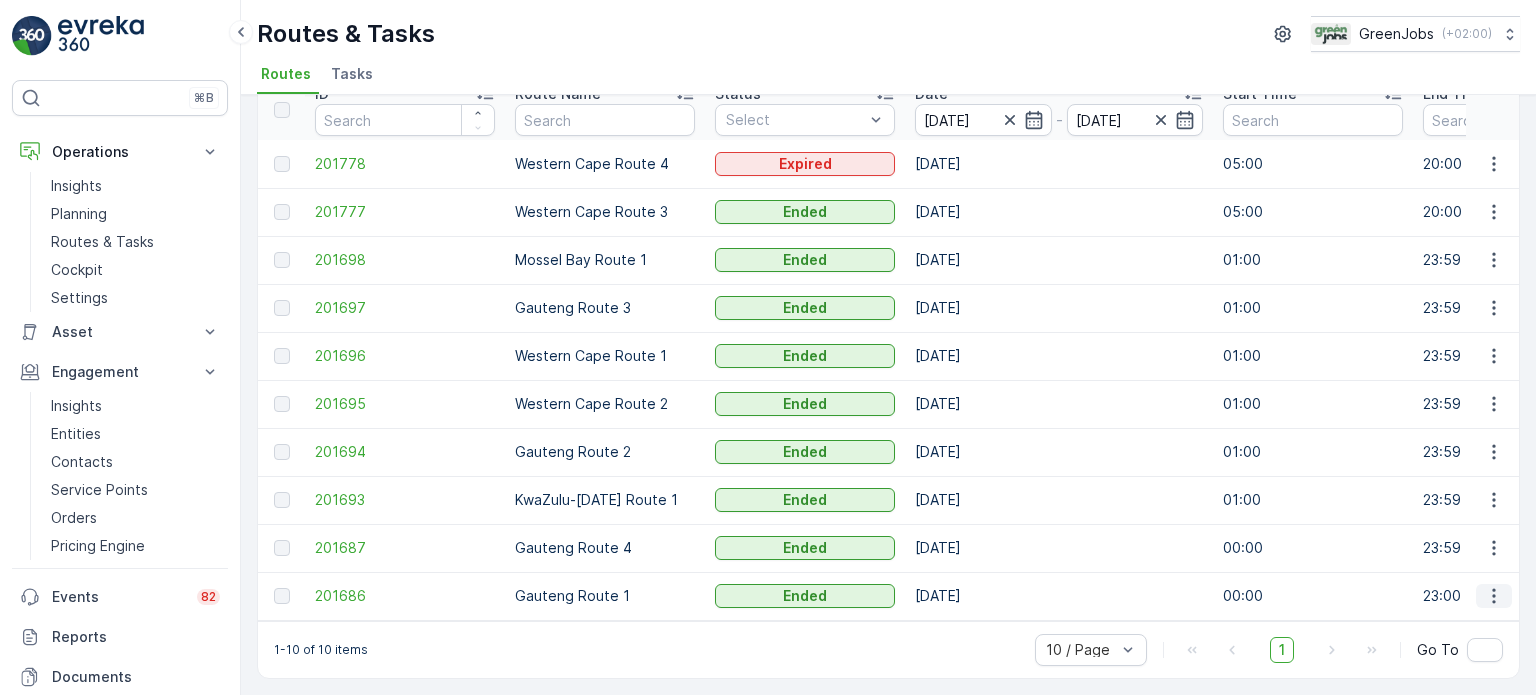 click 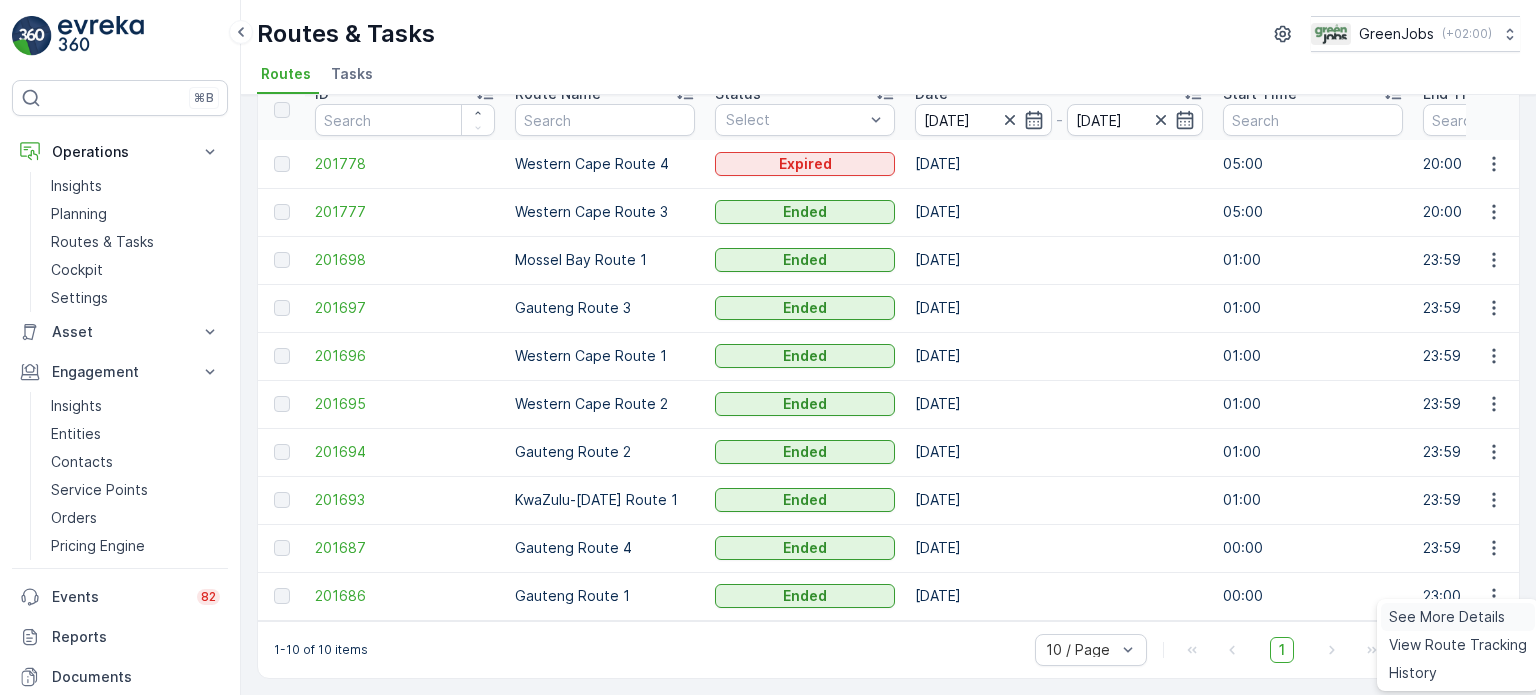 click on "See More Details" at bounding box center (1447, 617) 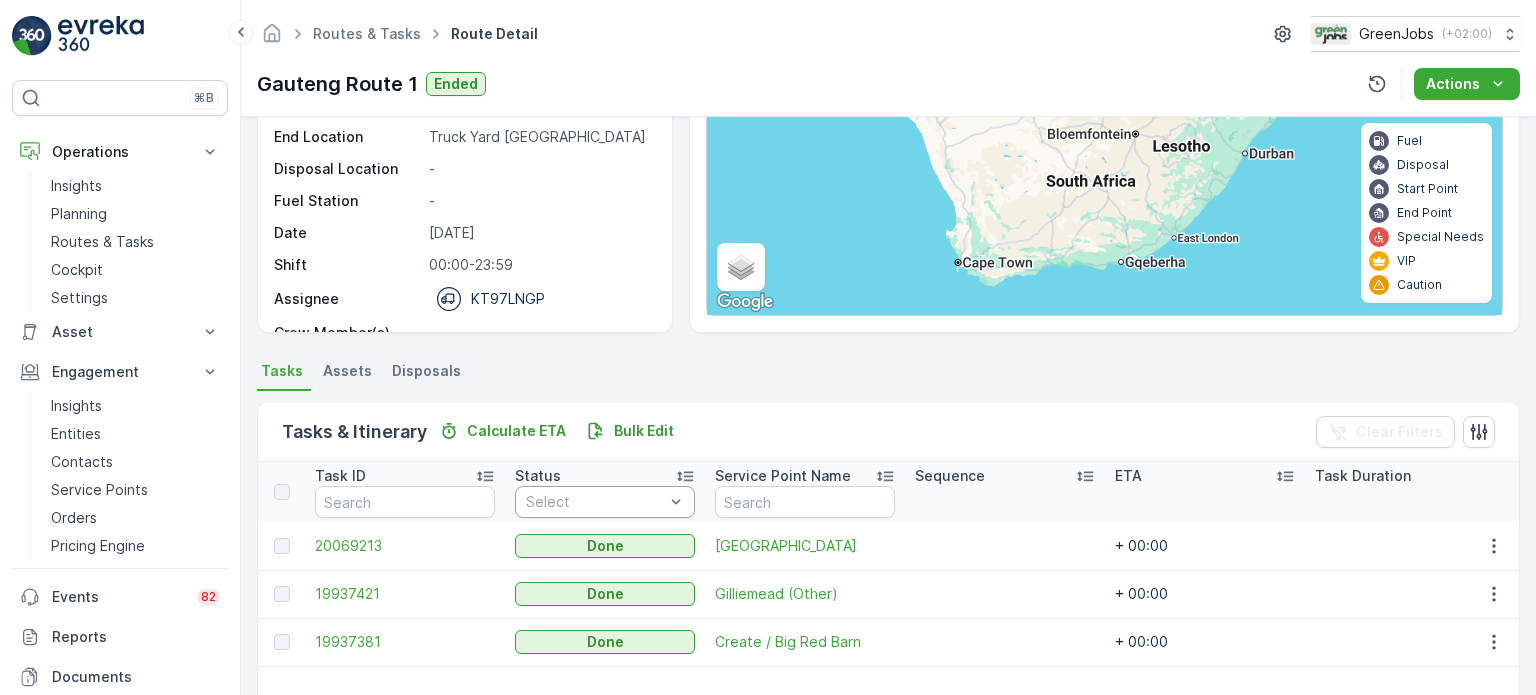 scroll, scrollTop: 300, scrollLeft: 0, axis: vertical 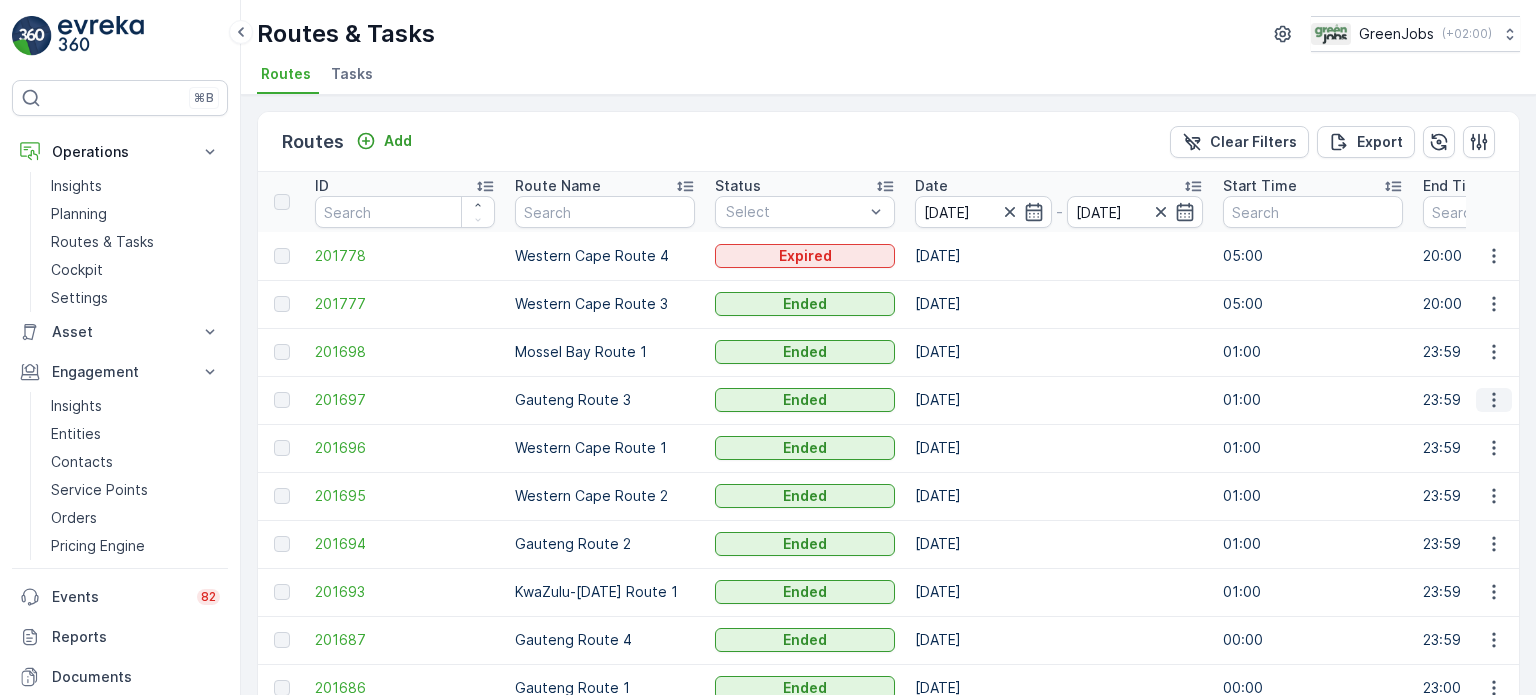 click 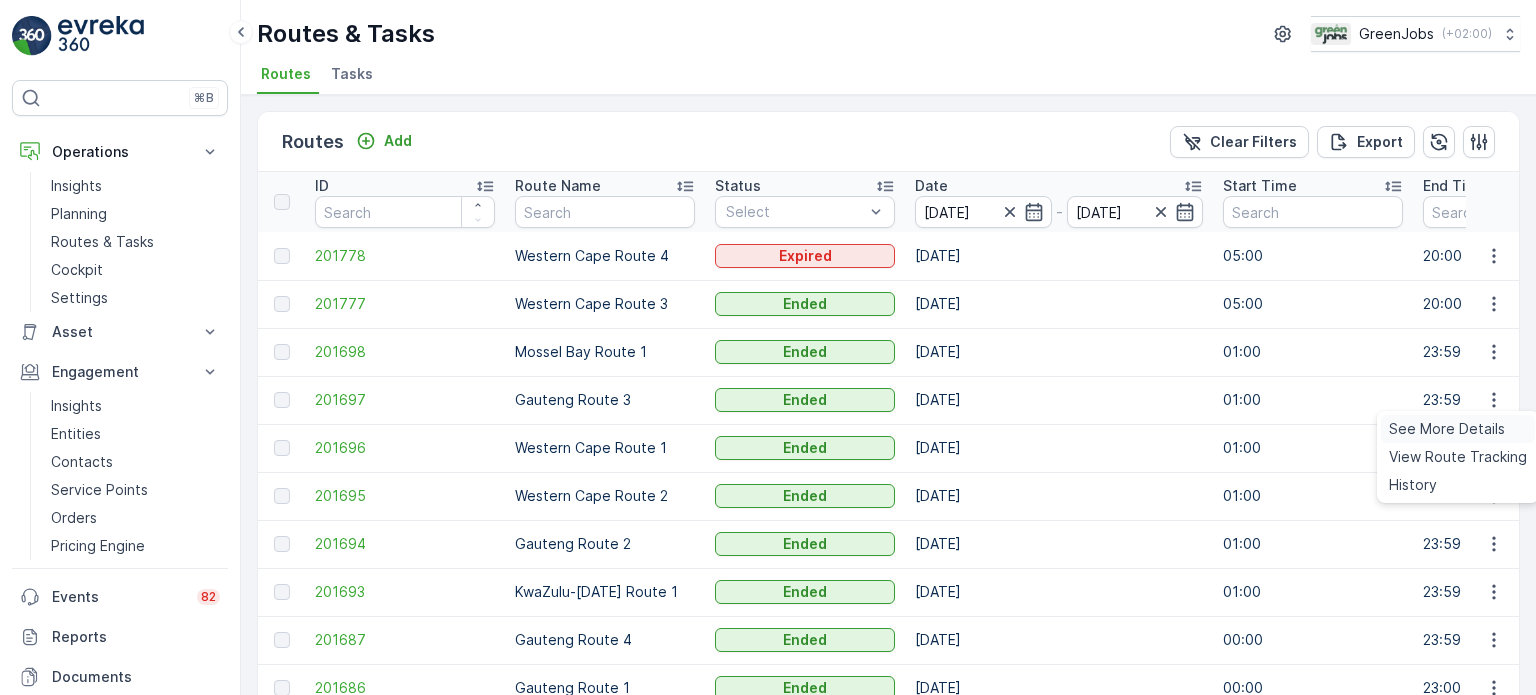 click on "See More Details" at bounding box center [1447, 429] 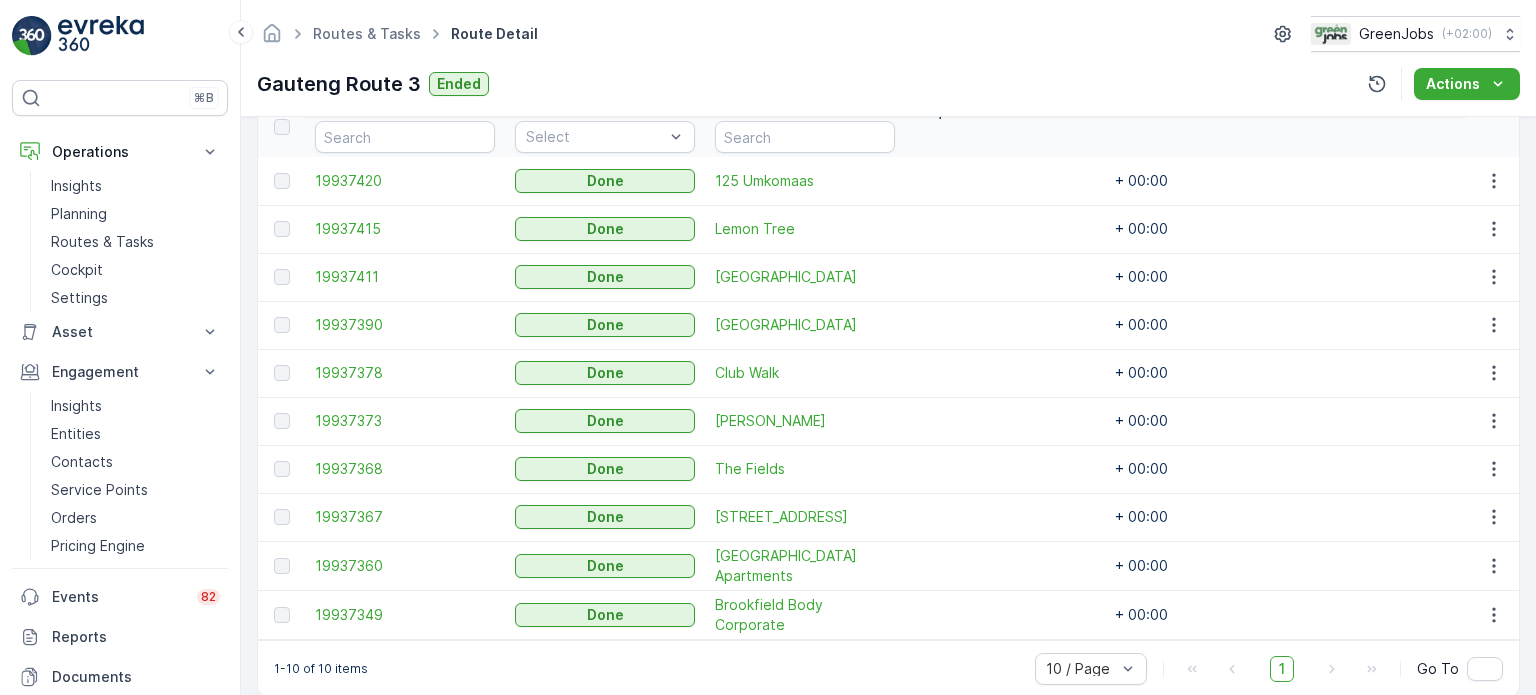 scroll, scrollTop: 600, scrollLeft: 0, axis: vertical 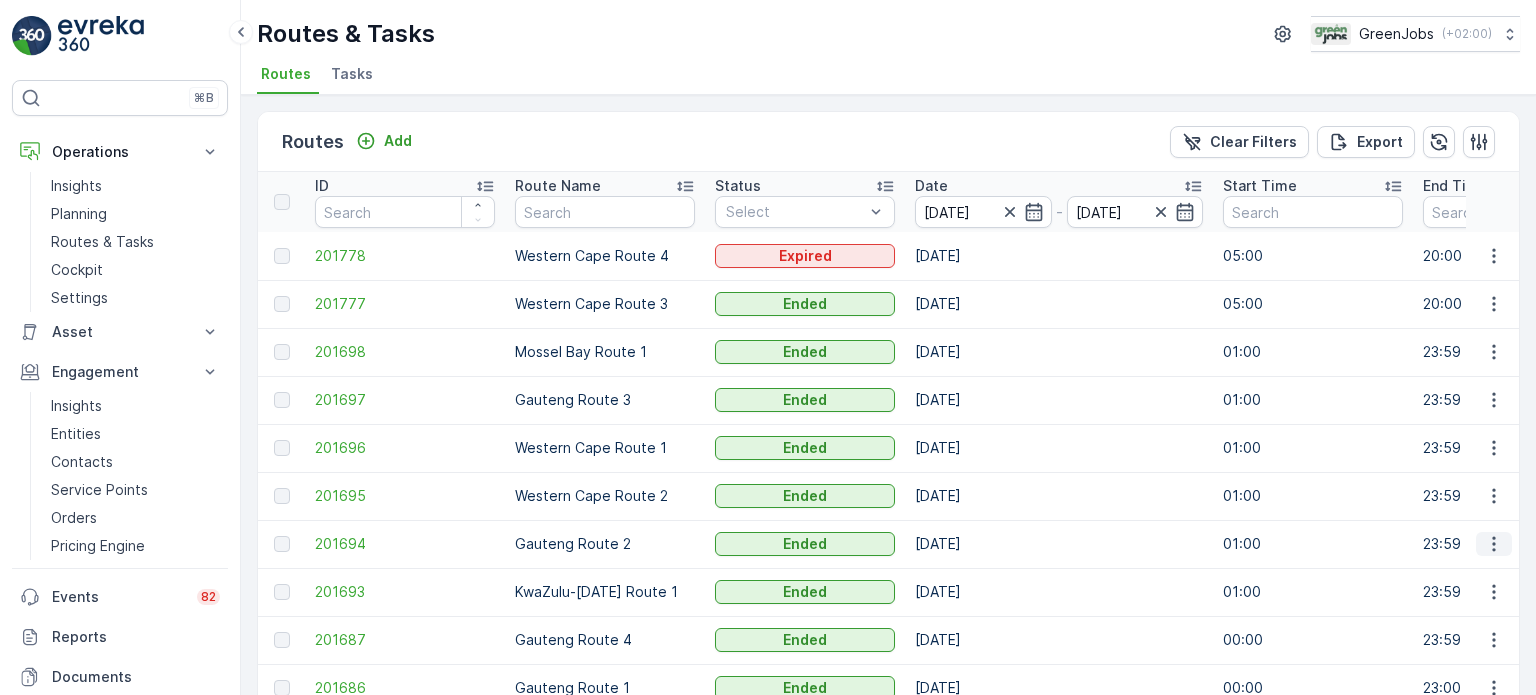 click 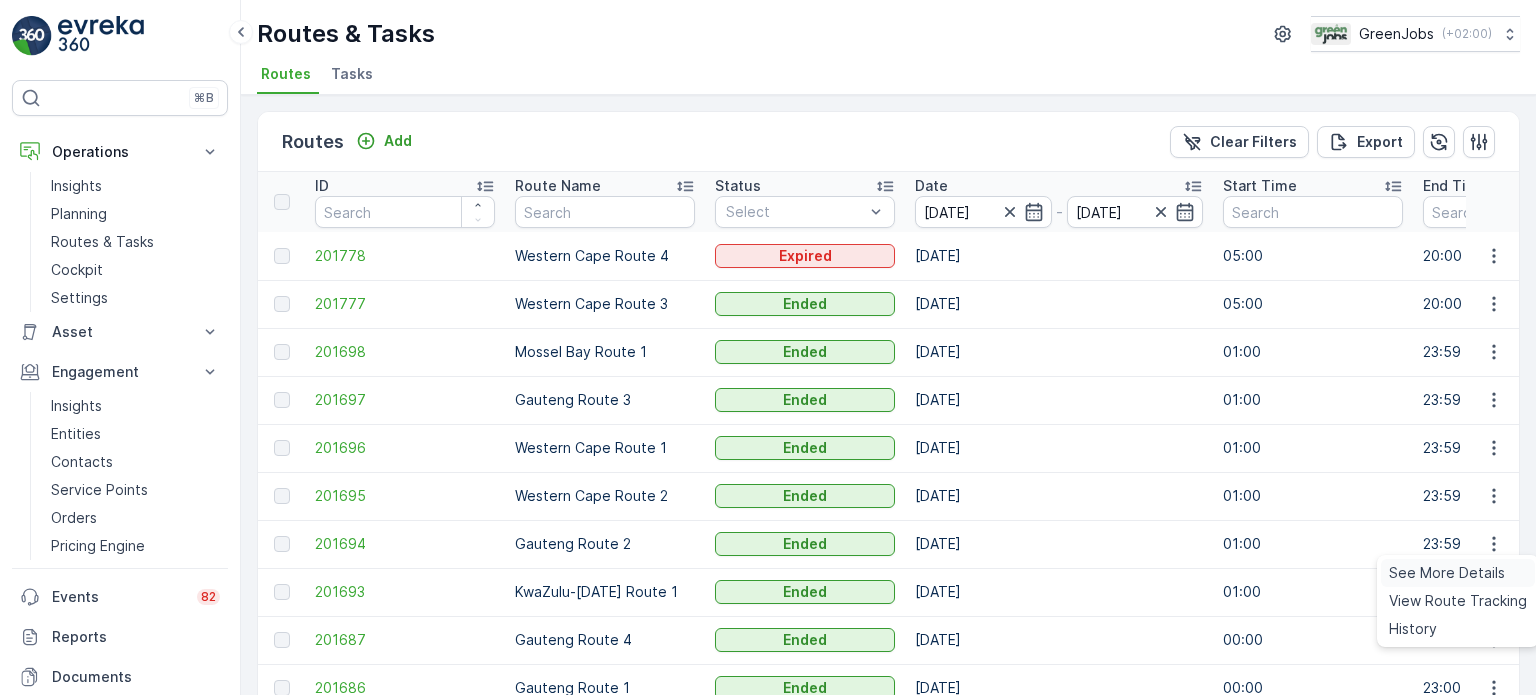 click on "See More Details" at bounding box center [1447, 573] 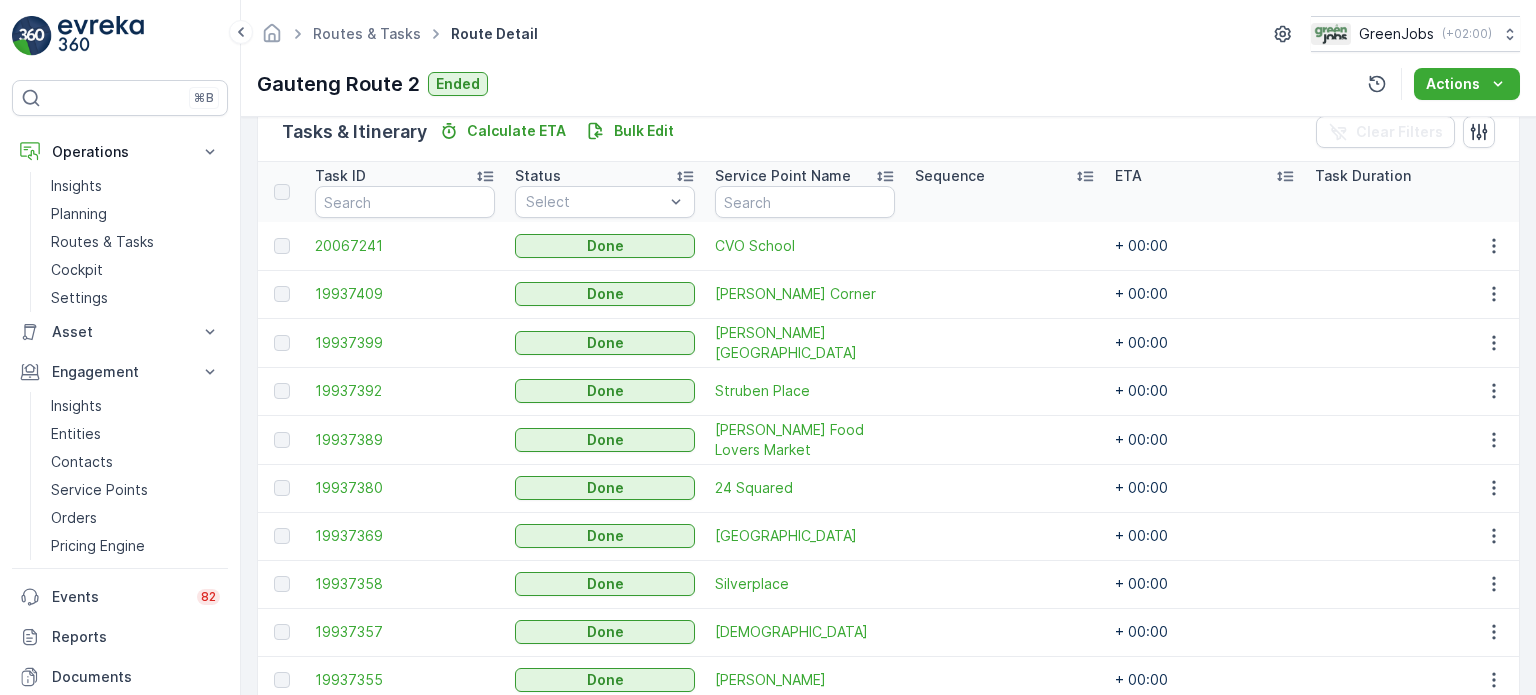 scroll, scrollTop: 600, scrollLeft: 0, axis: vertical 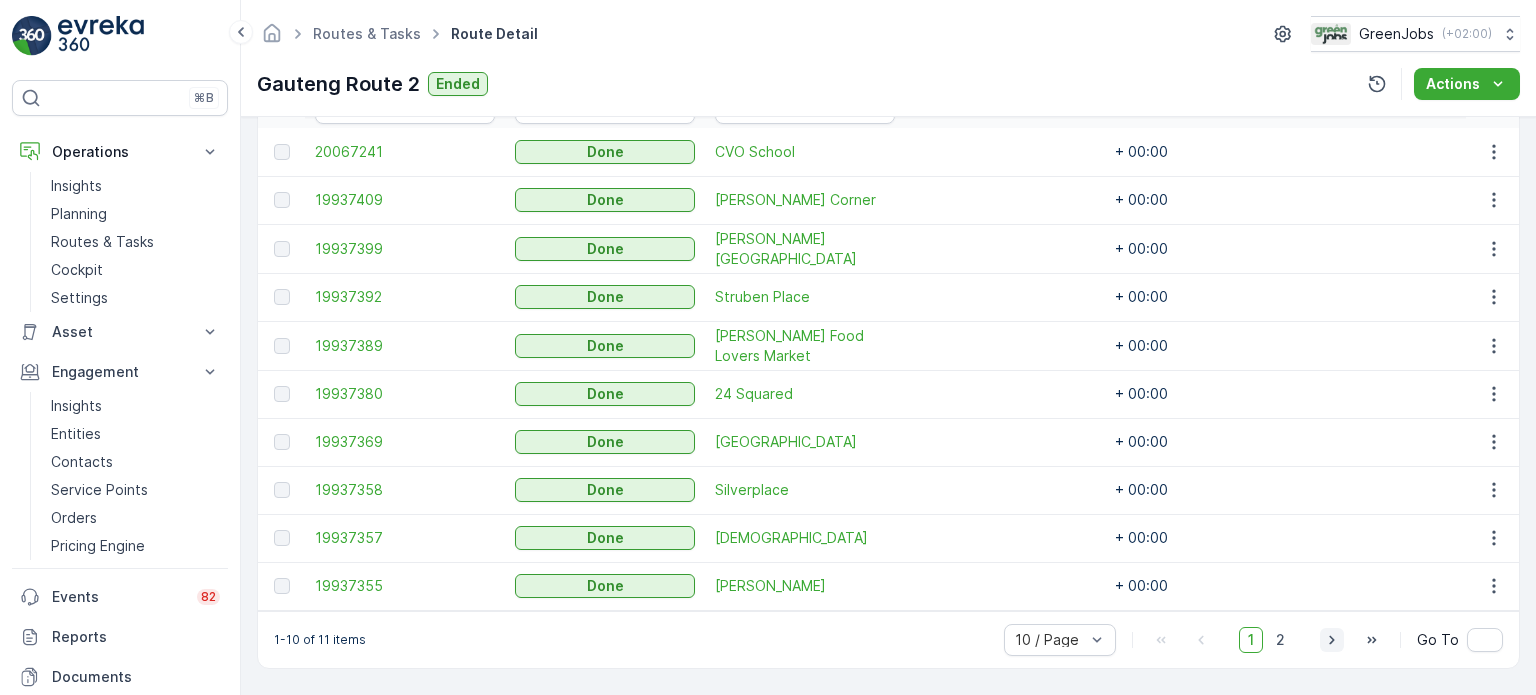 click 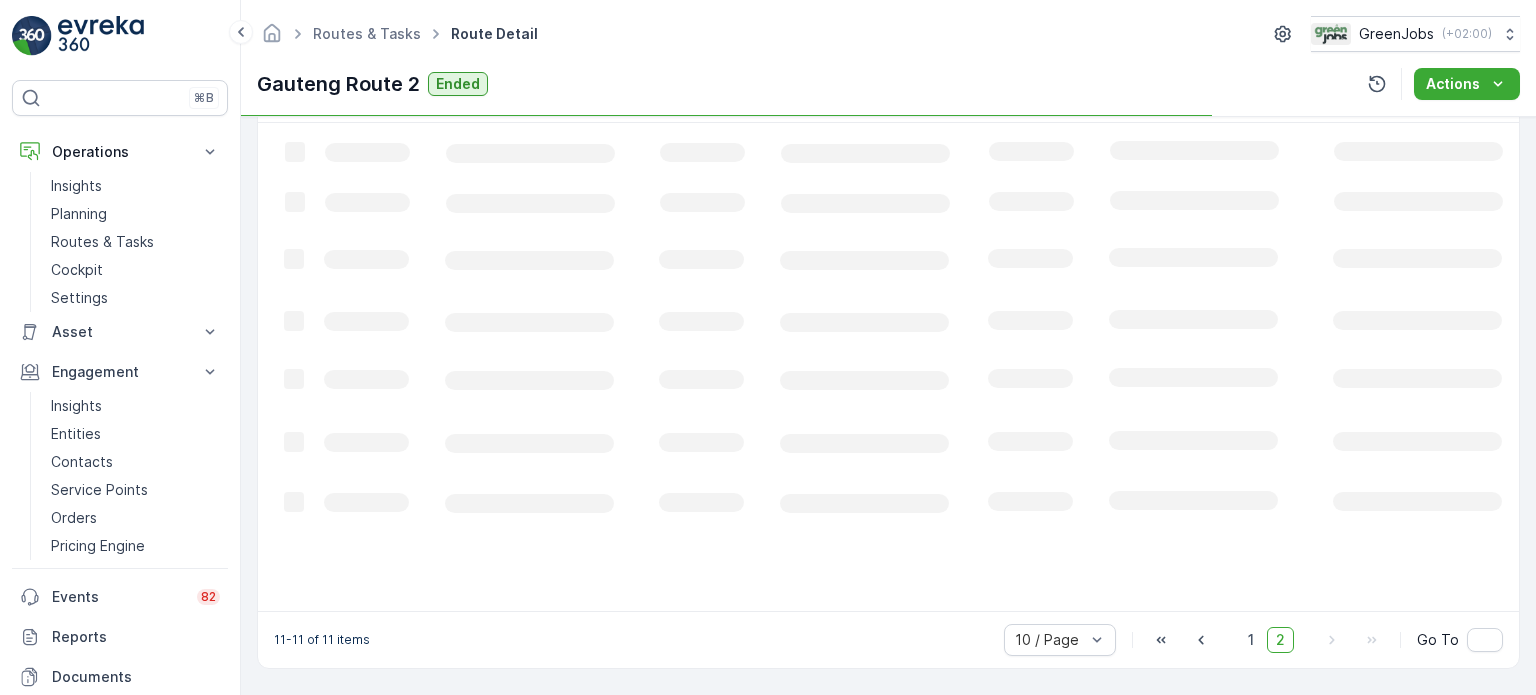 scroll, scrollTop: 537, scrollLeft: 0, axis: vertical 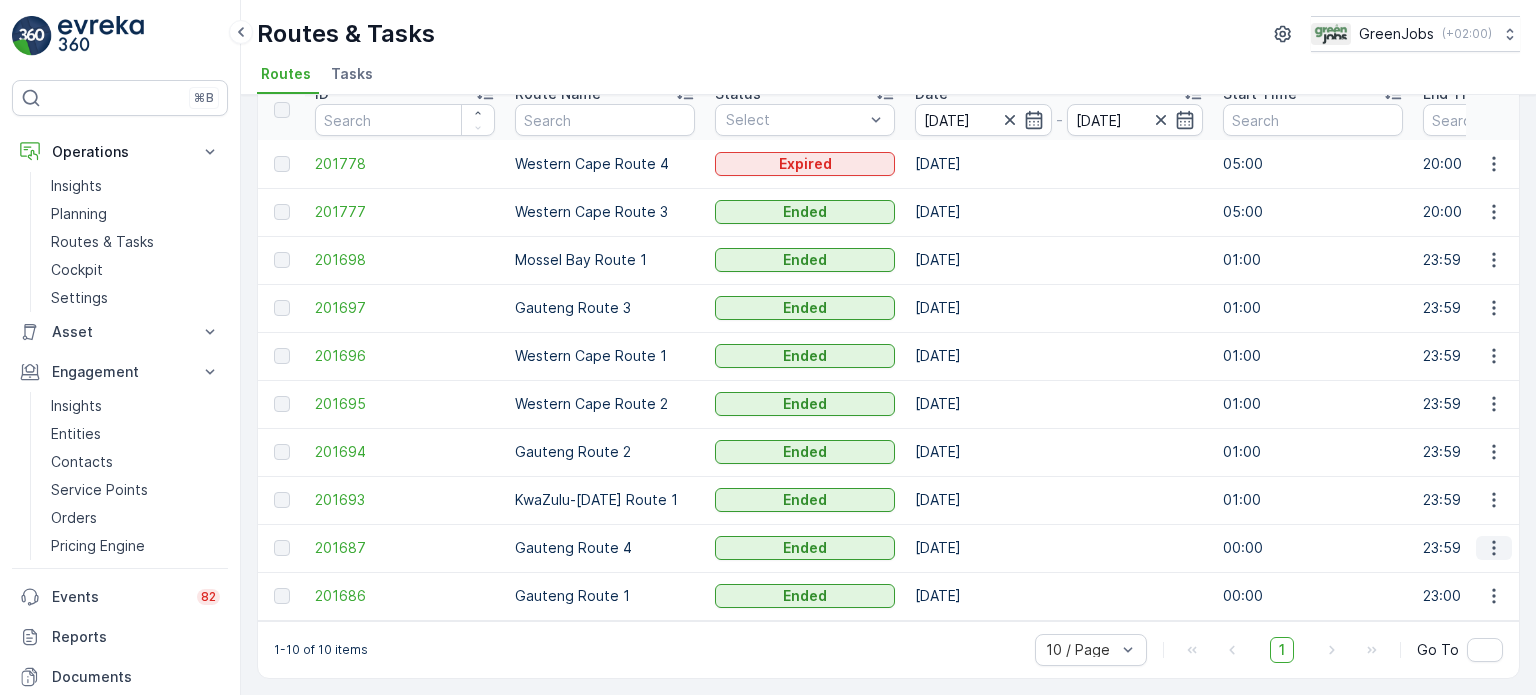 click 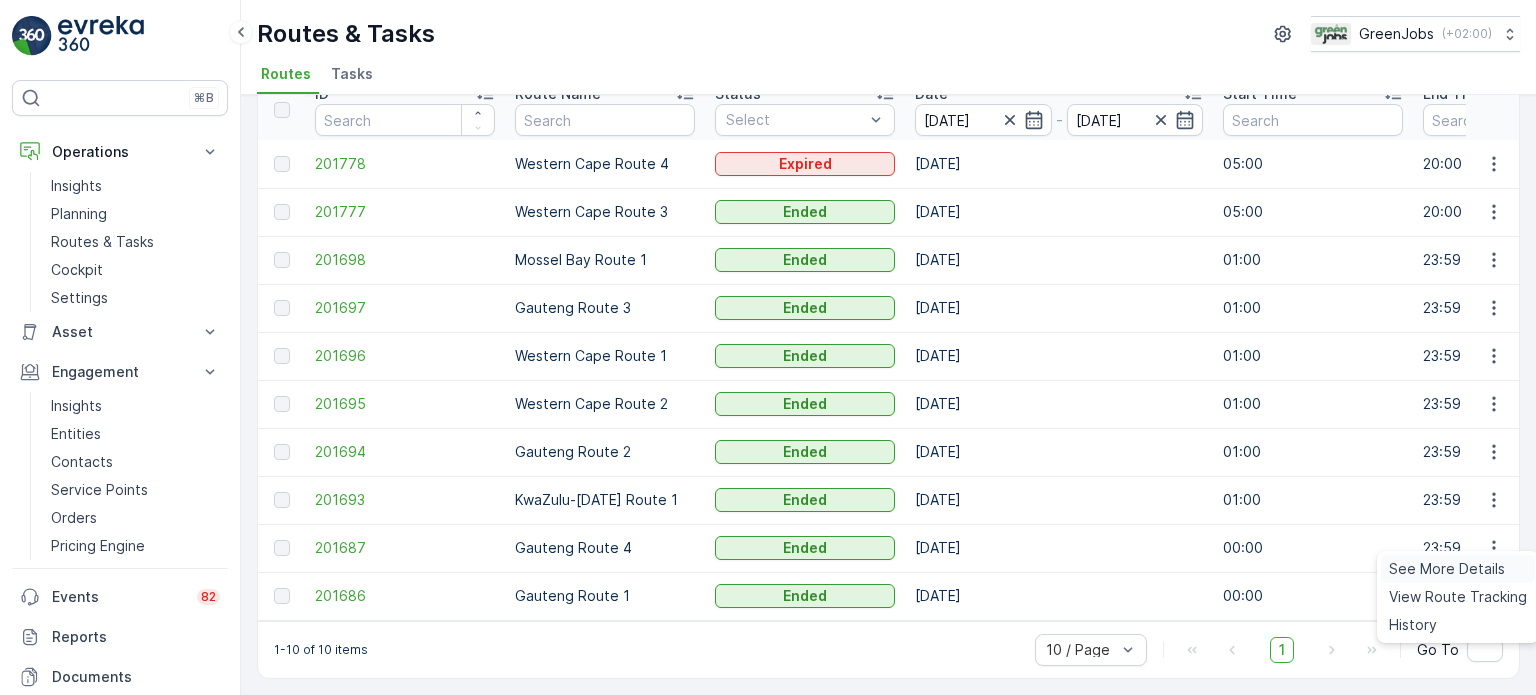 click on "See More Details" at bounding box center (1447, 569) 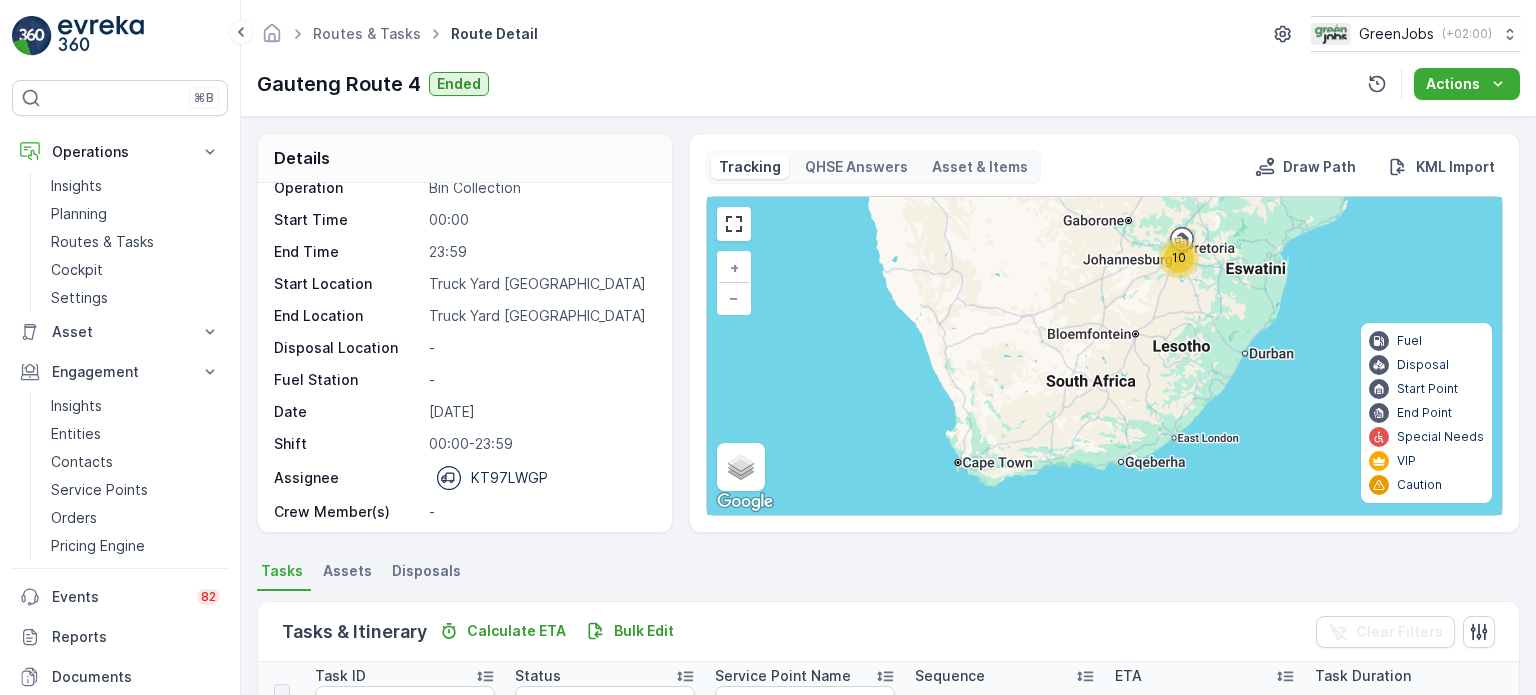 scroll, scrollTop: 26, scrollLeft: 0, axis: vertical 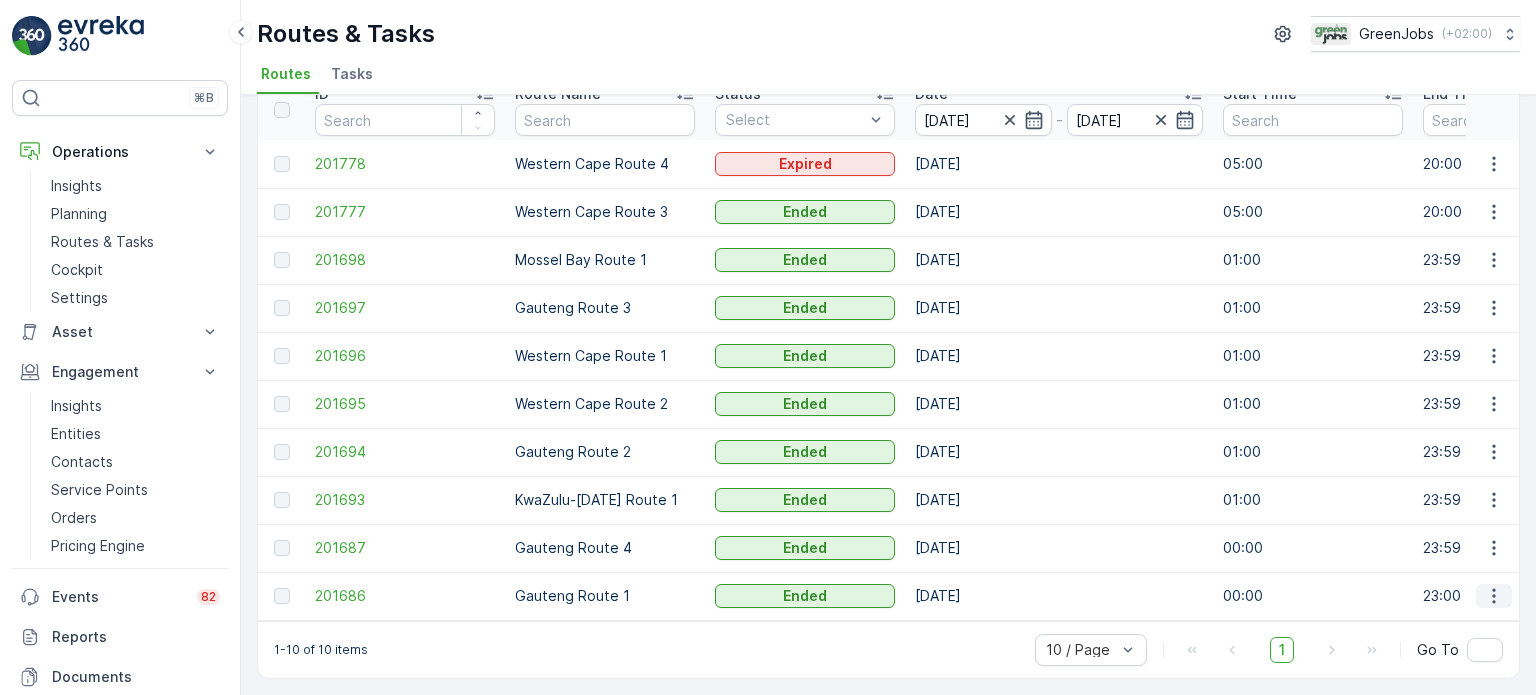 click 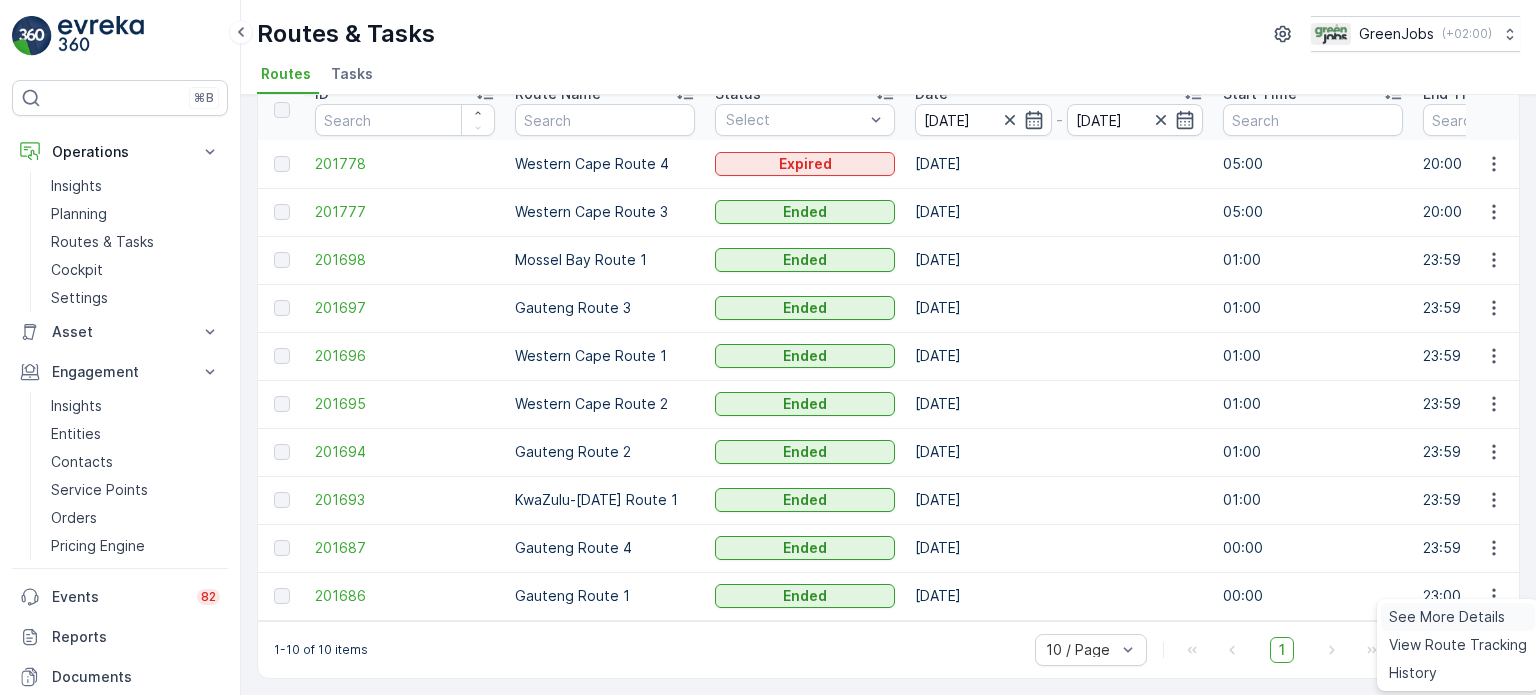 click on "See More Details" at bounding box center (1447, 617) 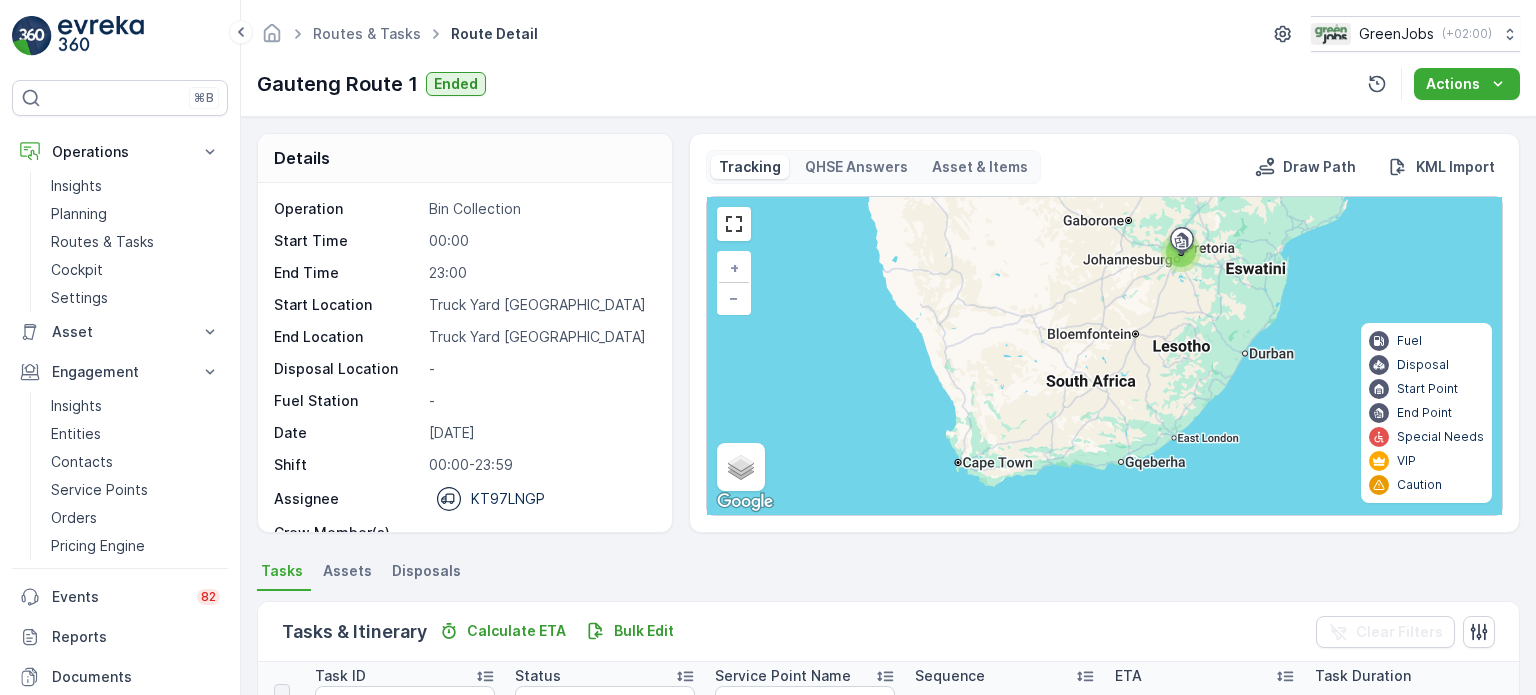 scroll, scrollTop: 26, scrollLeft: 0, axis: vertical 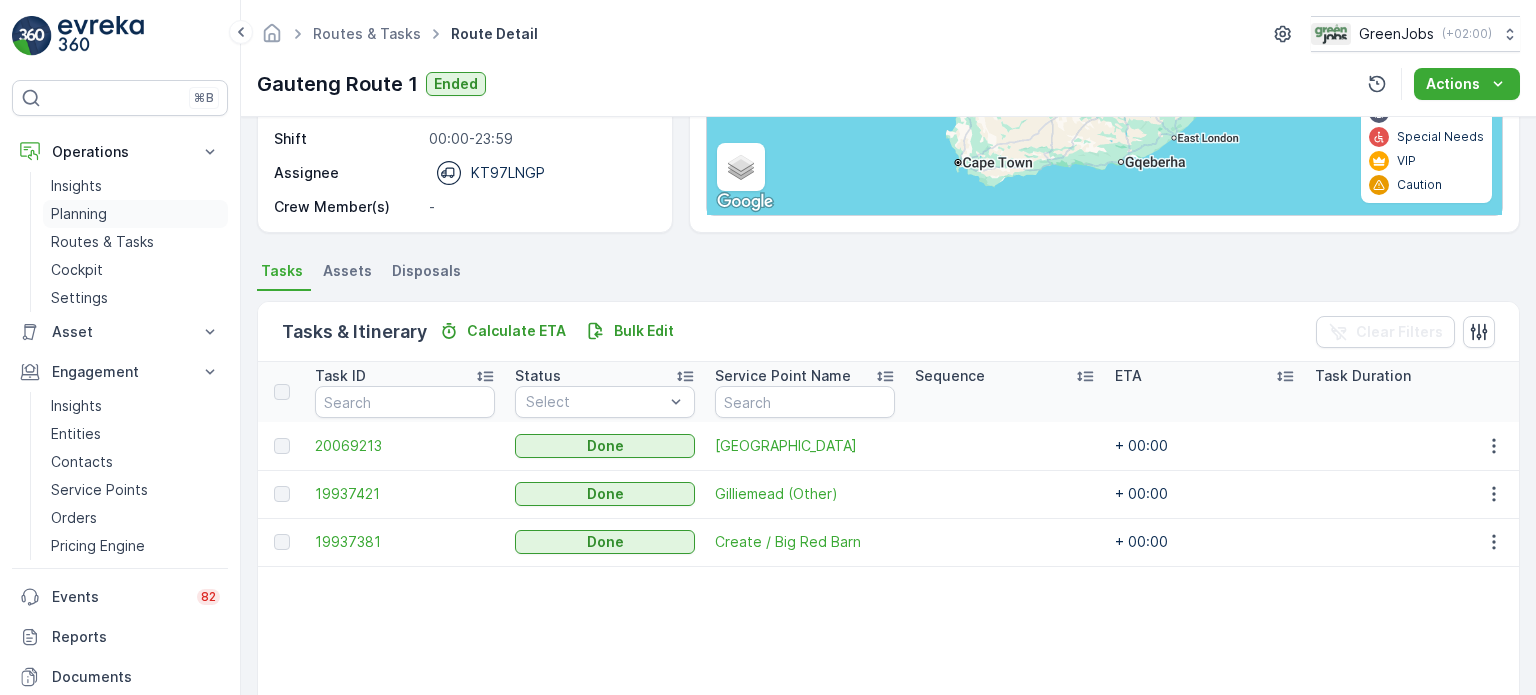 click on "Planning" at bounding box center (79, 214) 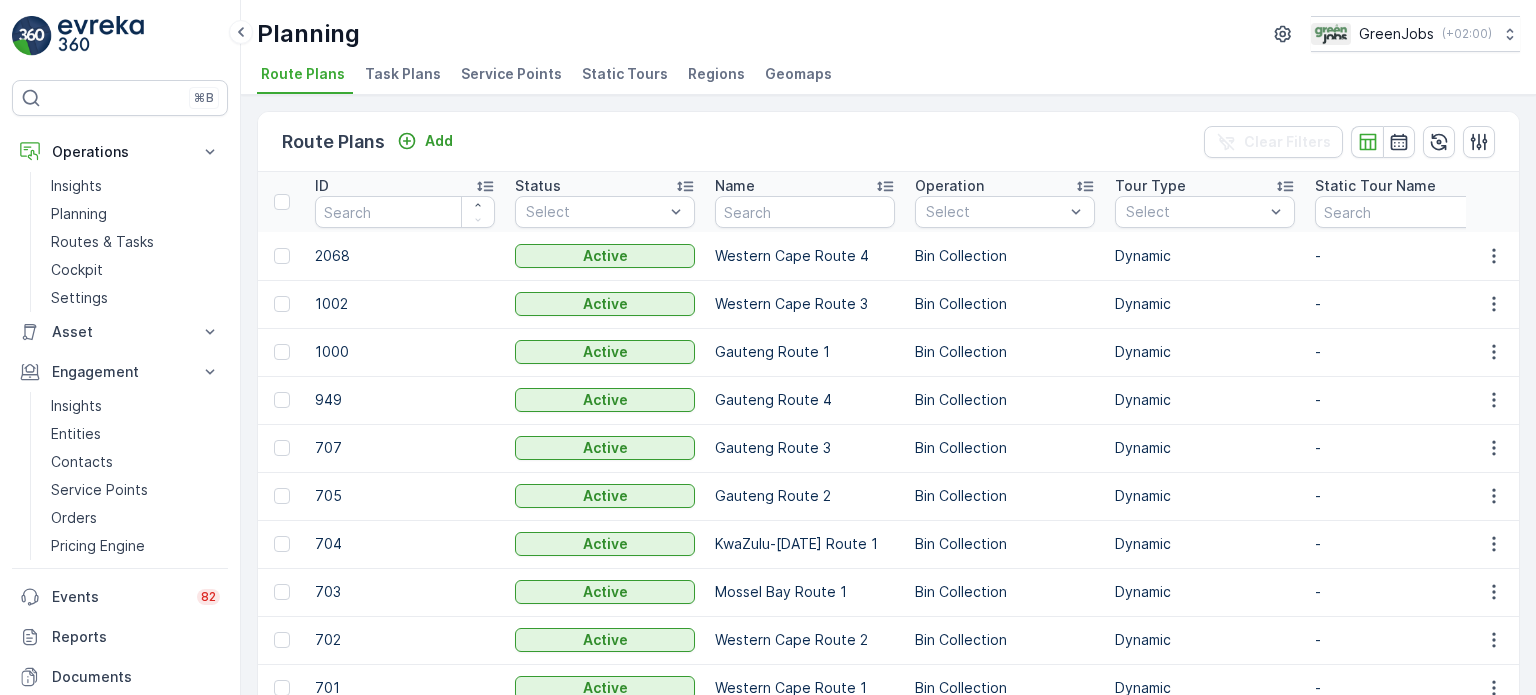 click on "Service Points" at bounding box center [511, 74] 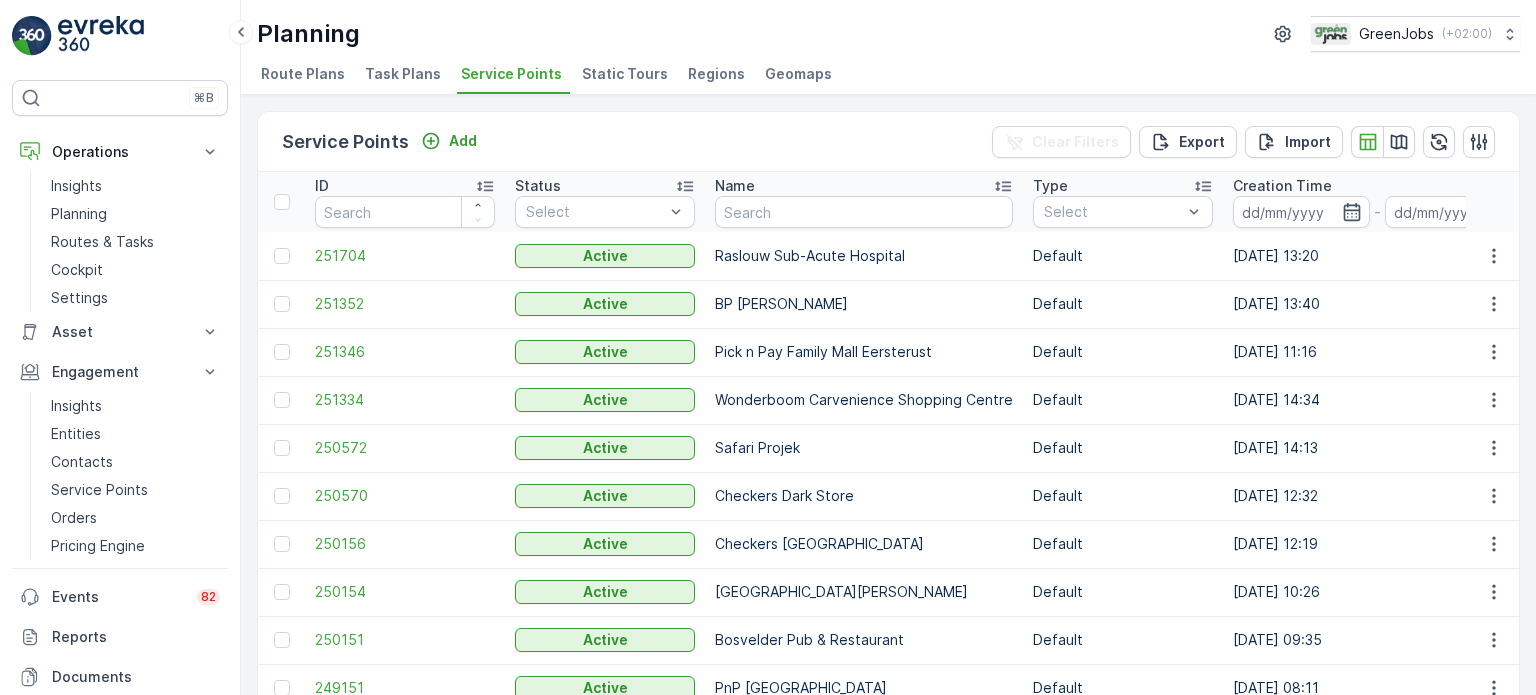 drag, startPoint x: 753, startPoint y: 227, endPoint x: 756, endPoint y: 207, distance: 20.22375 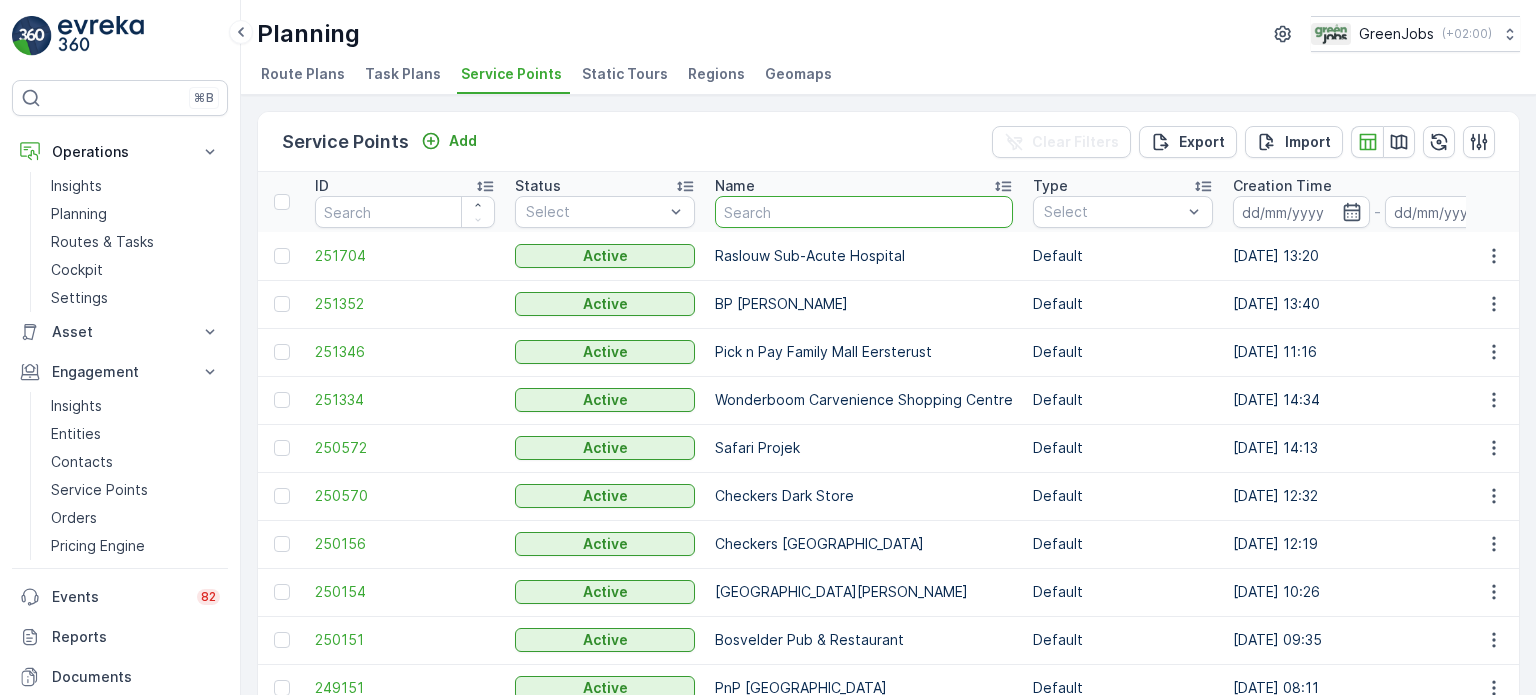 click at bounding box center (864, 212) 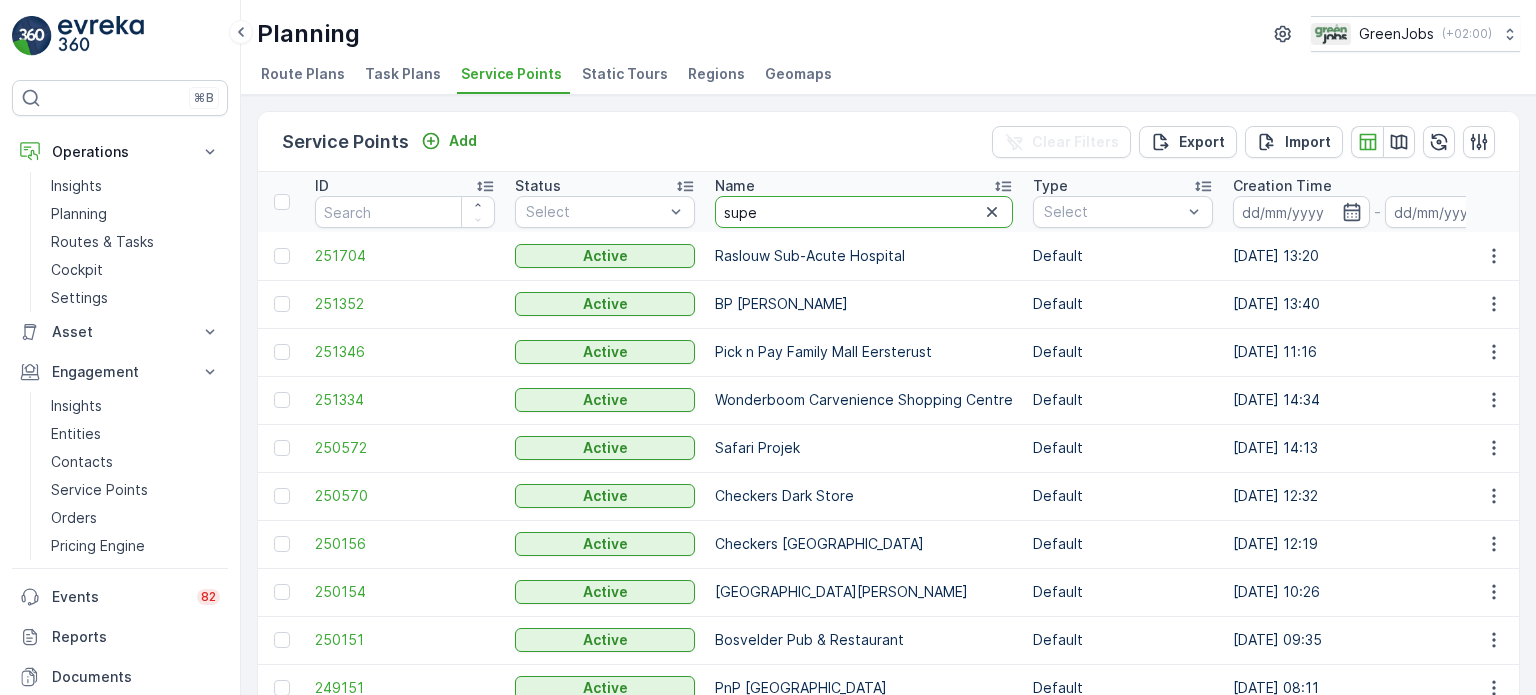 type on "super" 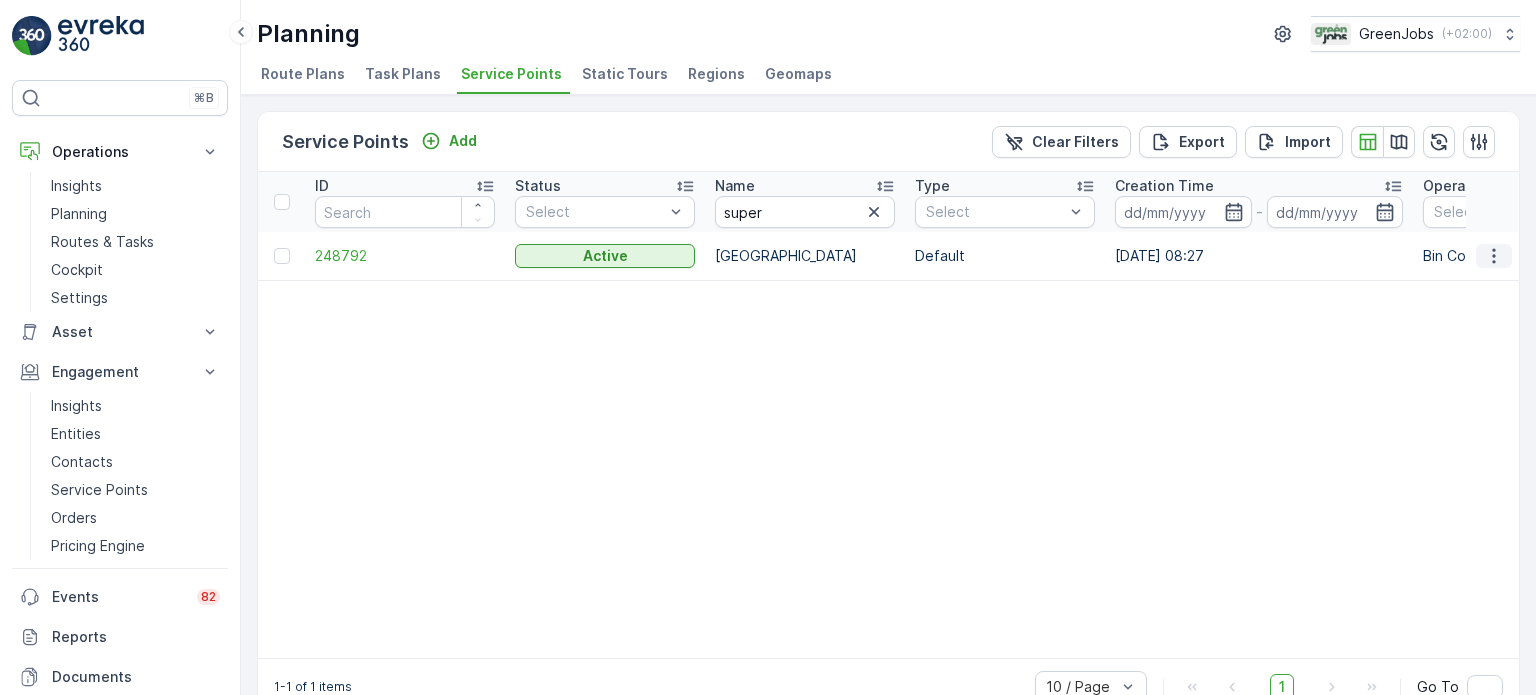 click 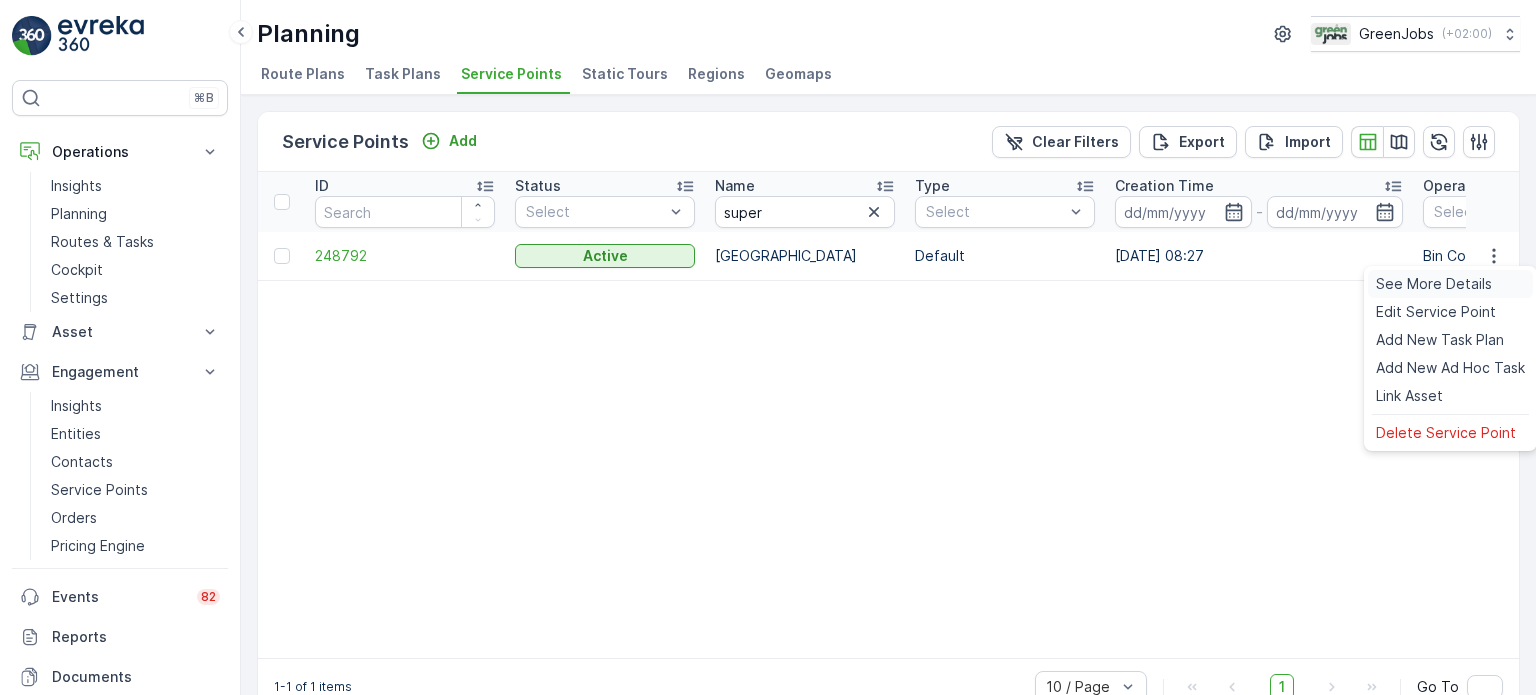 click on "See More Details" at bounding box center [1434, 284] 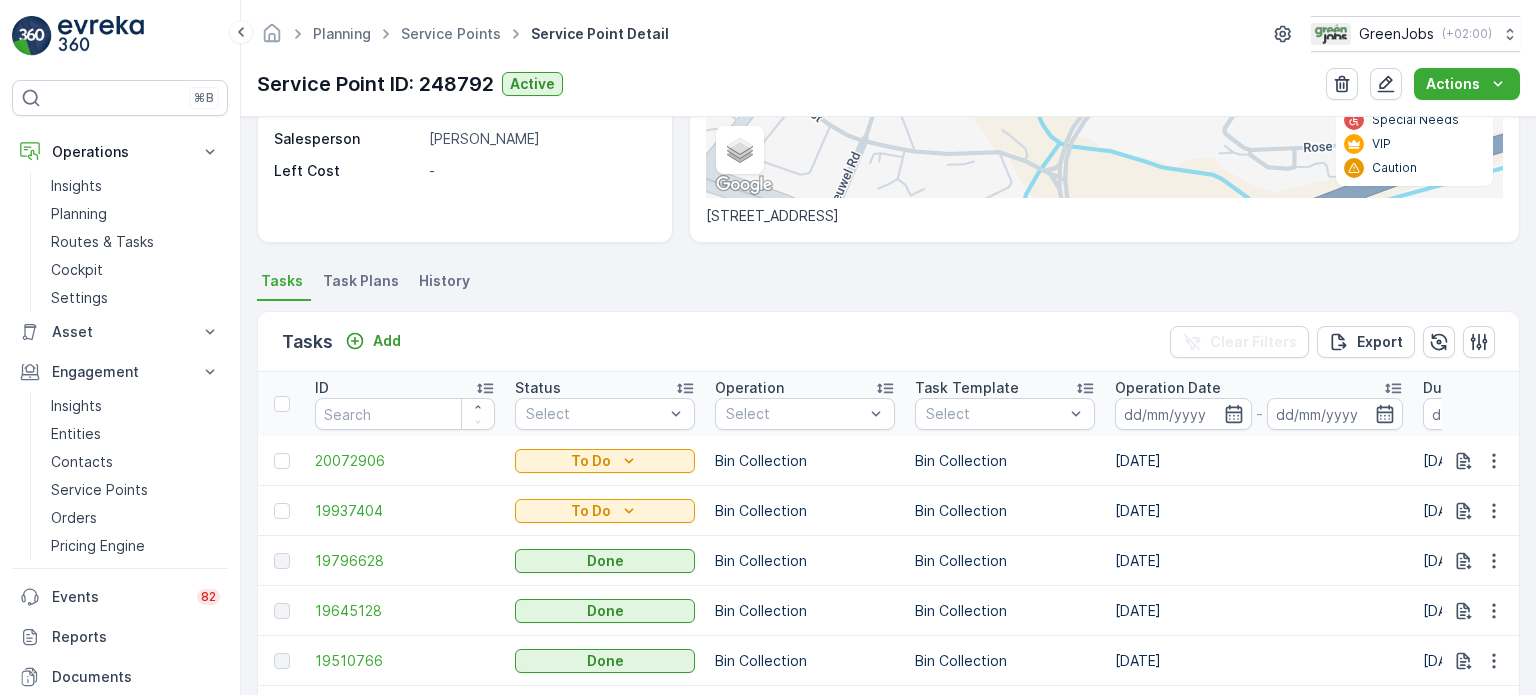 scroll, scrollTop: 500, scrollLeft: 0, axis: vertical 